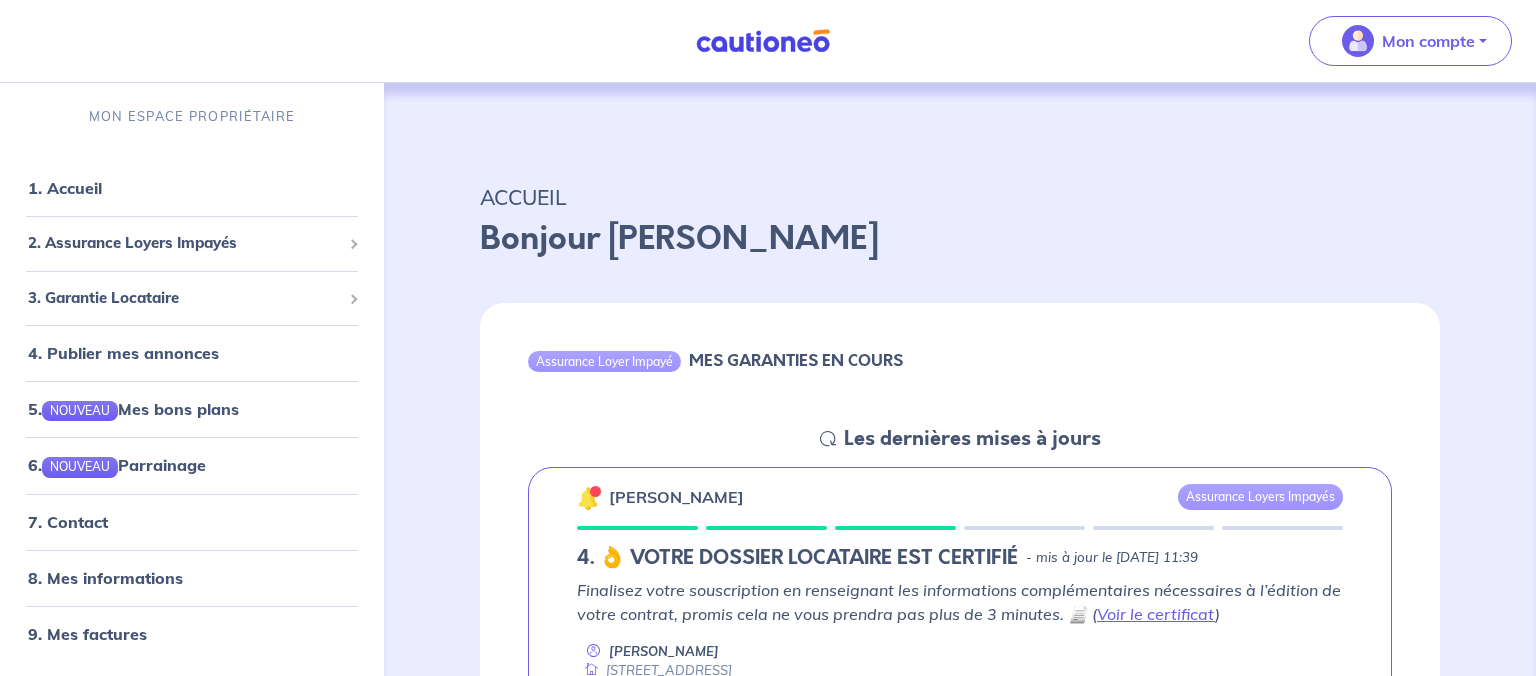 scroll, scrollTop: 0, scrollLeft: 0, axis: both 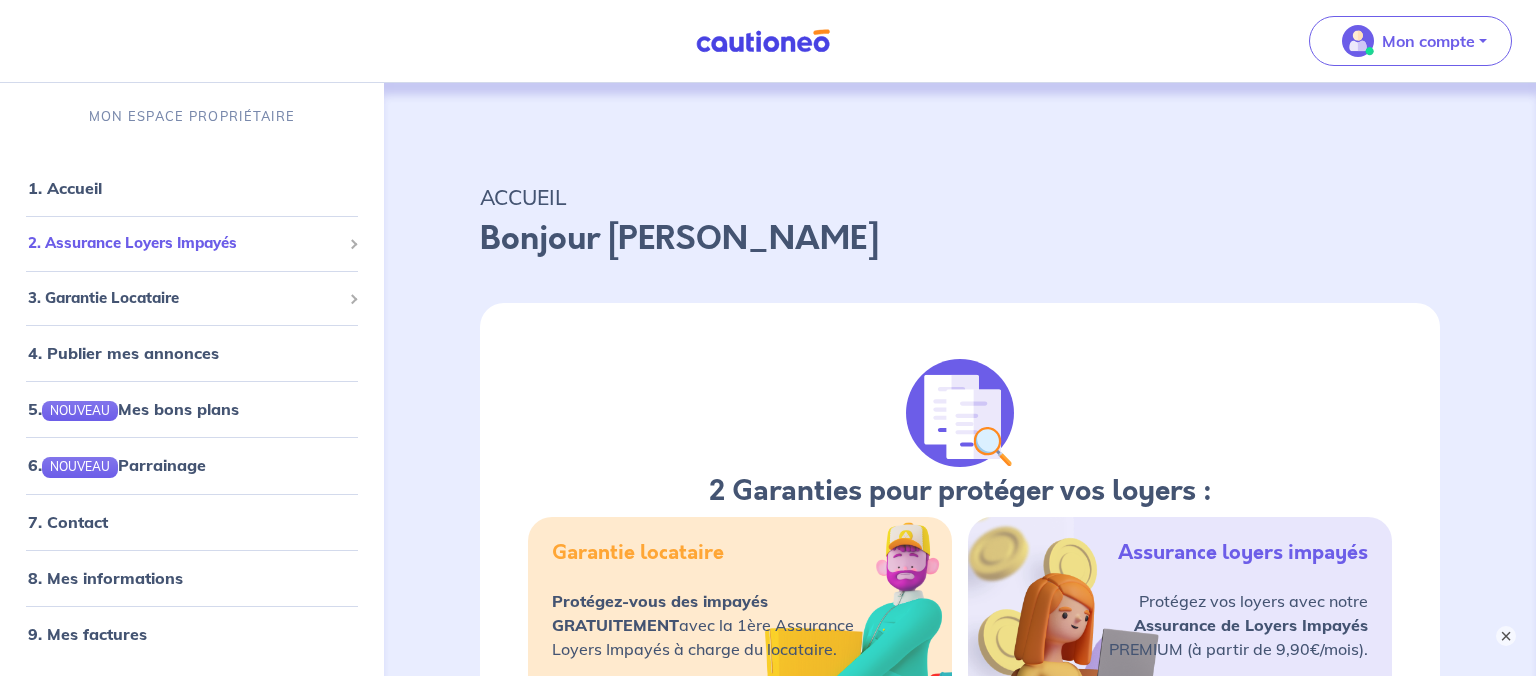 click on "2. Assurance Loyers Impayés" at bounding box center [184, 243] 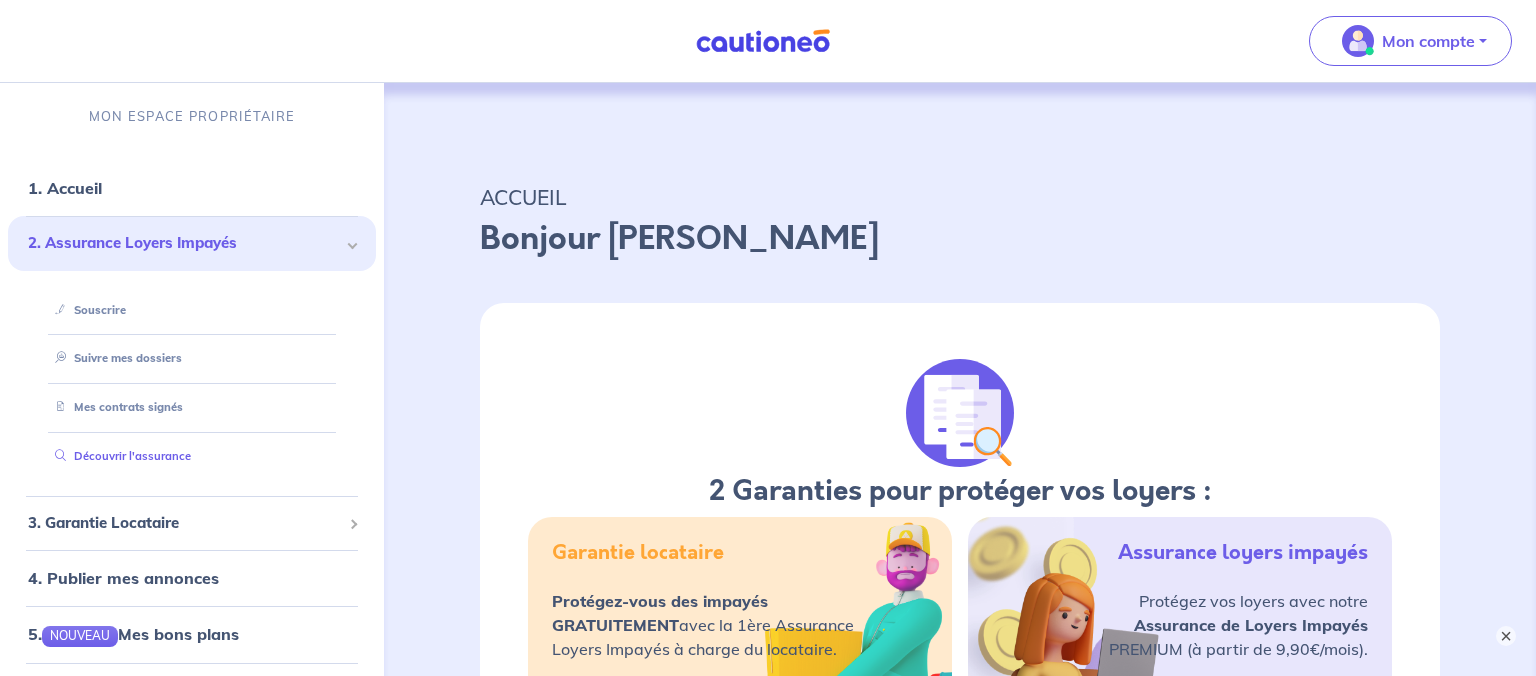 click on "Découvrir l'assurance" at bounding box center [119, 456] 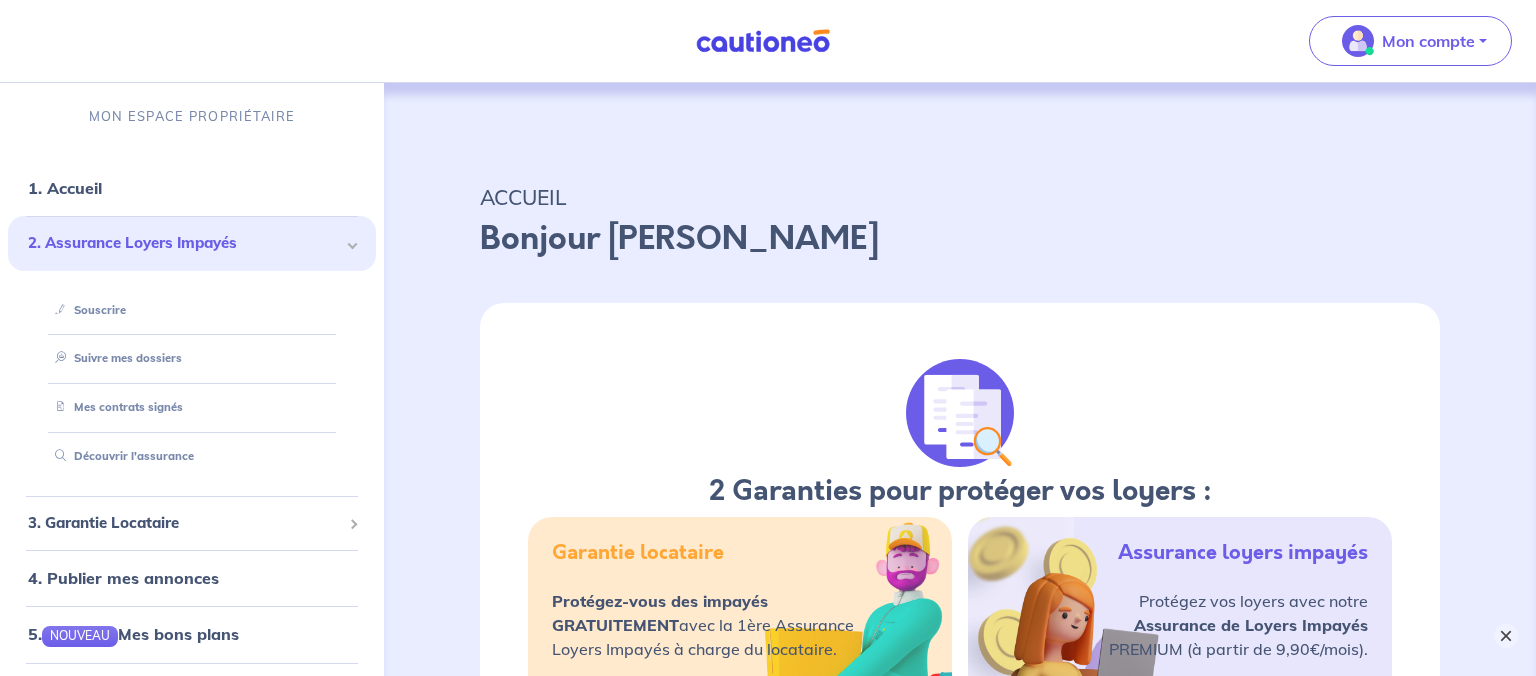click on "×" at bounding box center [1506, 636] 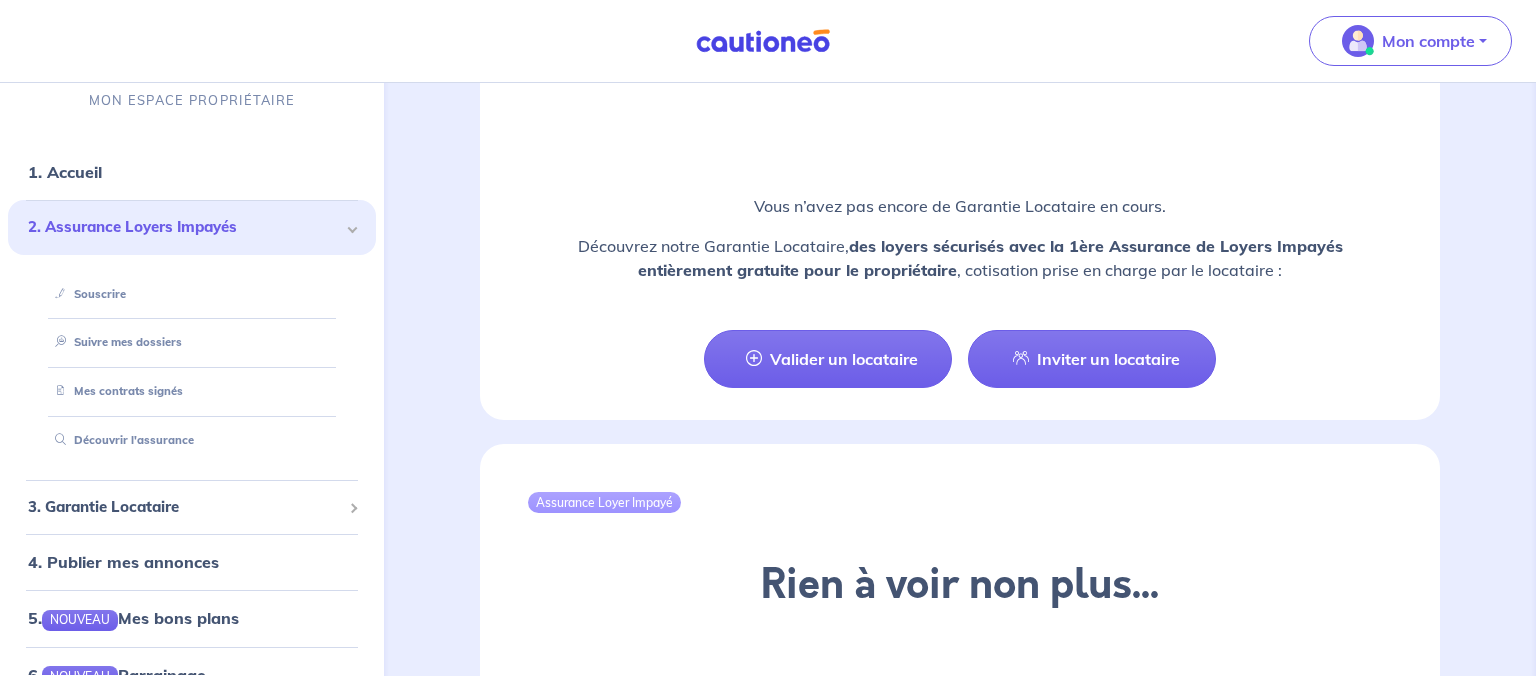 scroll, scrollTop: 2412, scrollLeft: 0, axis: vertical 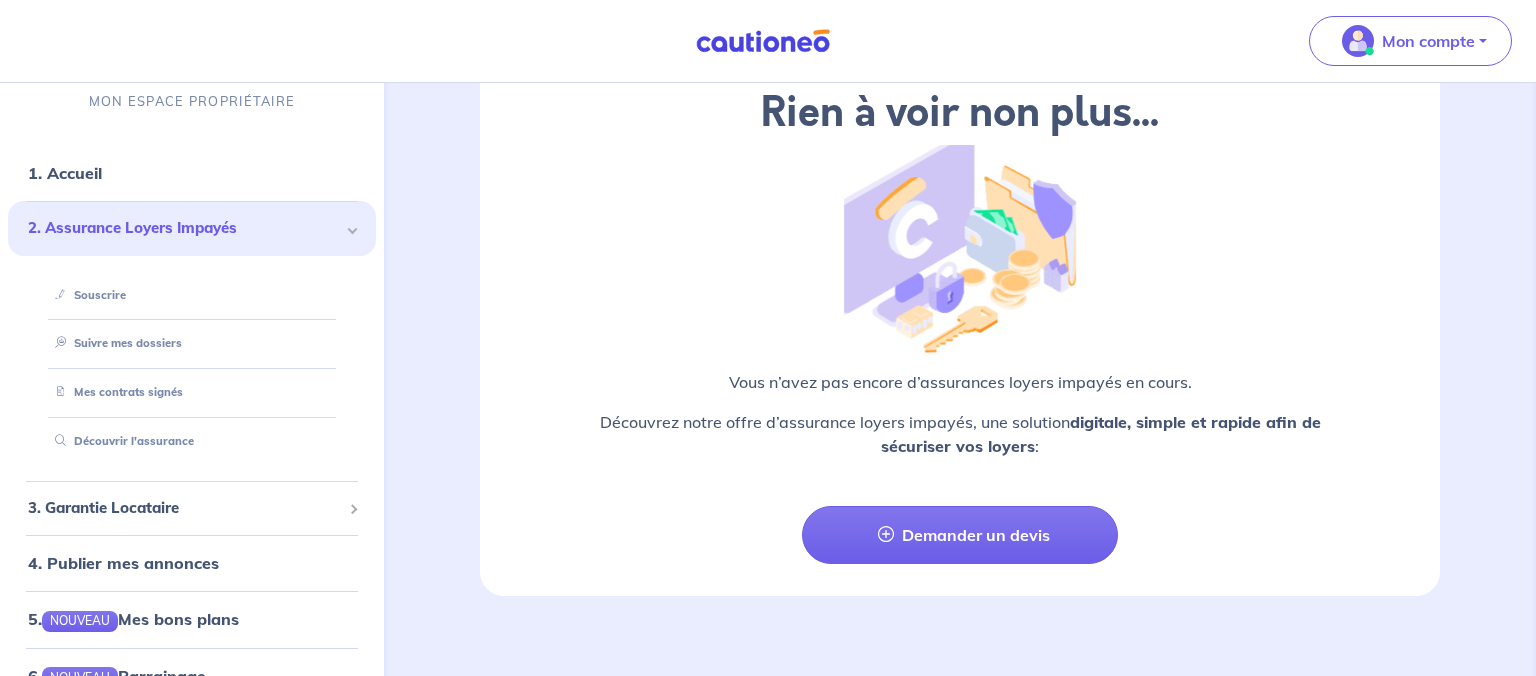click at bounding box center (763, 41) 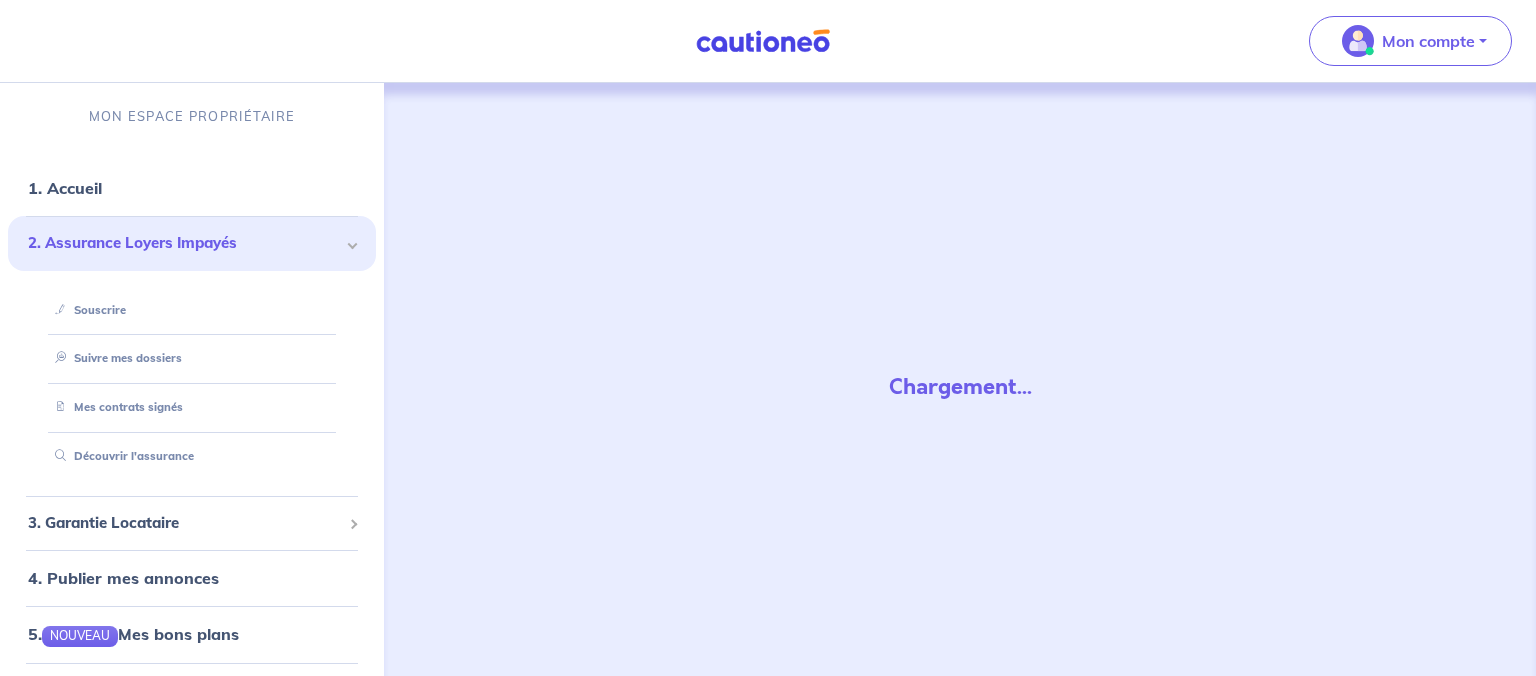 scroll, scrollTop: 0, scrollLeft: 0, axis: both 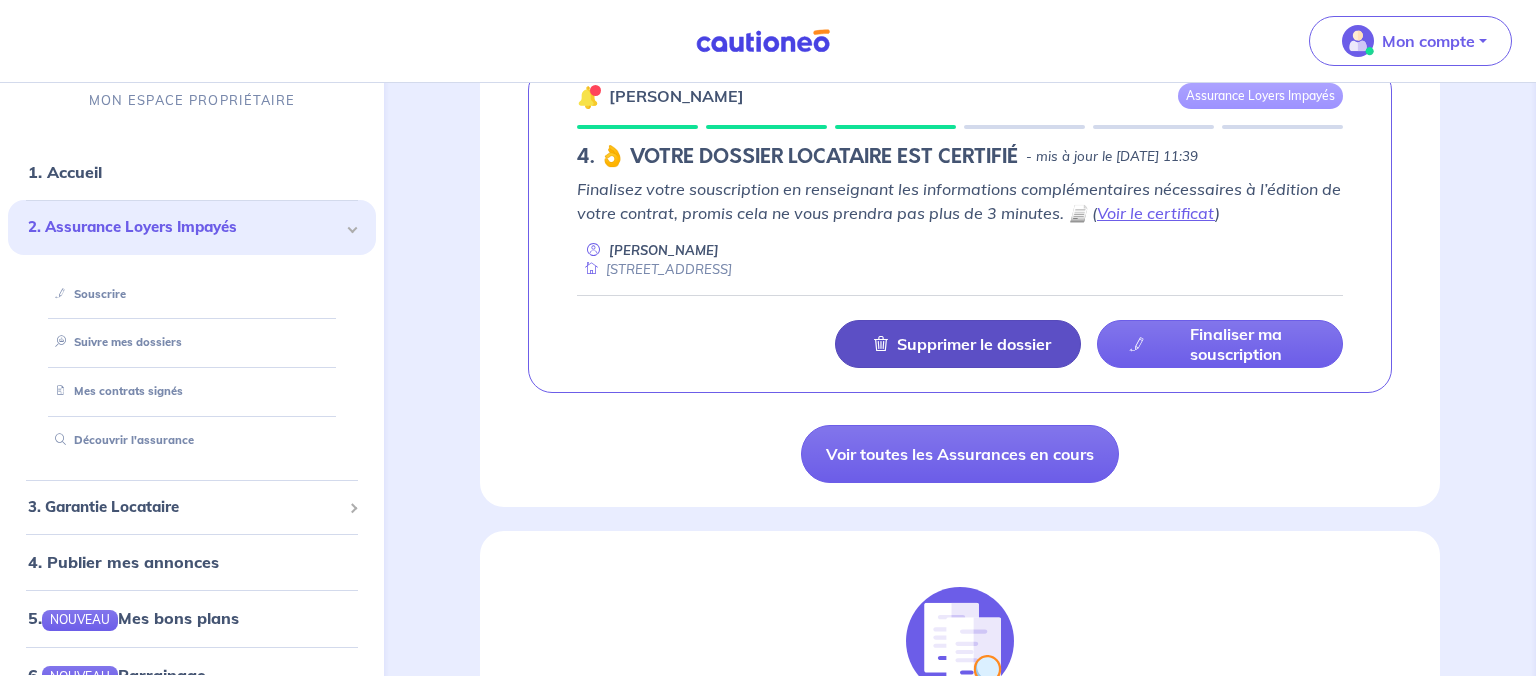 click on "Supprimer le dossier" at bounding box center (974, 344) 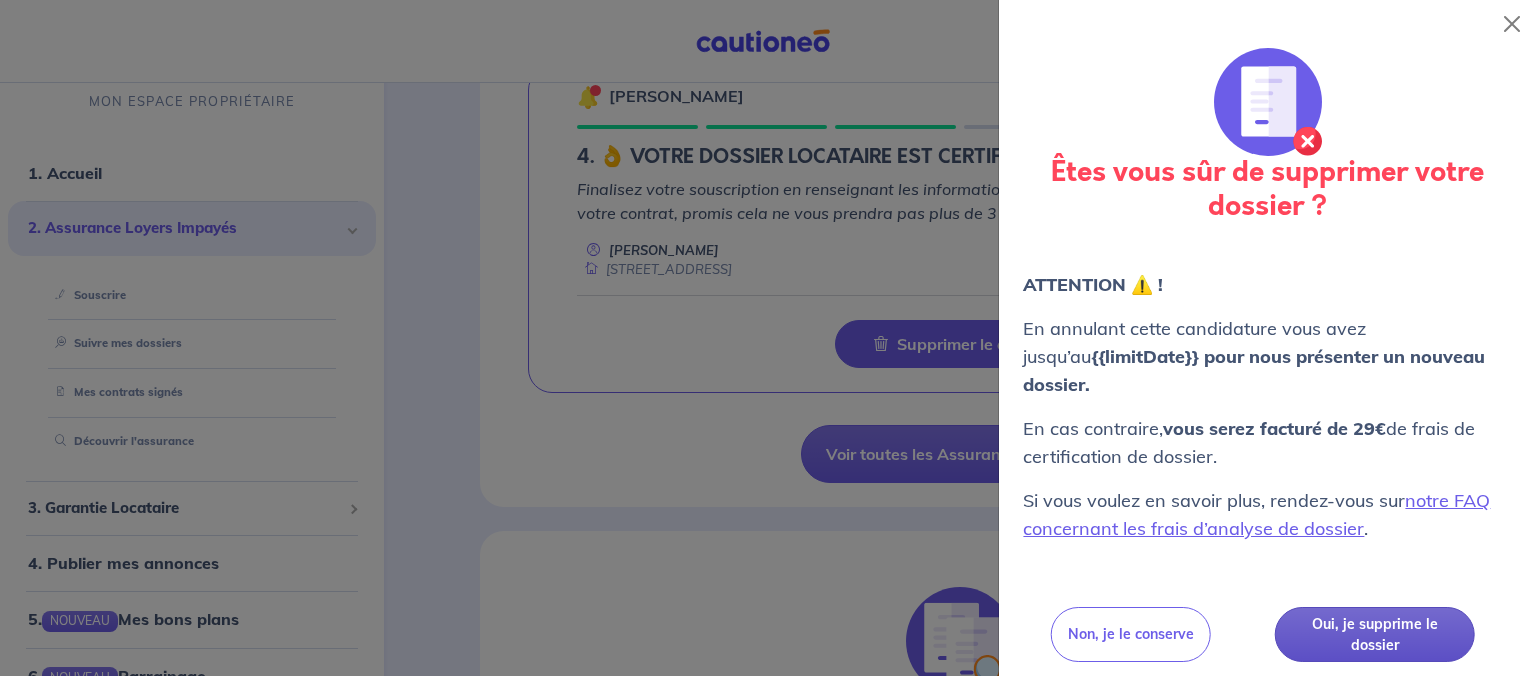 click on "Oui, je supprime le dossier" at bounding box center [1375, 634] 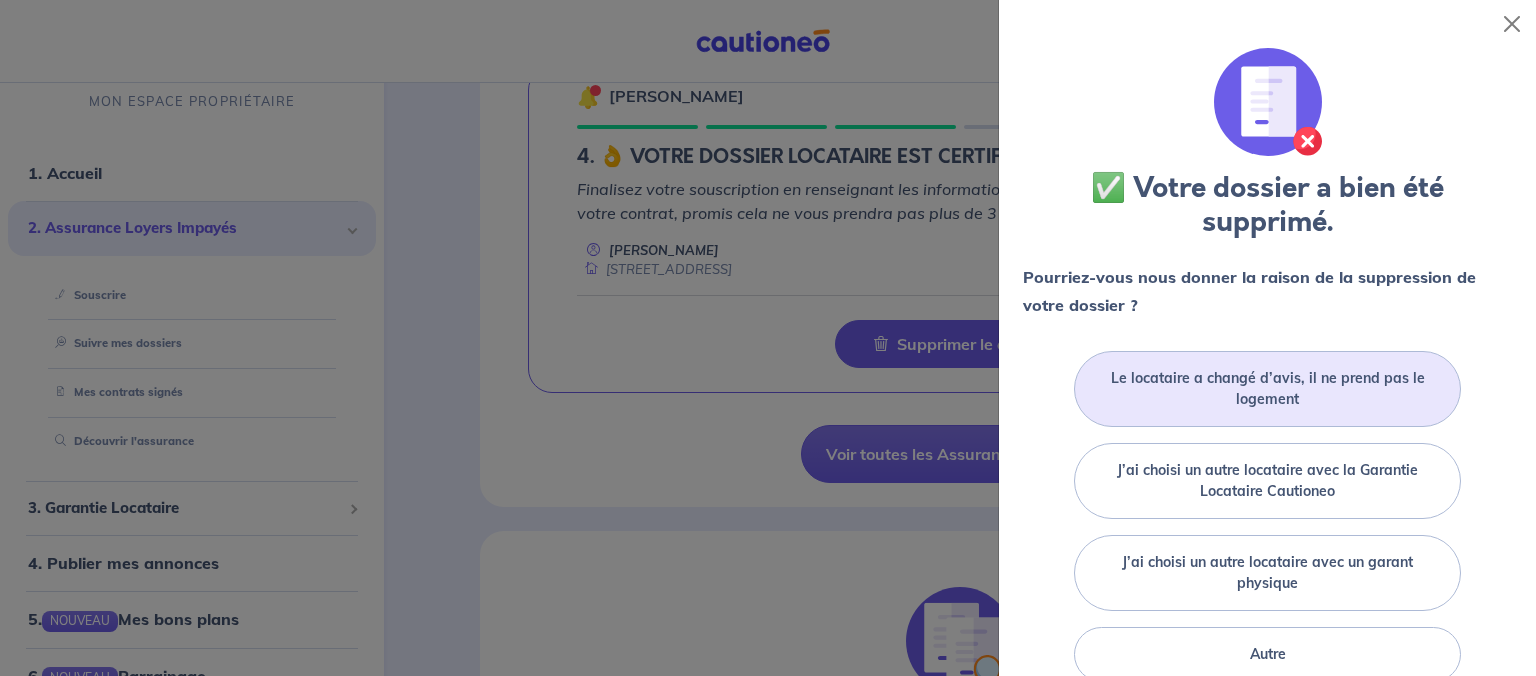 click on "Le locataire a changé d’avis, il ne prend pas le logement" at bounding box center (1267, 389) 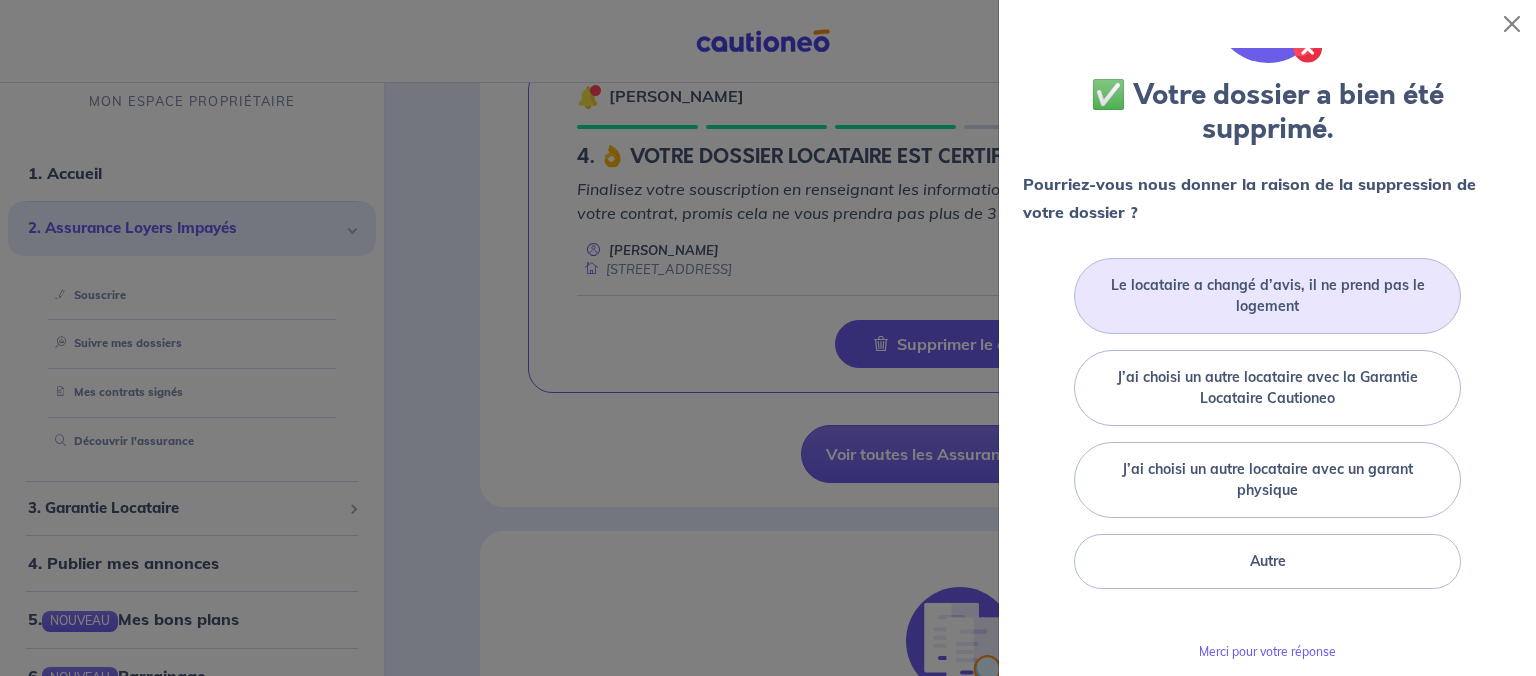 scroll, scrollTop: 228, scrollLeft: 0, axis: vertical 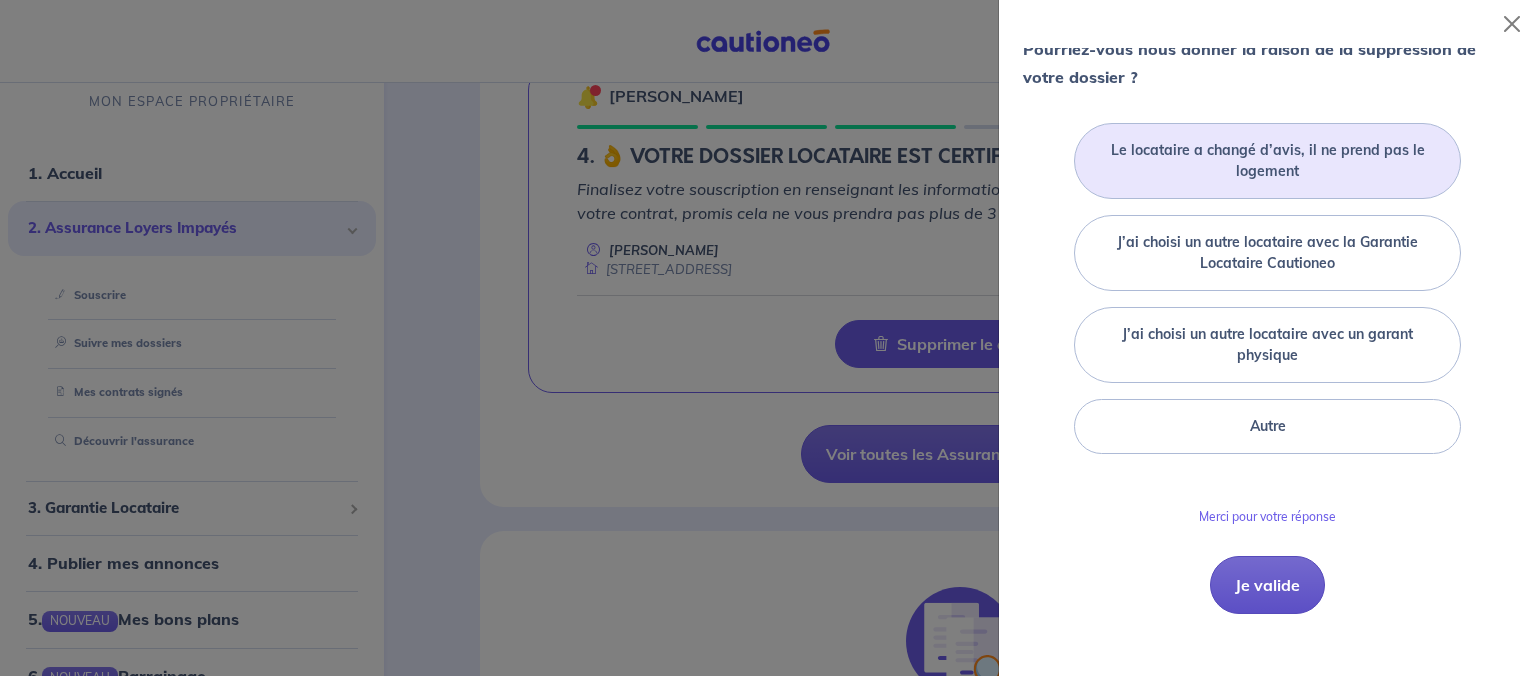click on "Je valide" at bounding box center (1267, 585) 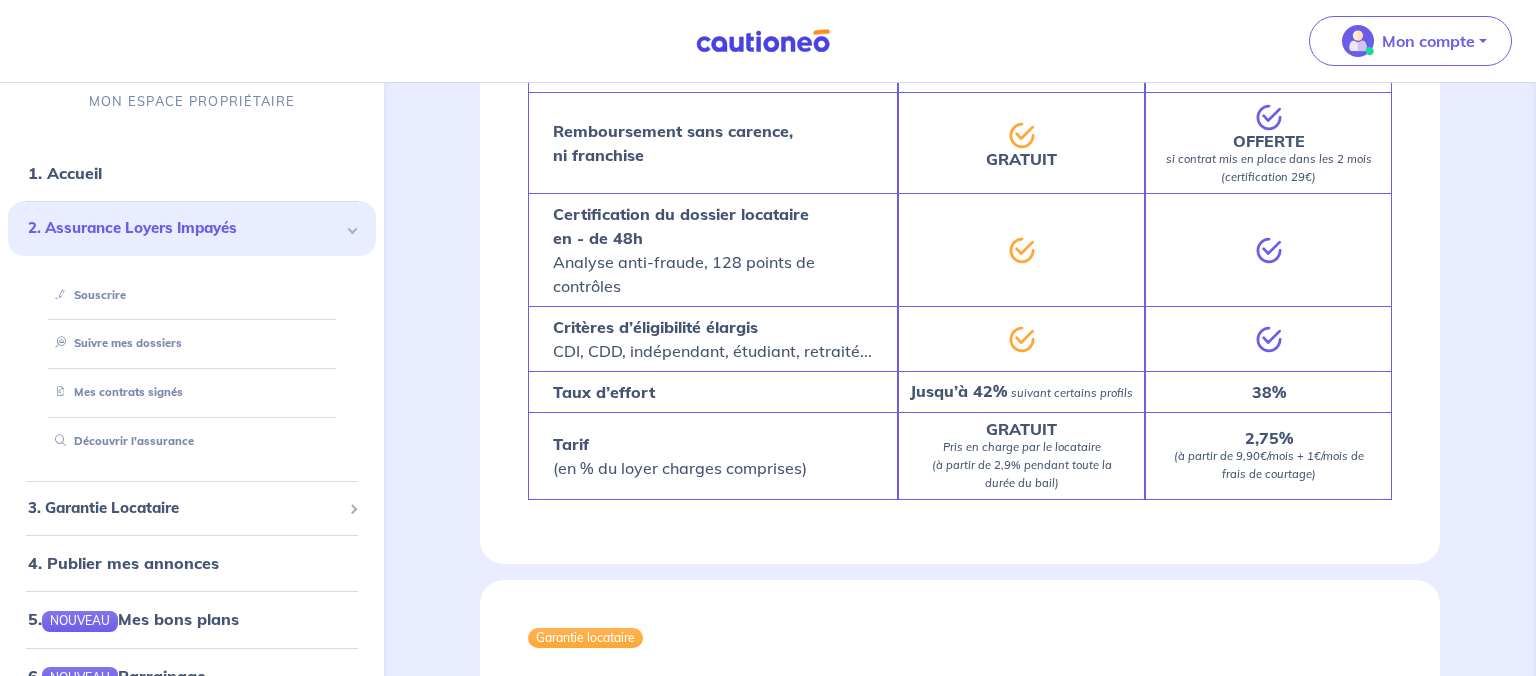 scroll, scrollTop: 2391, scrollLeft: 0, axis: vertical 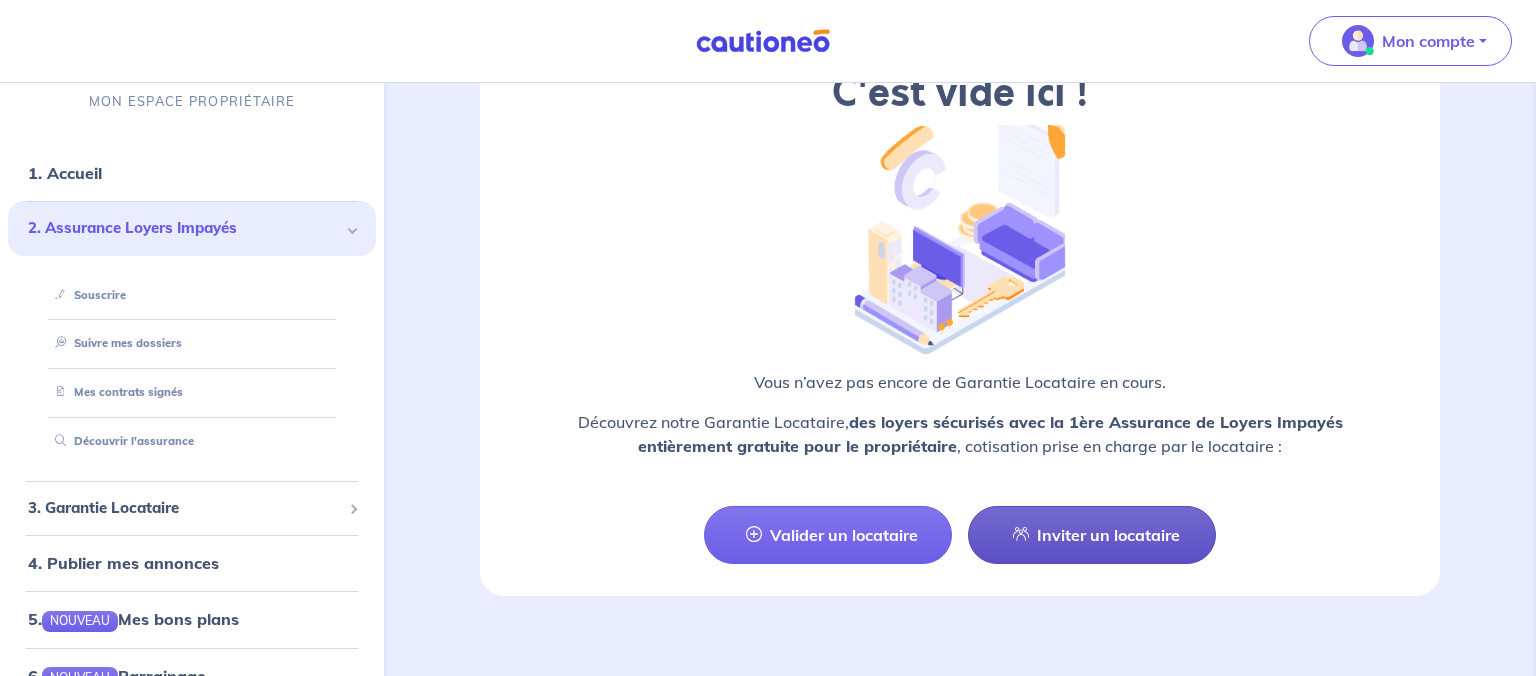 click on "Inviter un locataire" at bounding box center [1092, 535] 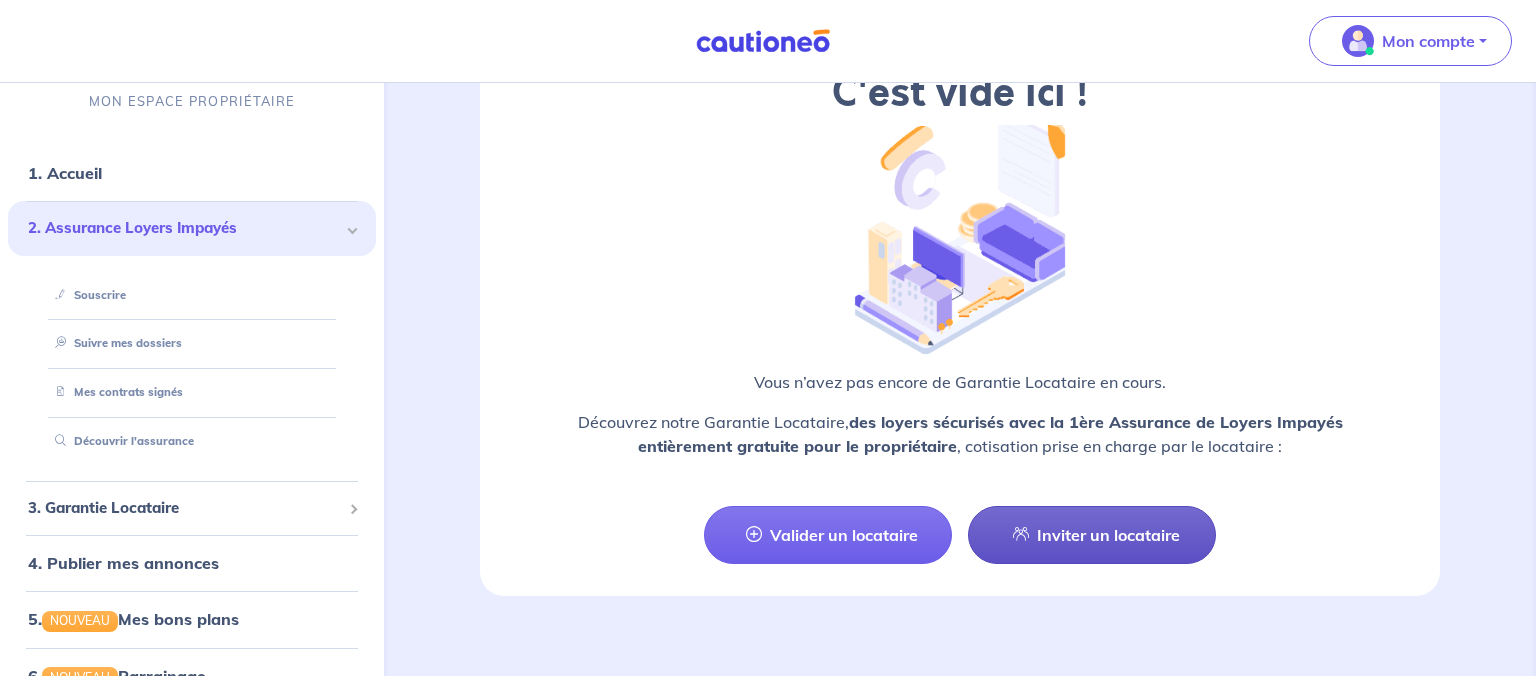 scroll, scrollTop: 608, scrollLeft: 0, axis: vertical 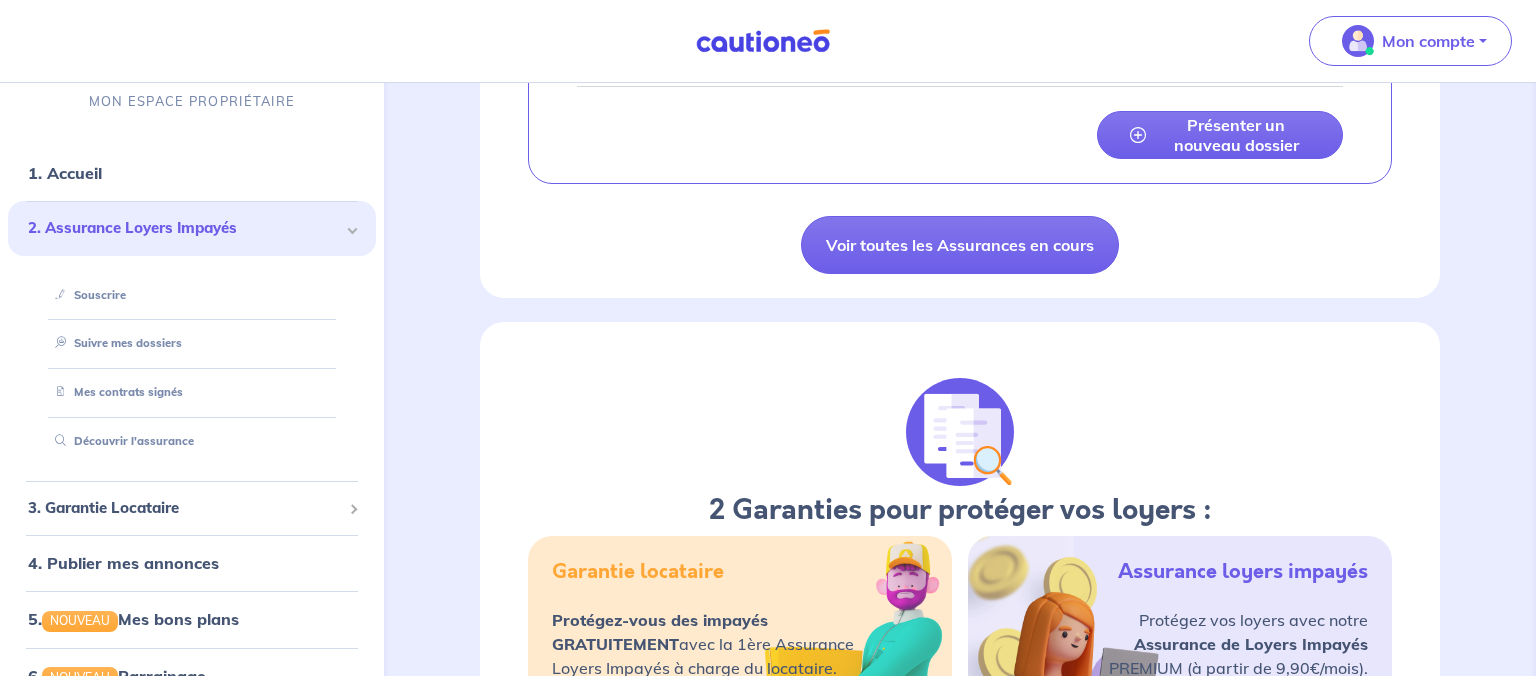 select on "FR" 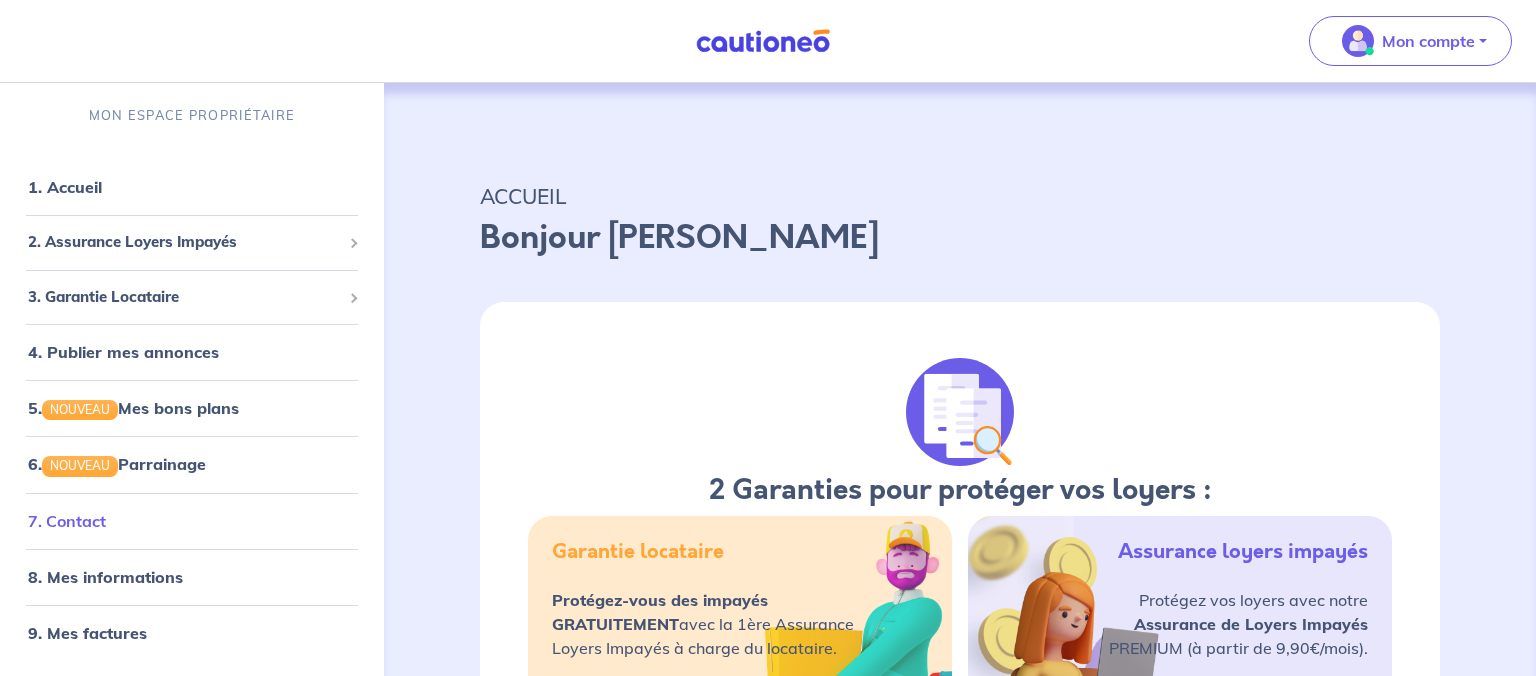 scroll, scrollTop: 0, scrollLeft: 0, axis: both 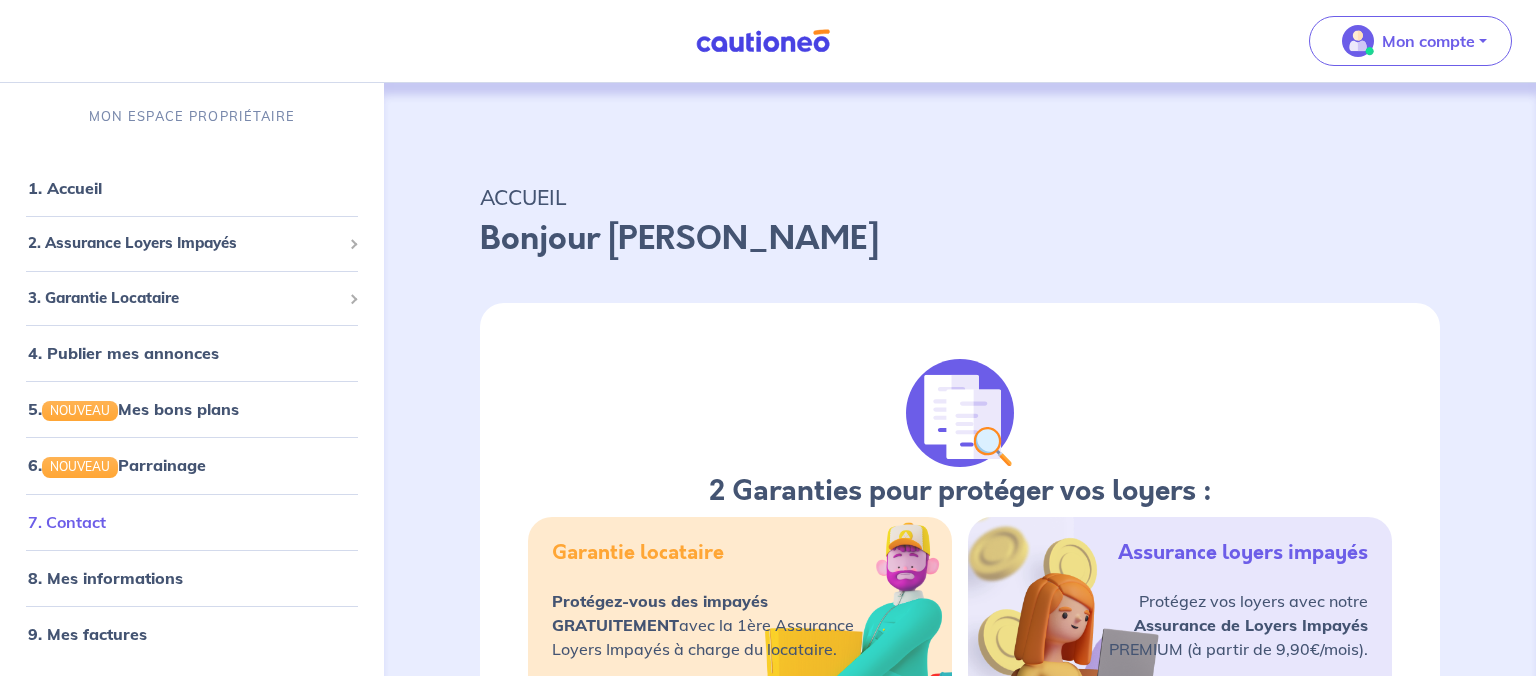 click on "7. Contact" at bounding box center [67, 522] 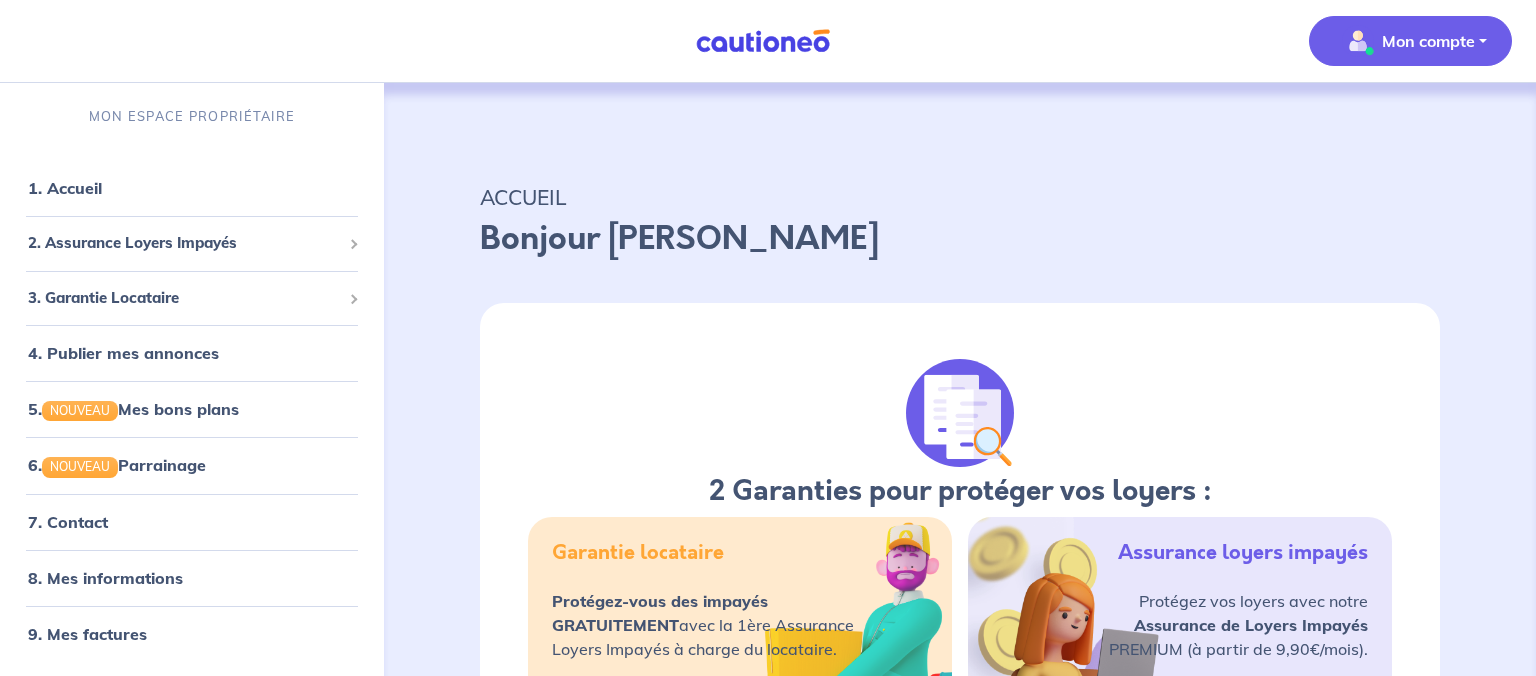 click on "Mon compte" at bounding box center [1410, 41] 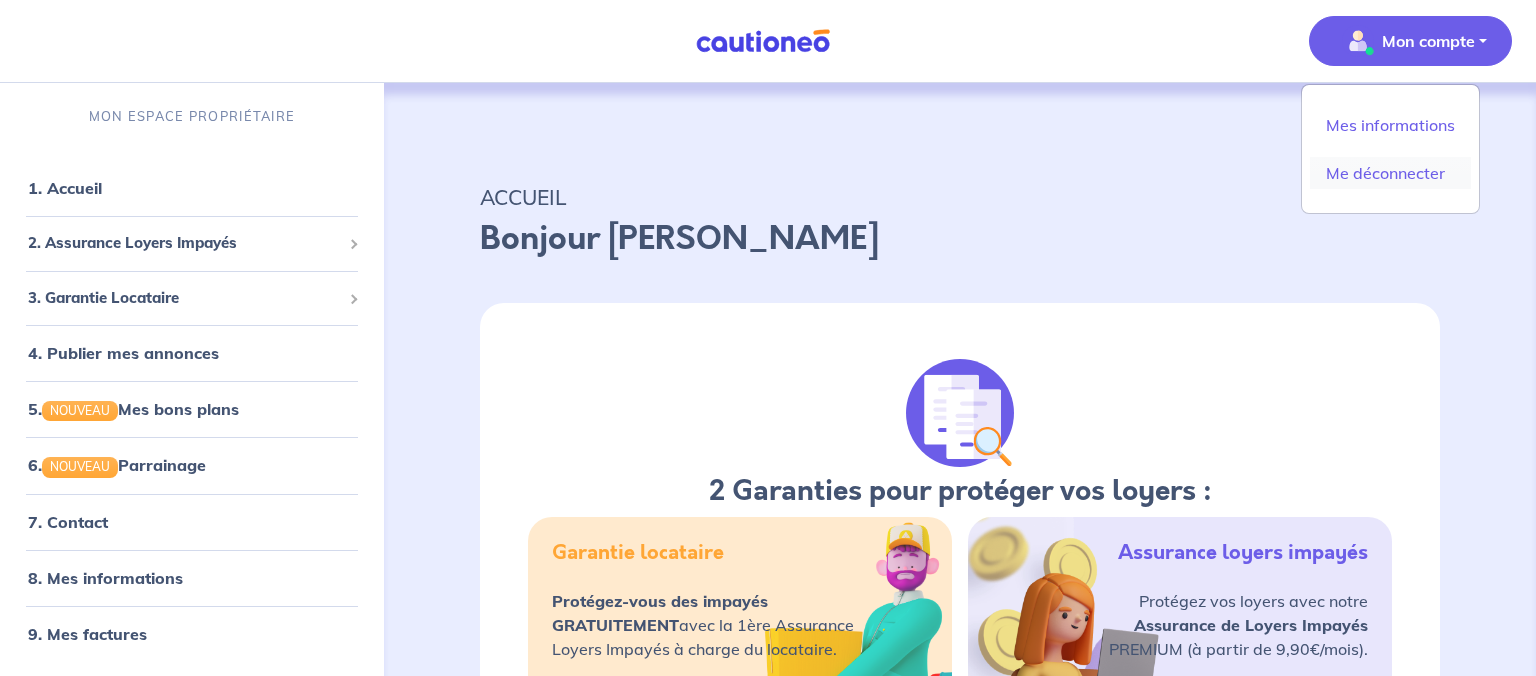click on "Me déconnecter" at bounding box center [1390, 173] 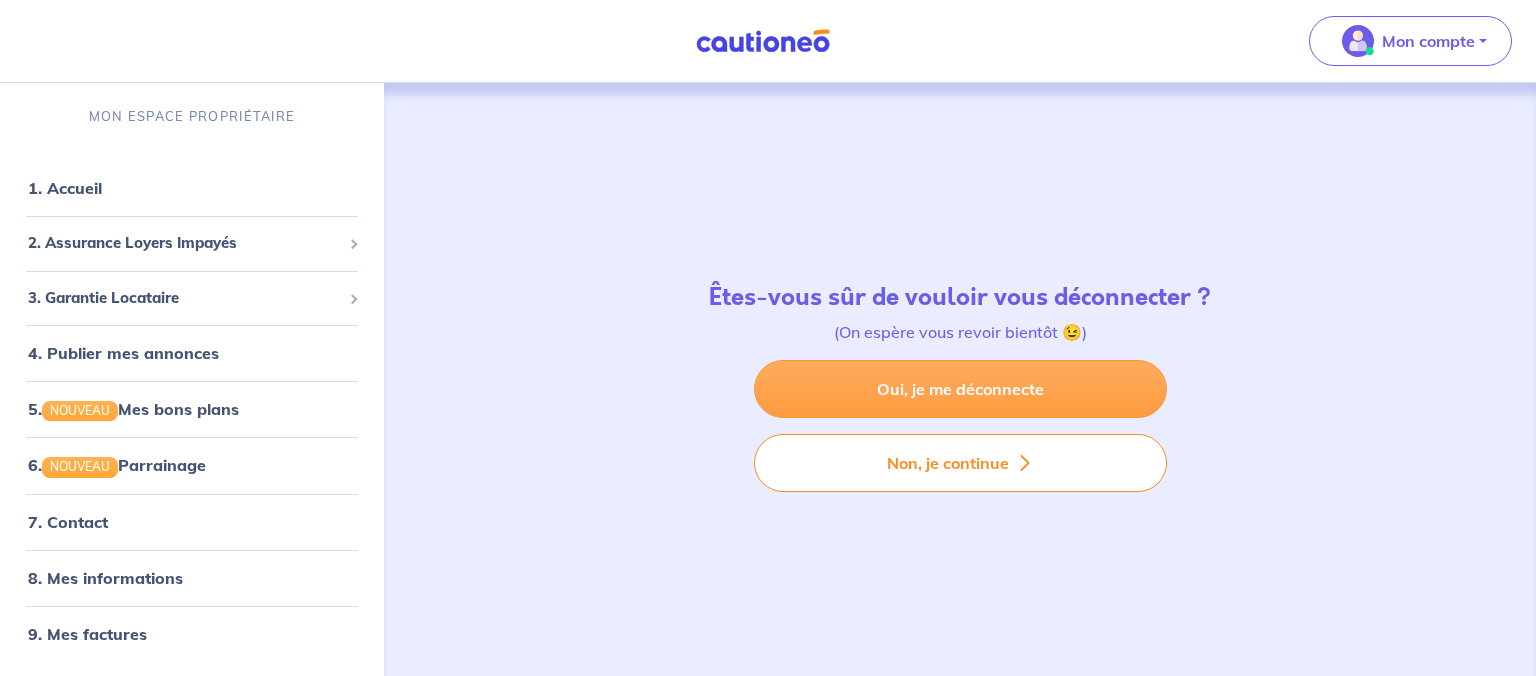 click on "Oui, je me déconnecte" at bounding box center (960, 389) 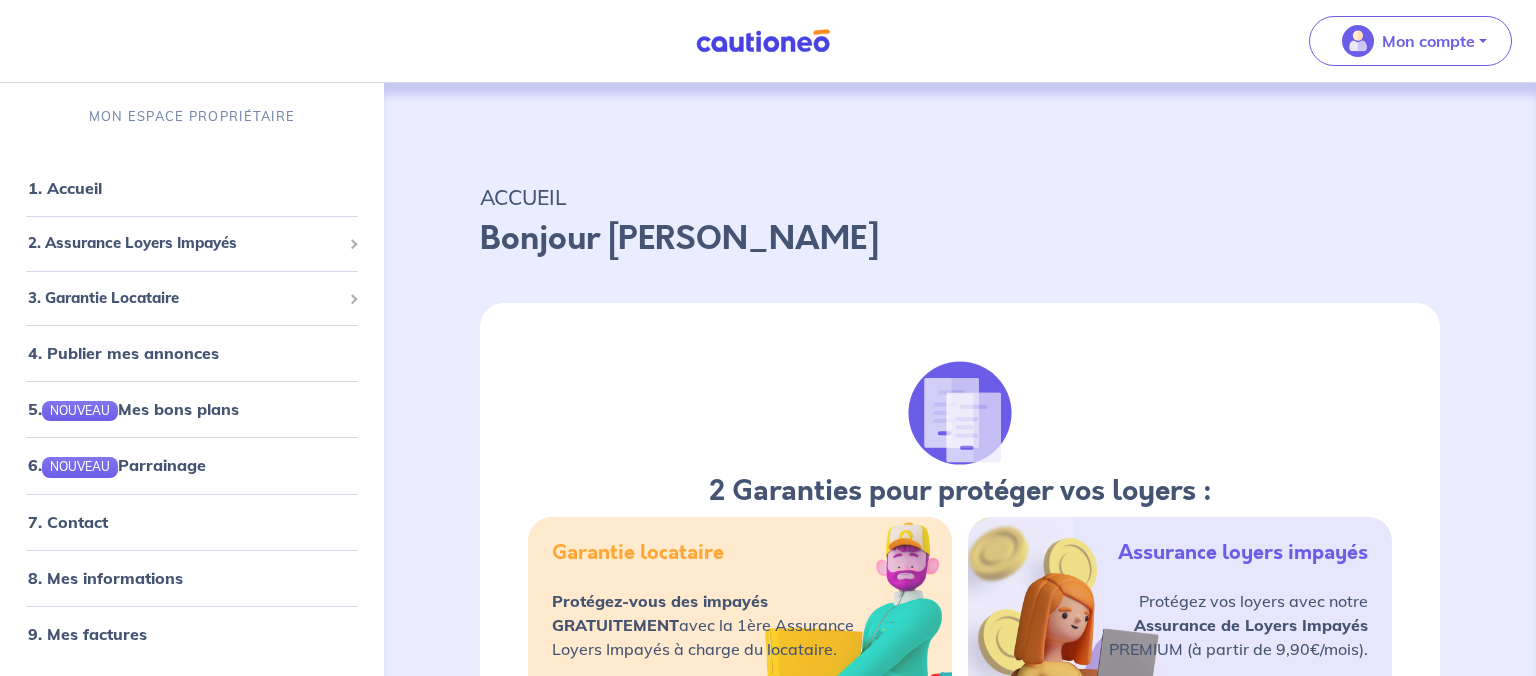 scroll, scrollTop: 0, scrollLeft: 0, axis: both 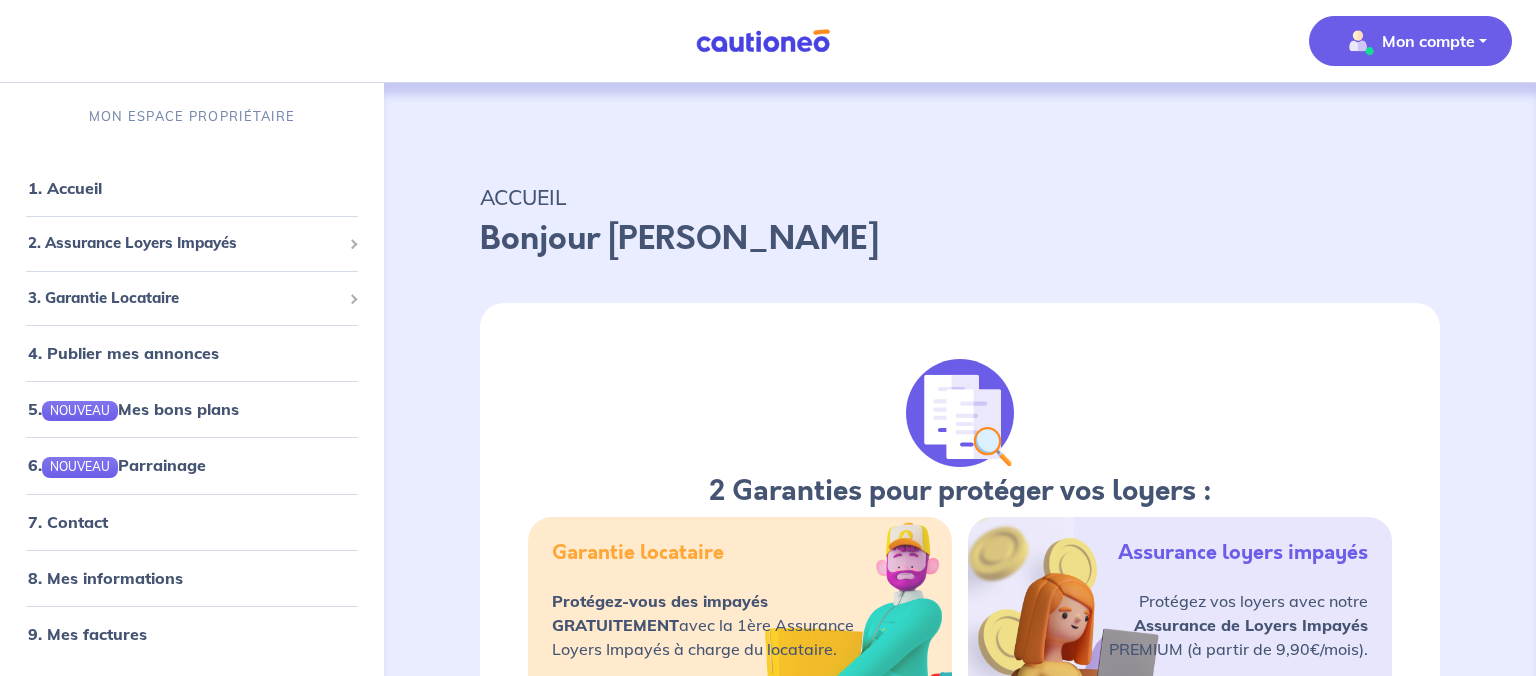 click on "Mon compte" at bounding box center (1410, 41) 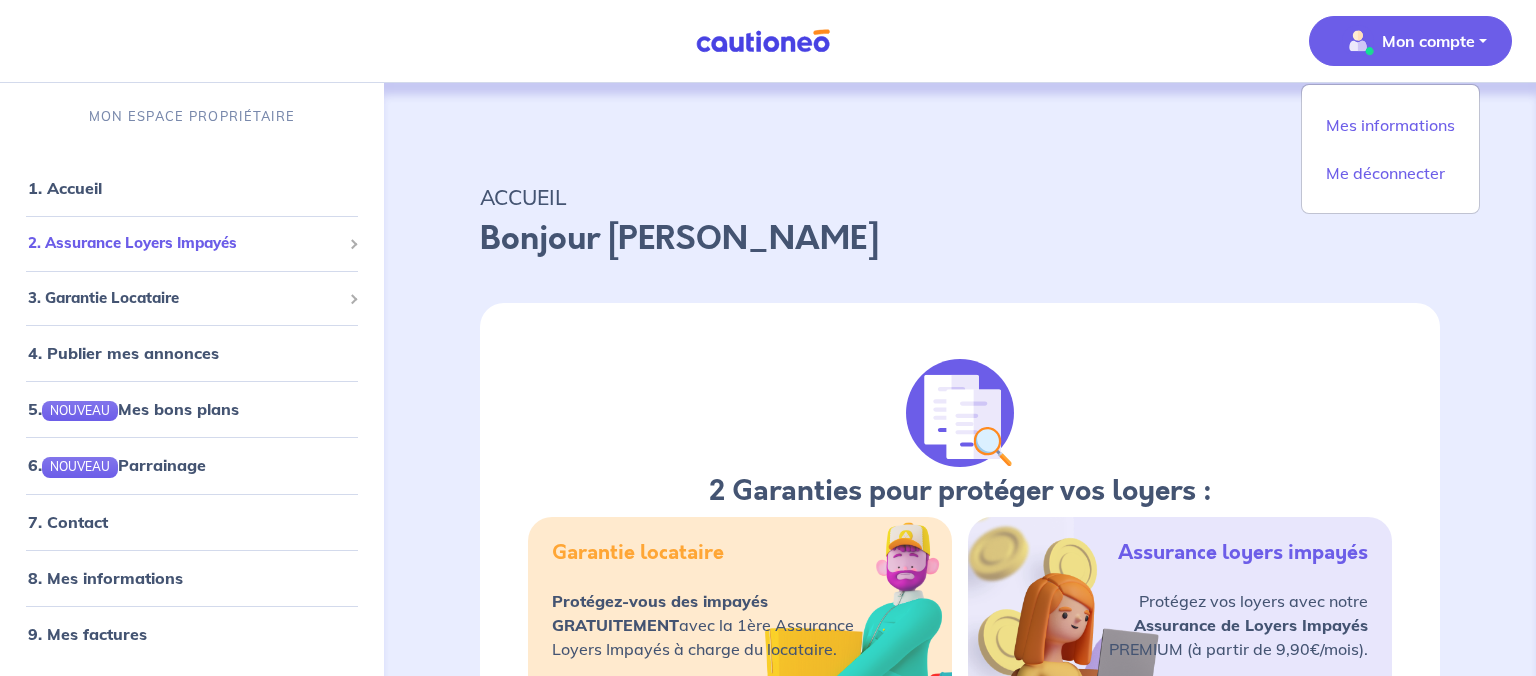 click on "2. Assurance Loyers Impayés" at bounding box center (184, 243) 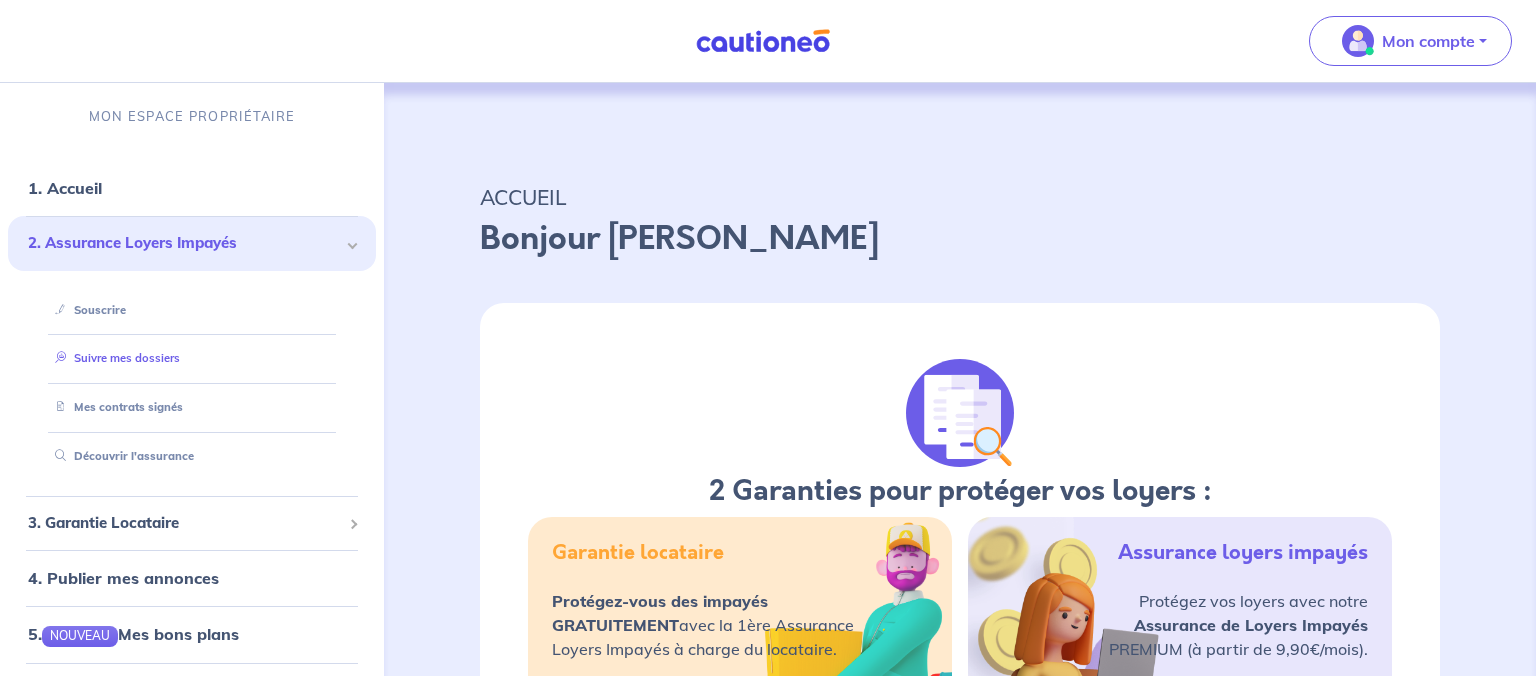 click on "Suivre mes dossiers" at bounding box center (113, 358) 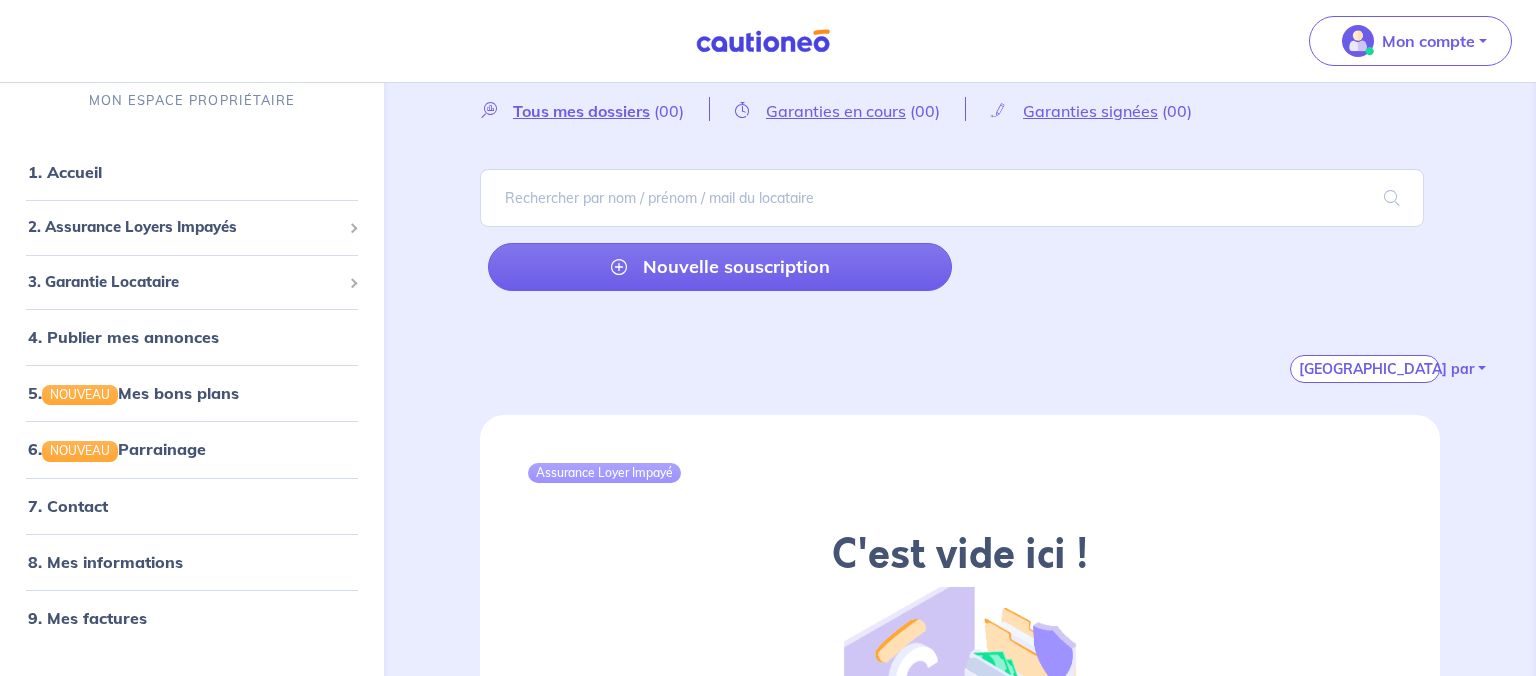 scroll, scrollTop: 0, scrollLeft: 0, axis: both 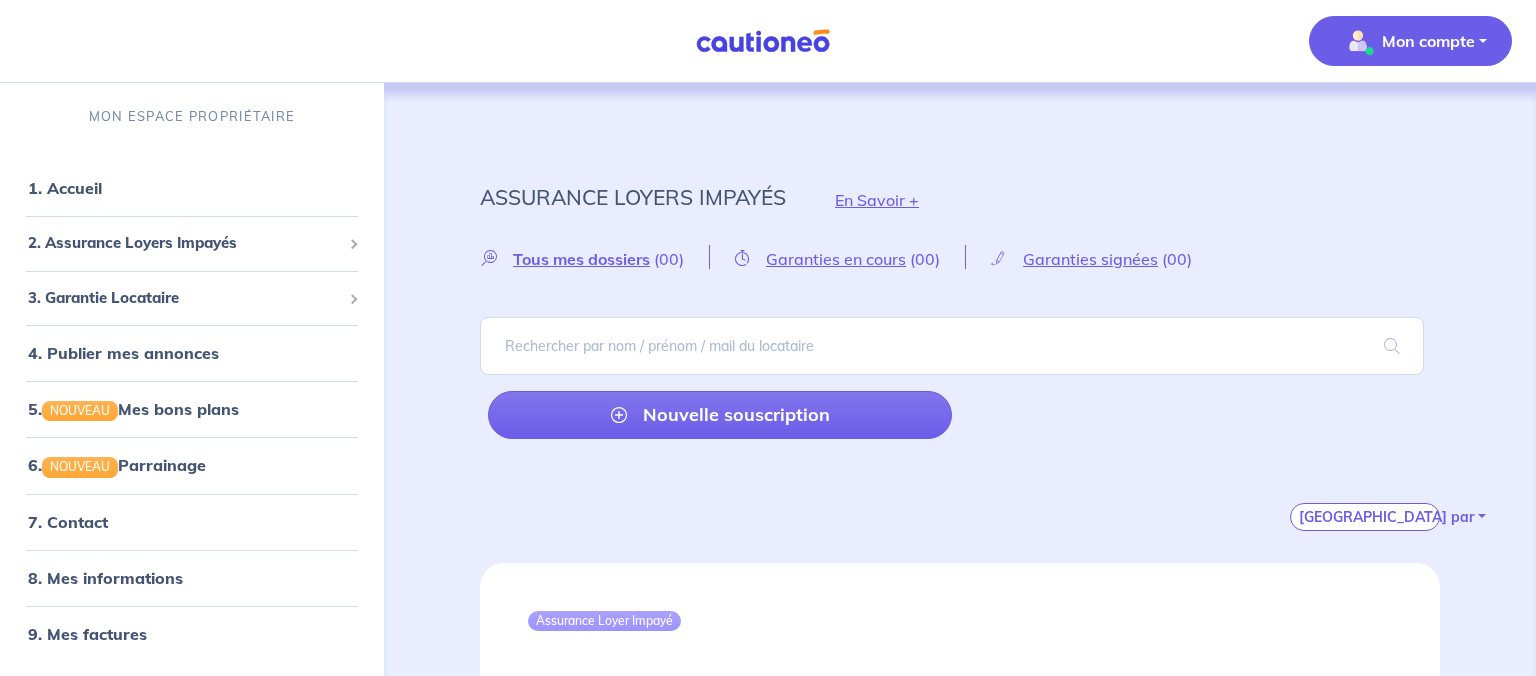 click on "Mon compte" at bounding box center (1410, 41) 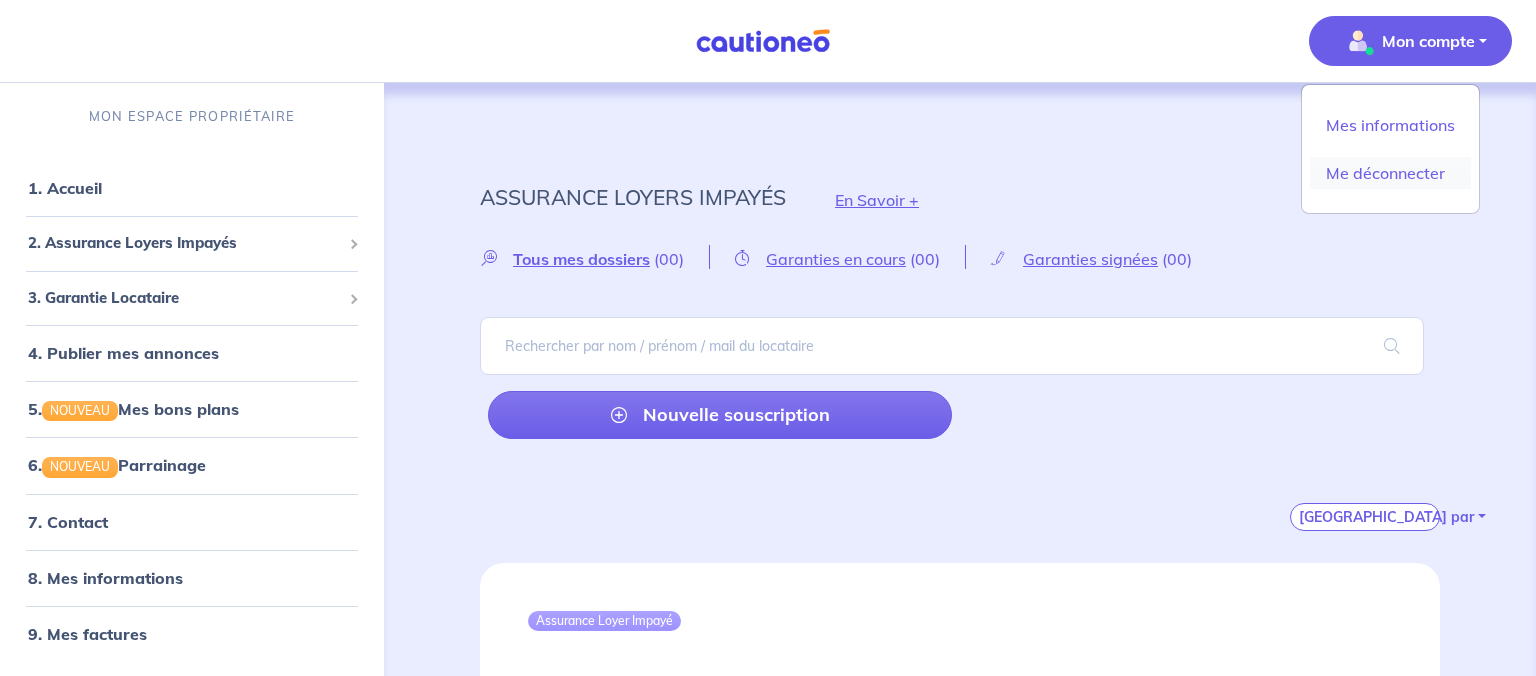 click on "Me déconnecter" at bounding box center [1390, 173] 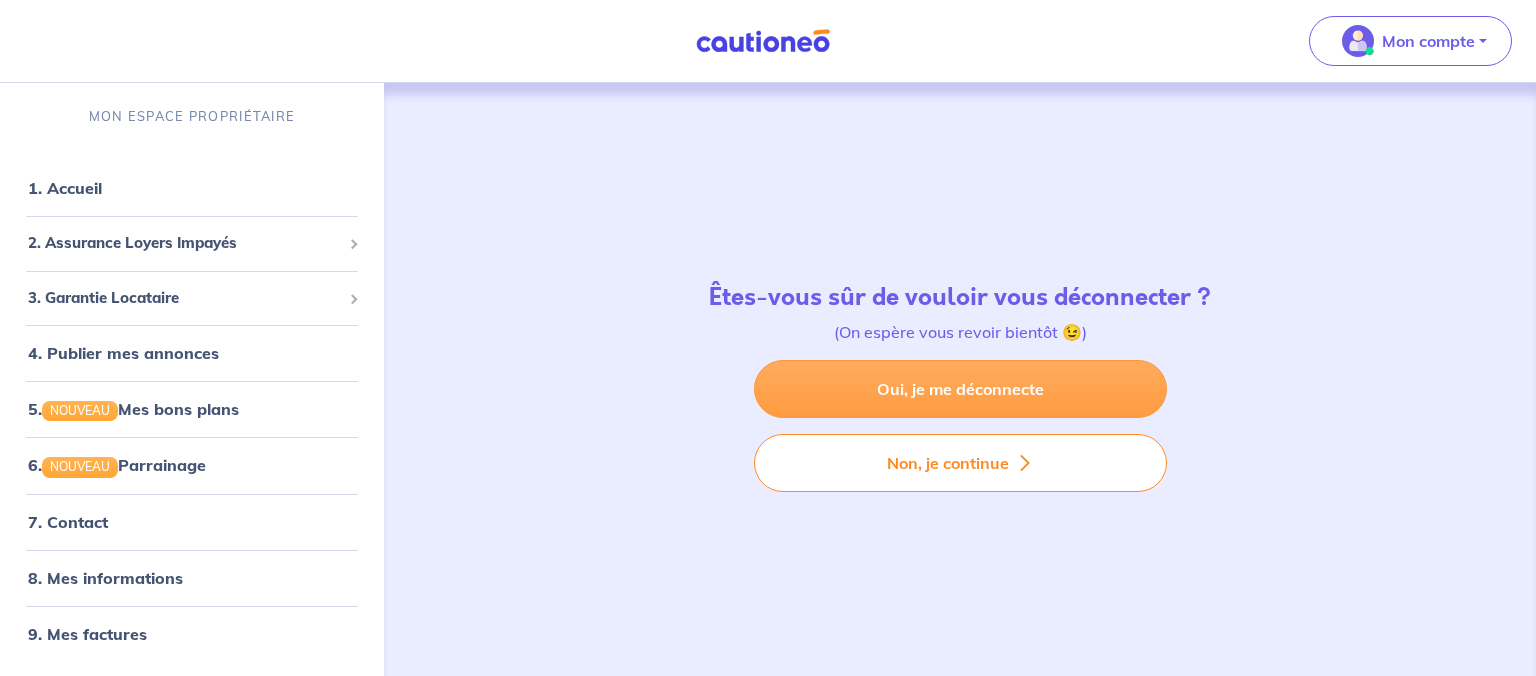 click on "Oui, je me déconnecte" at bounding box center [960, 389] 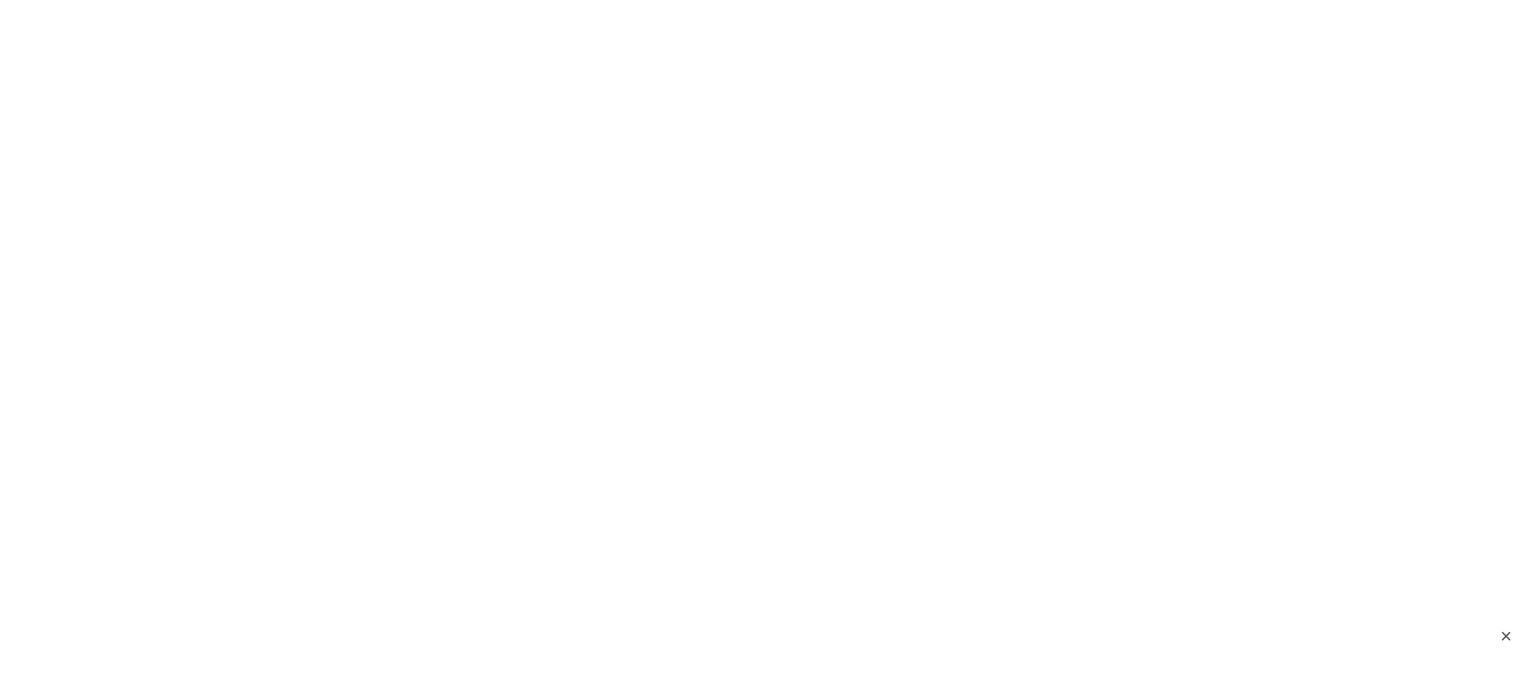 scroll, scrollTop: 0, scrollLeft: 0, axis: both 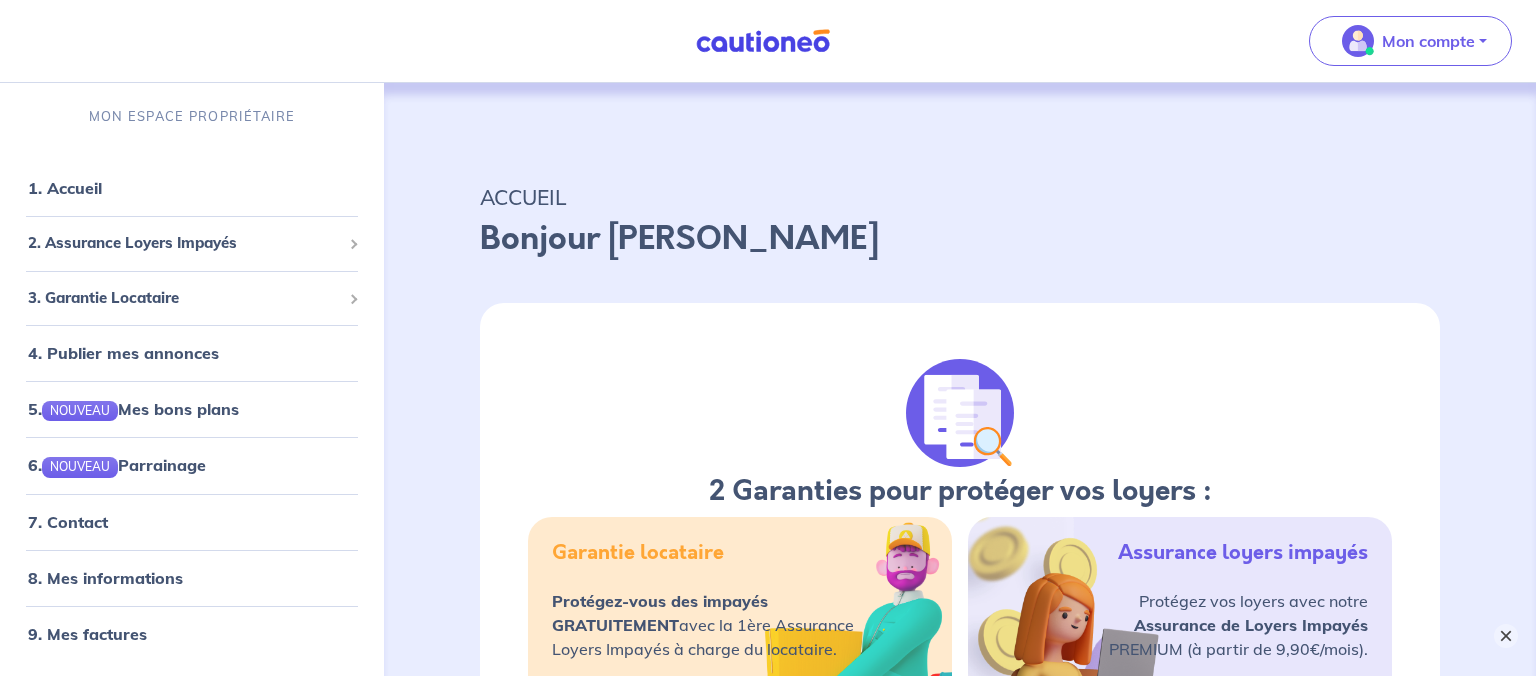 click on "×" at bounding box center (1506, 636) 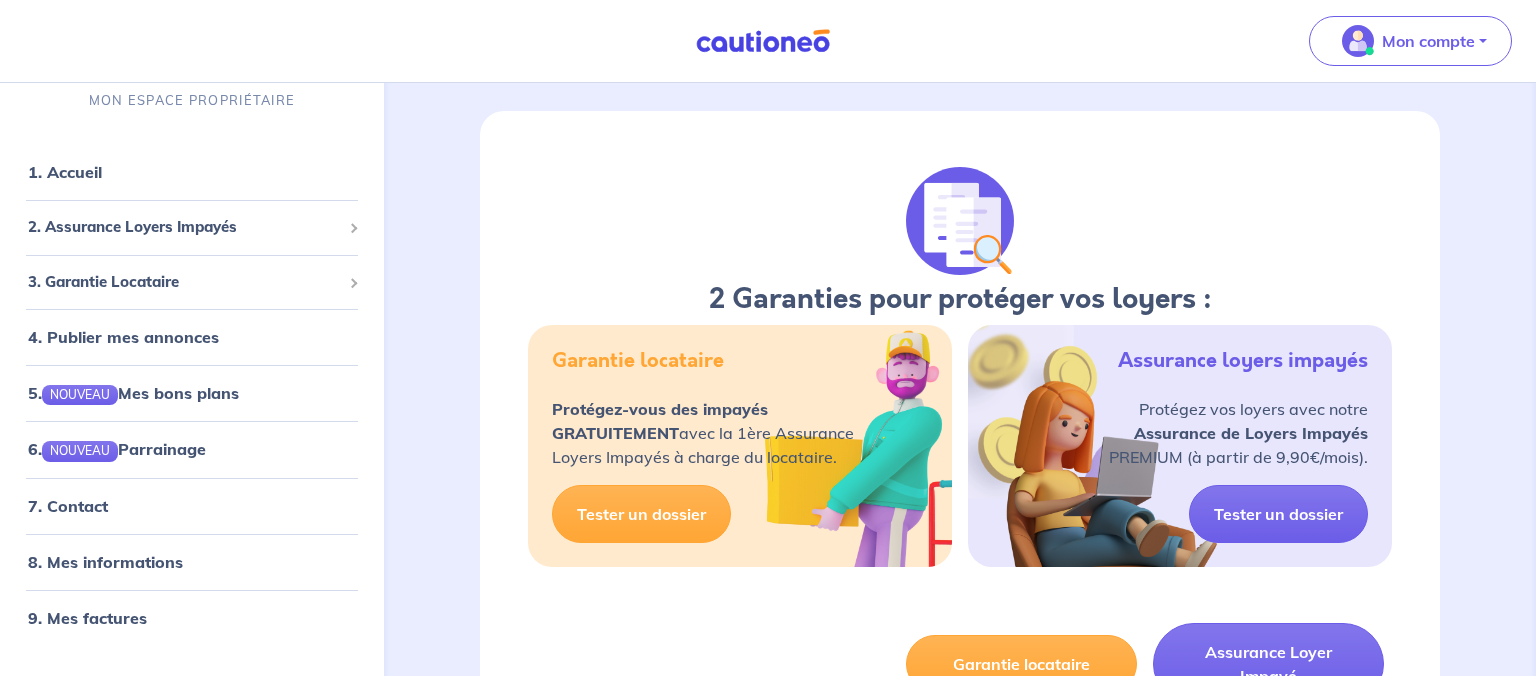 scroll, scrollTop: 207, scrollLeft: 0, axis: vertical 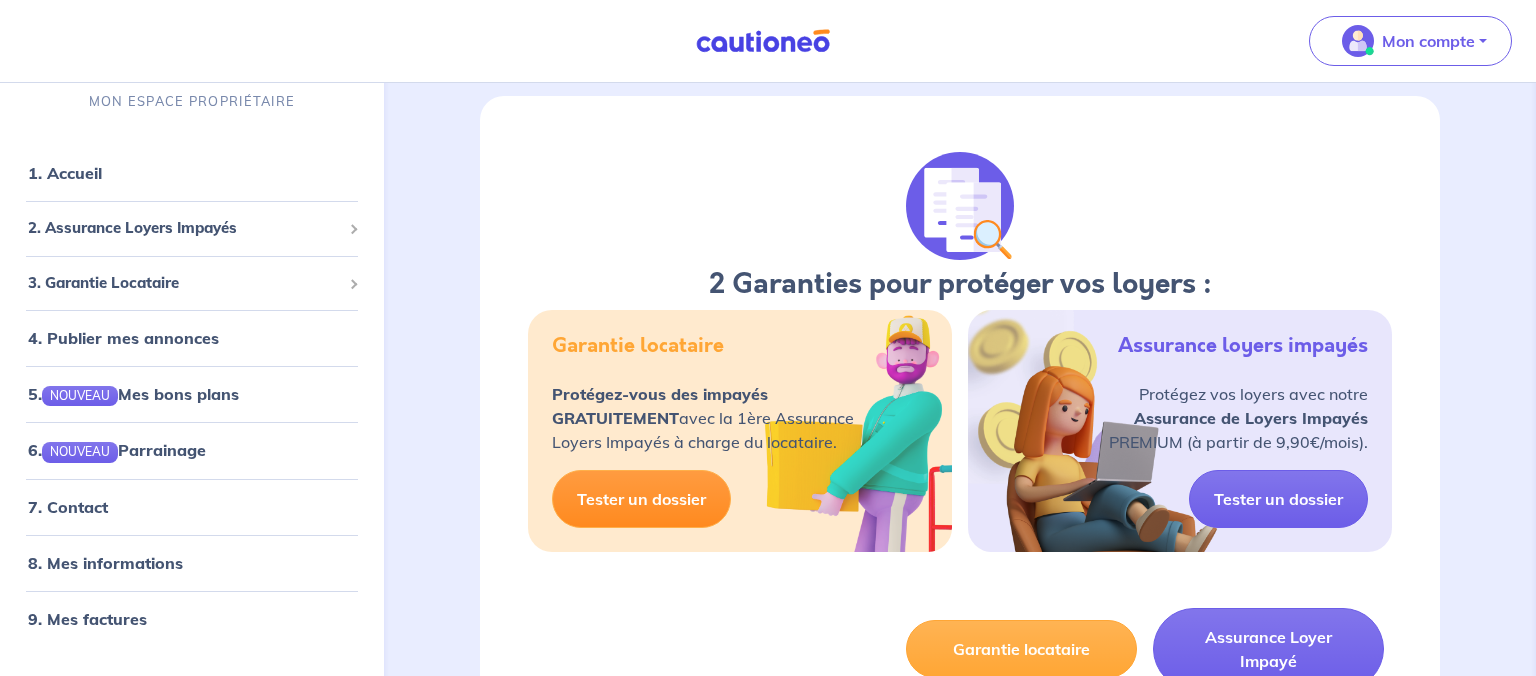click on "Tester un dossier" at bounding box center (641, 499) 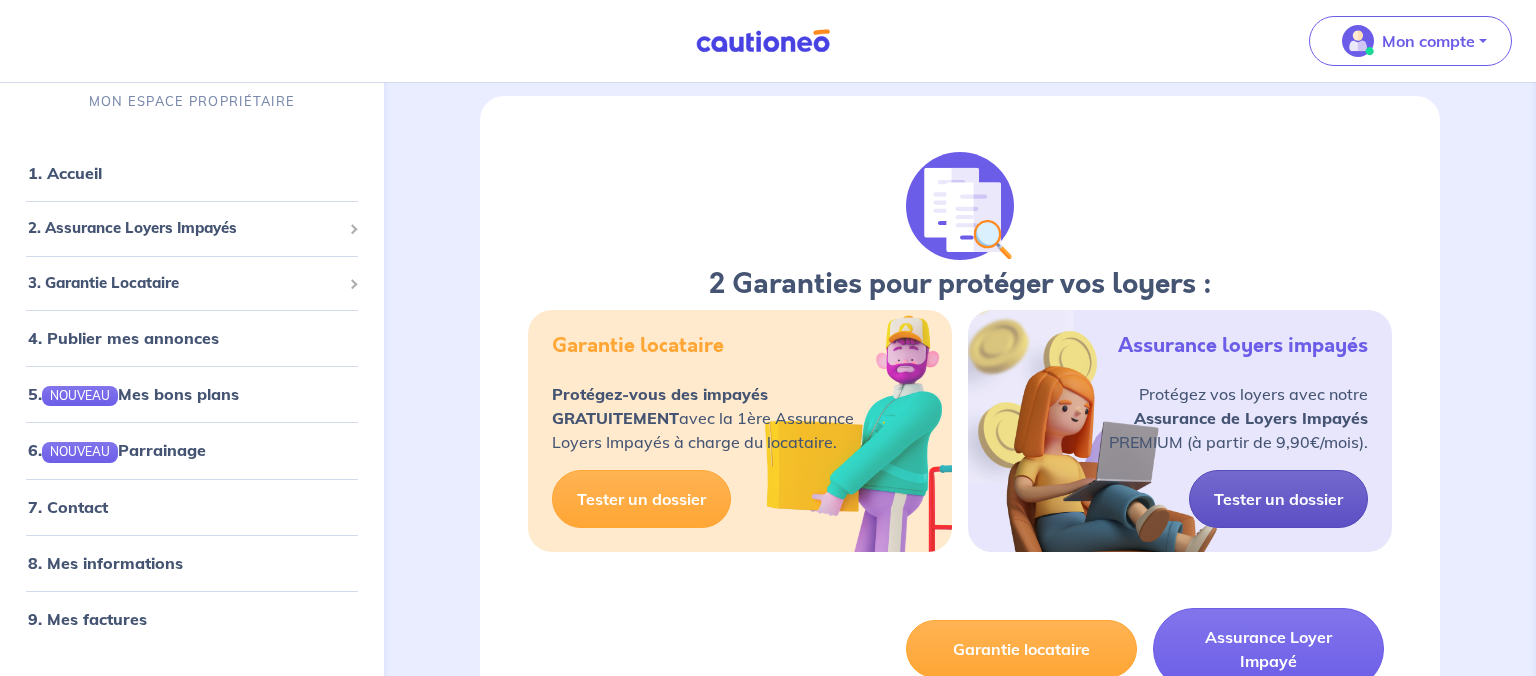 click on "Tester un dossier" at bounding box center (1278, 499) 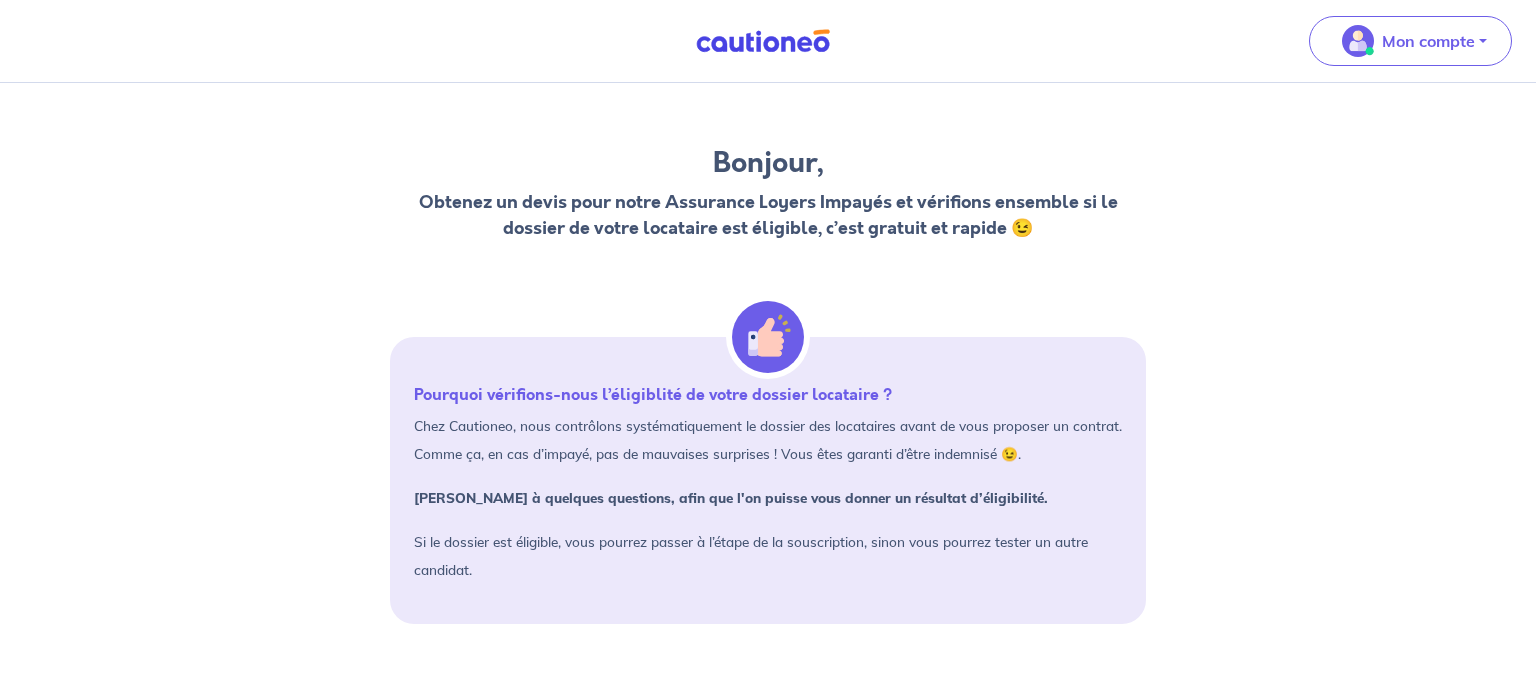 scroll, scrollTop: 0, scrollLeft: 0, axis: both 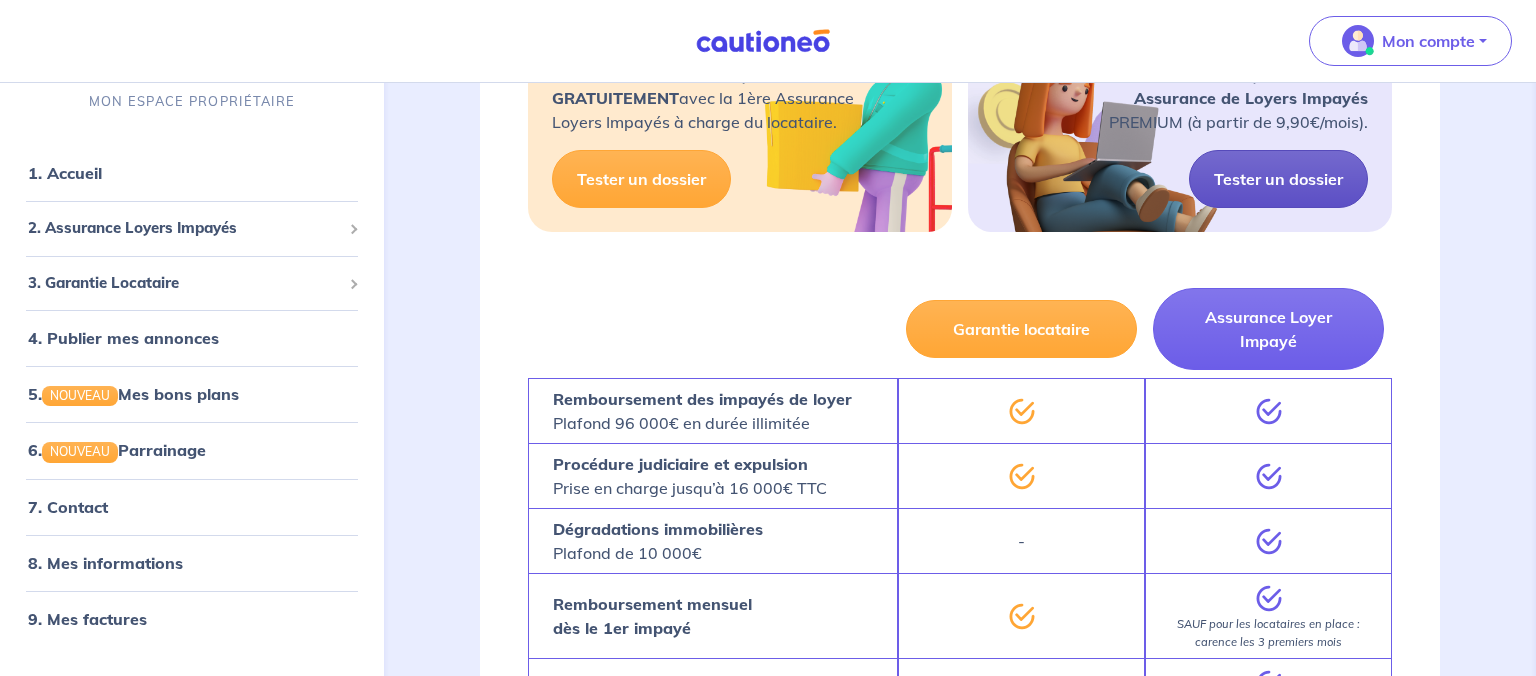 click on "Tester un dossier" at bounding box center [1278, 179] 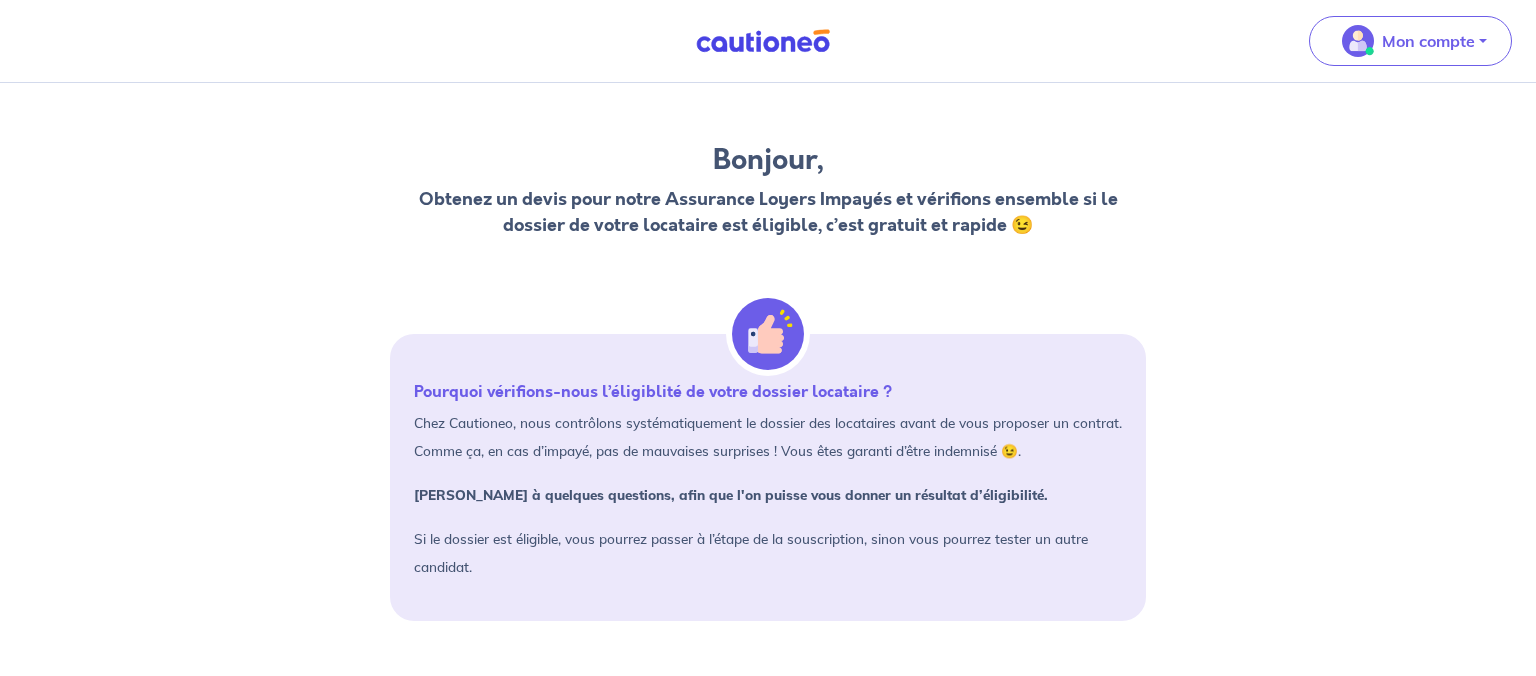 scroll, scrollTop: 0, scrollLeft: 0, axis: both 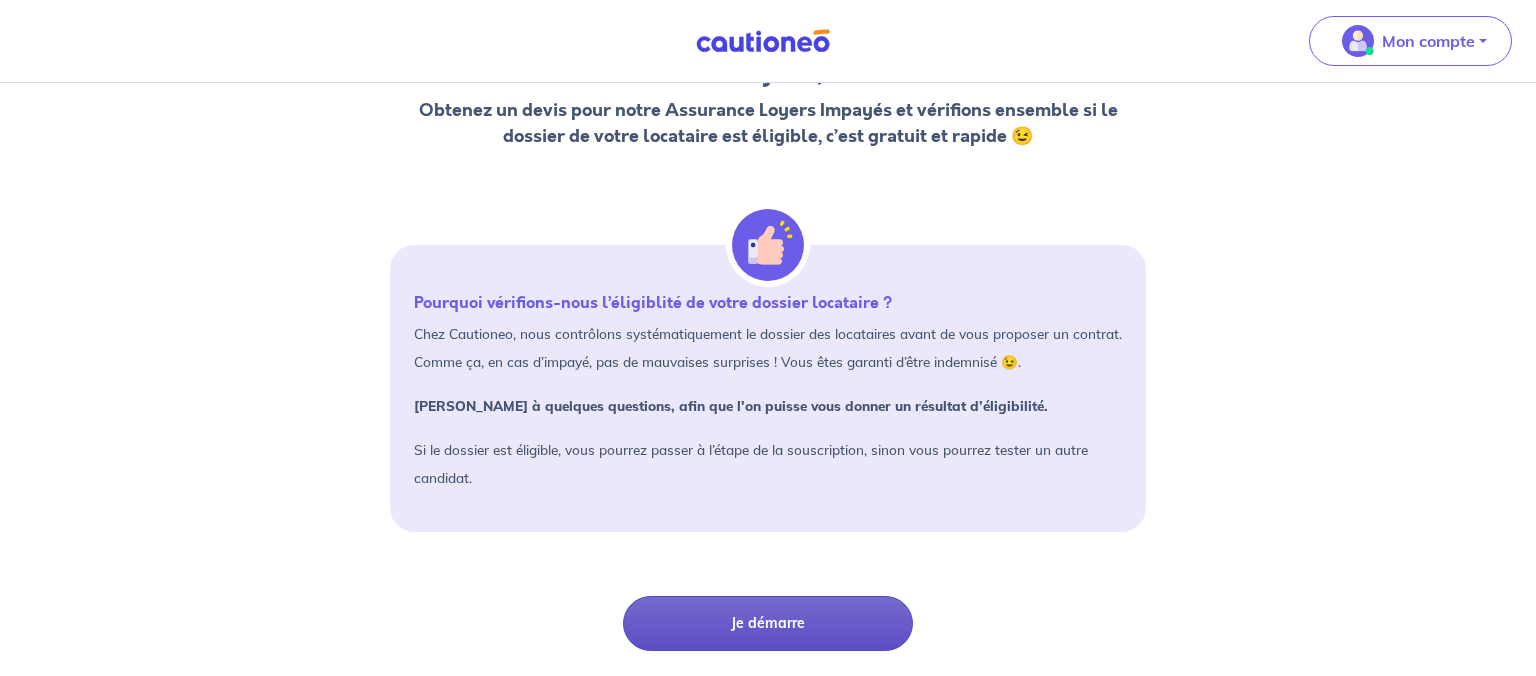 click on "Je démarre" at bounding box center (768, 623) 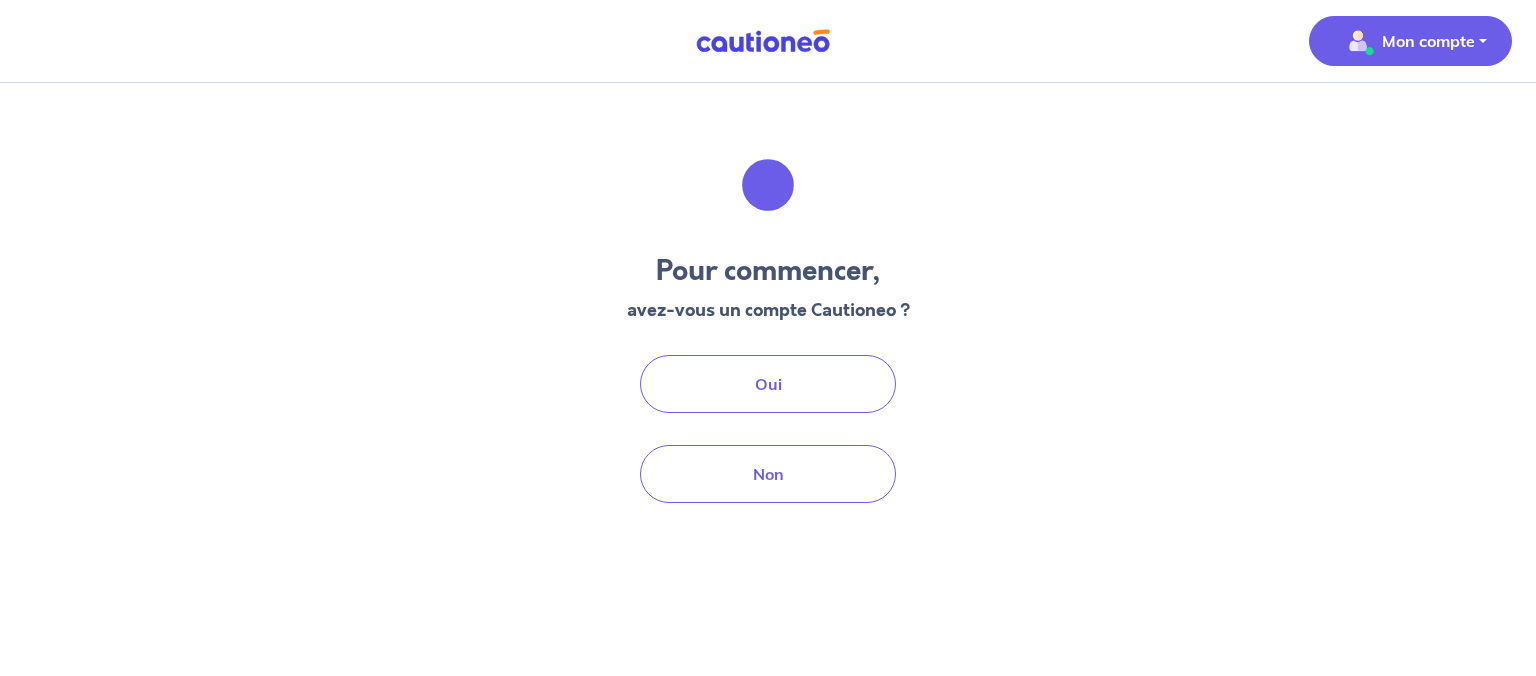 scroll, scrollTop: 46, scrollLeft: 0, axis: vertical 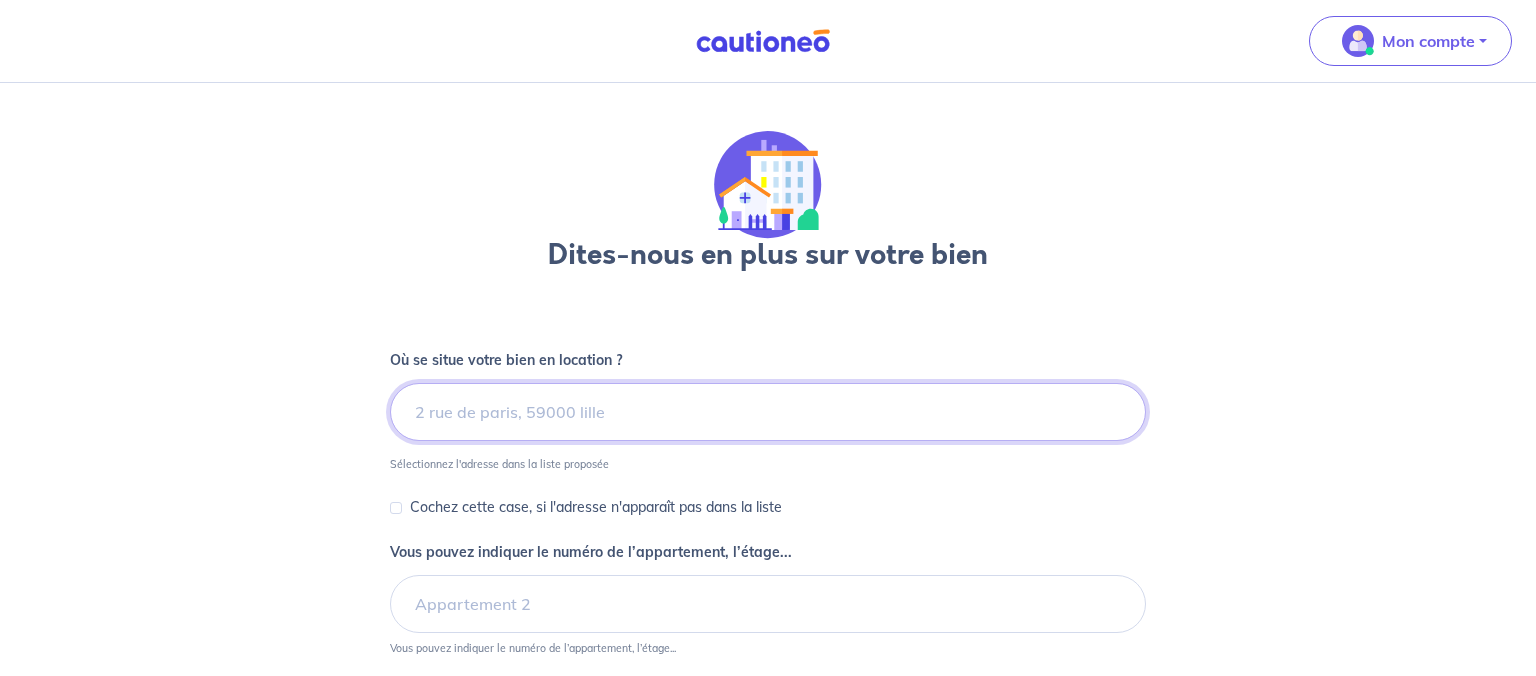 click at bounding box center [768, 412] 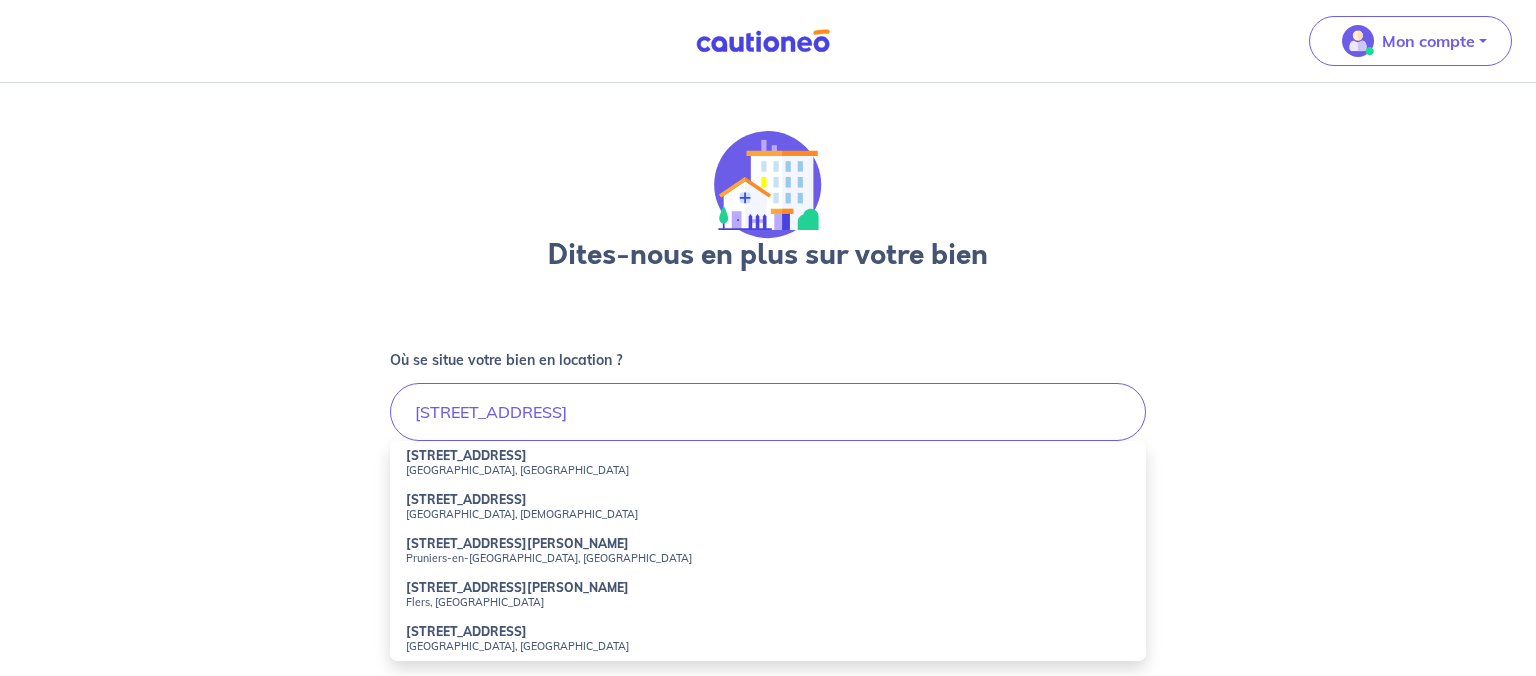 click on "[GEOGRAPHIC_DATA], [GEOGRAPHIC_DATA]" at bounding box center (768, 470) 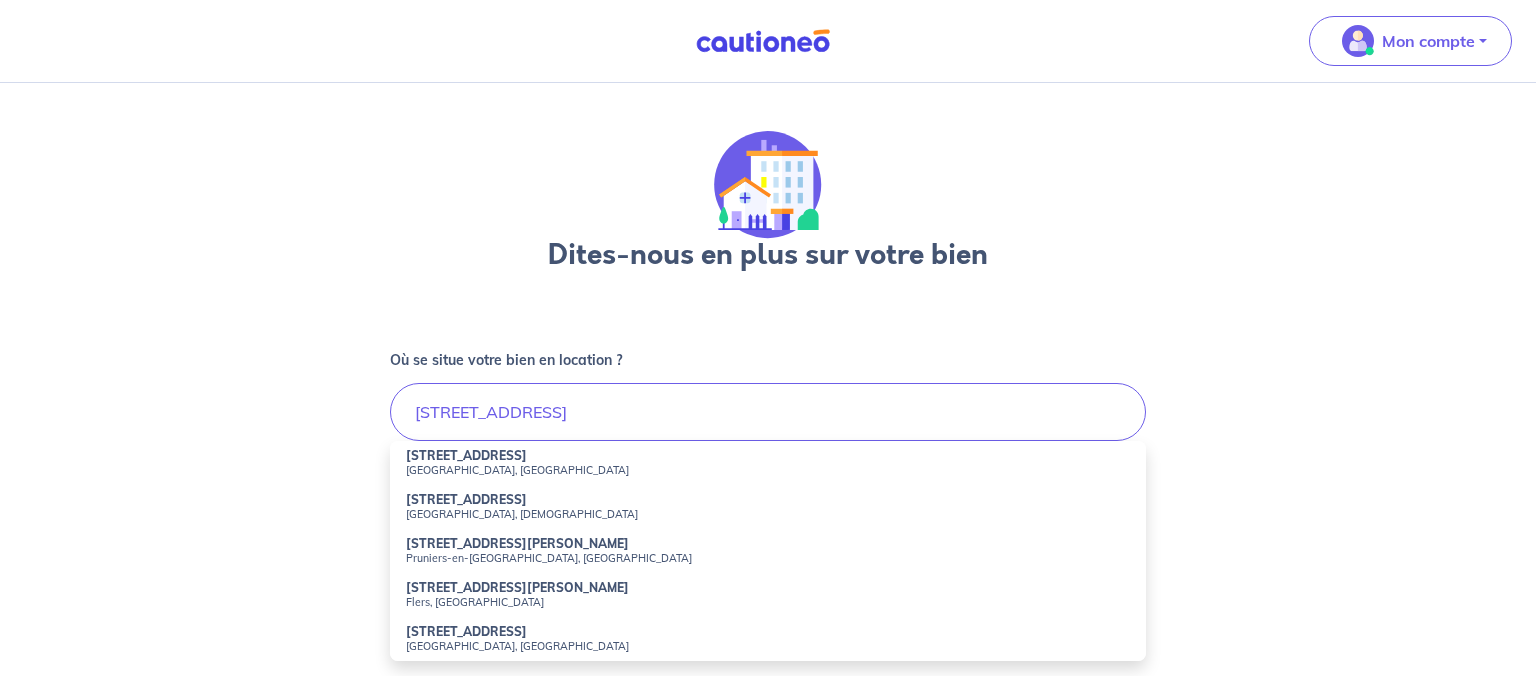 type on "[STREET_ADDRESS]" 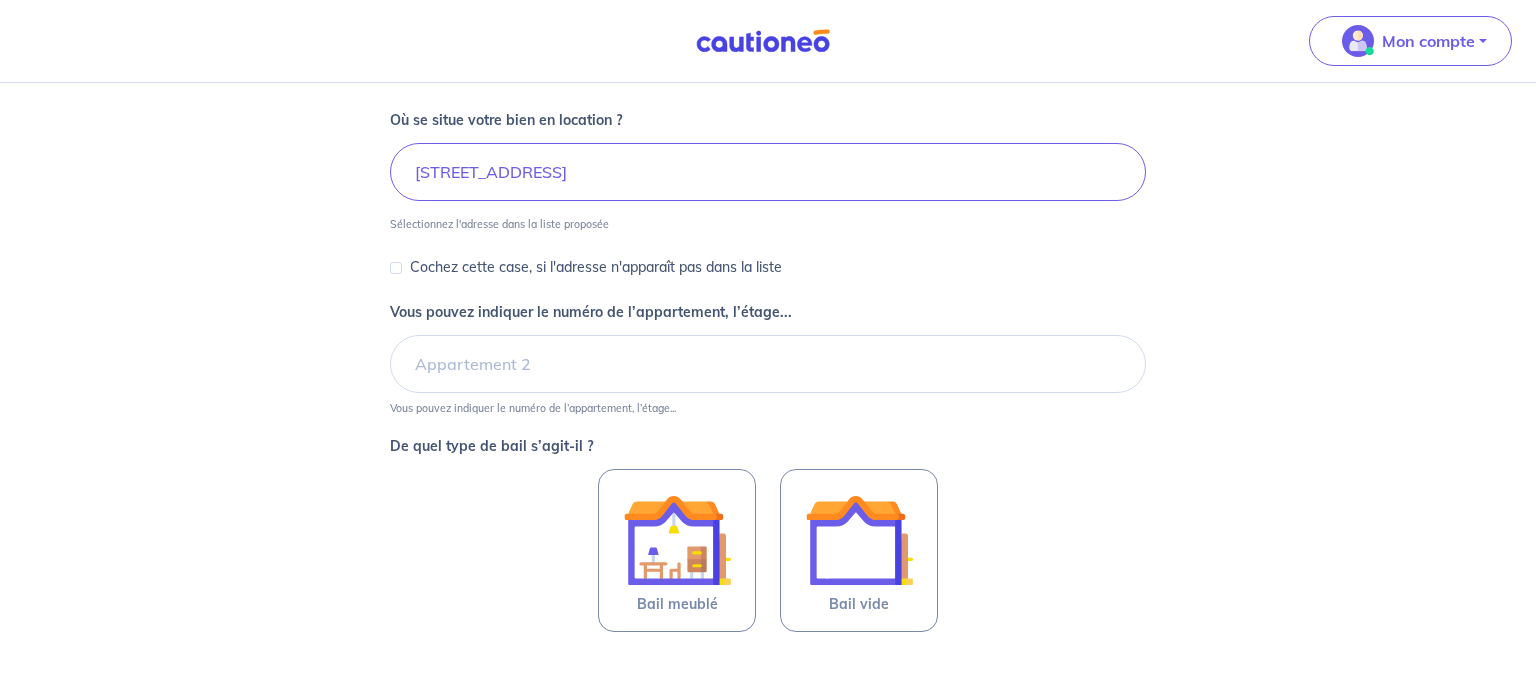 scroll, scrollTop: 242, scrollLeft: 0, axis: vertical 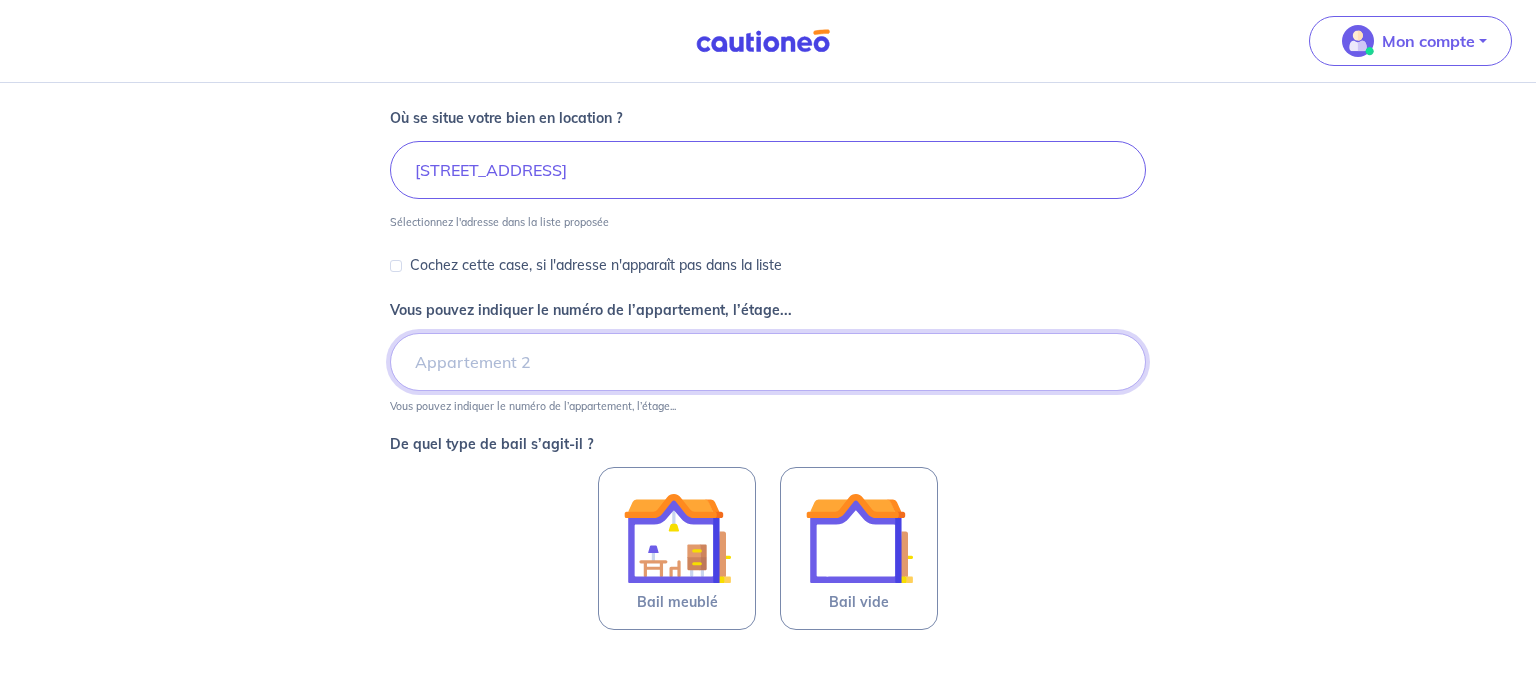 click on "Vous pouvez indiquer le numéro de l’appartement, l’étage..." at bounding box center (768, 362) 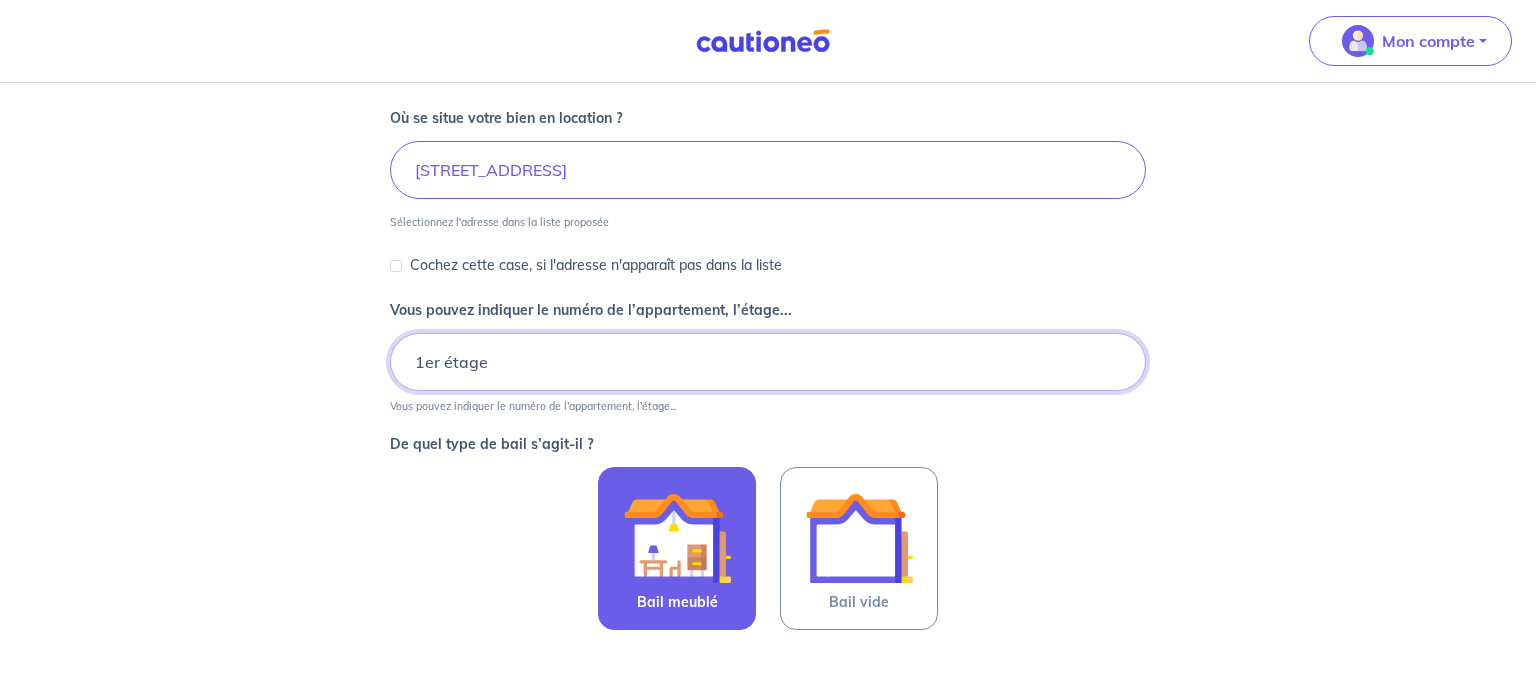 type on "1er étage" 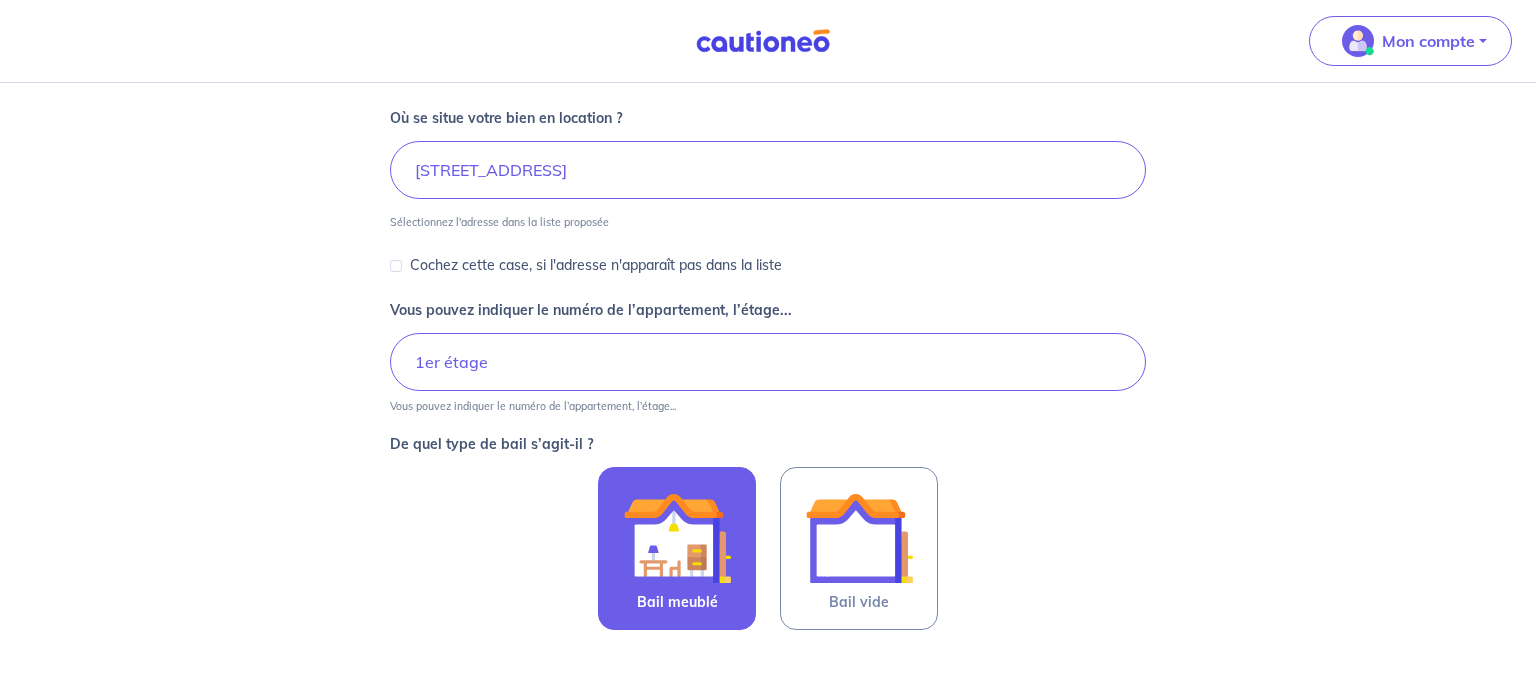 click at bounding box center [677, 538] 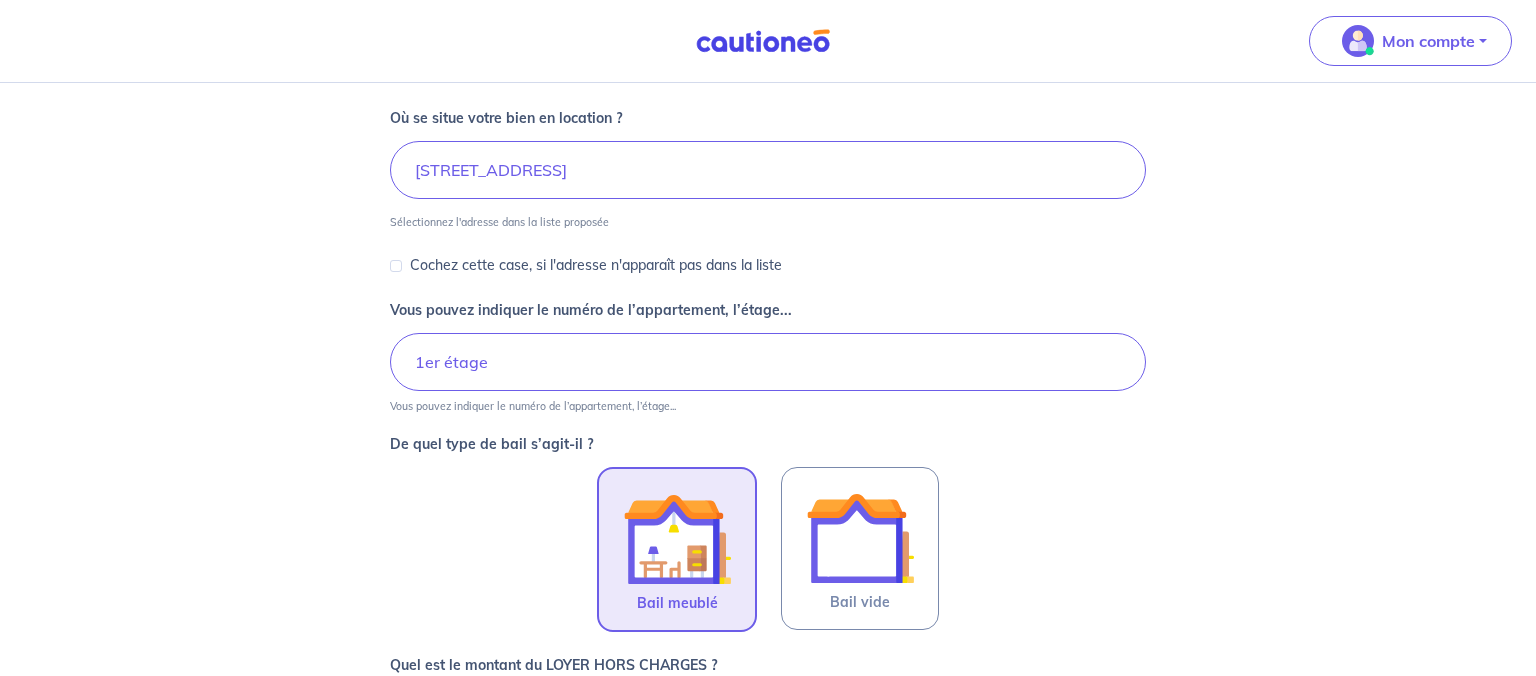 scroll, scrollTop: 618, scrollLeft: 0, axis: vertical 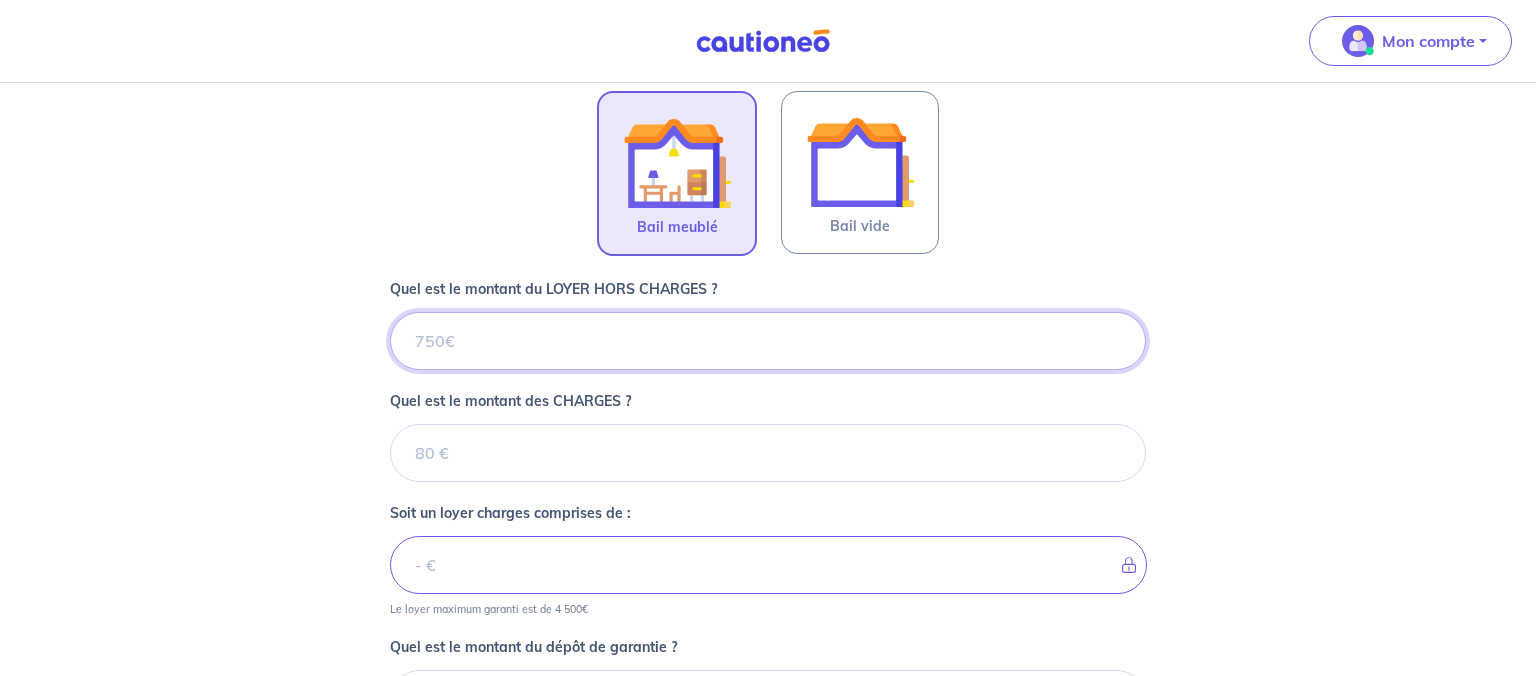 click on "Quel est le montant du LOYER HORS CHARGES ?" at bounding box center [768, 341] 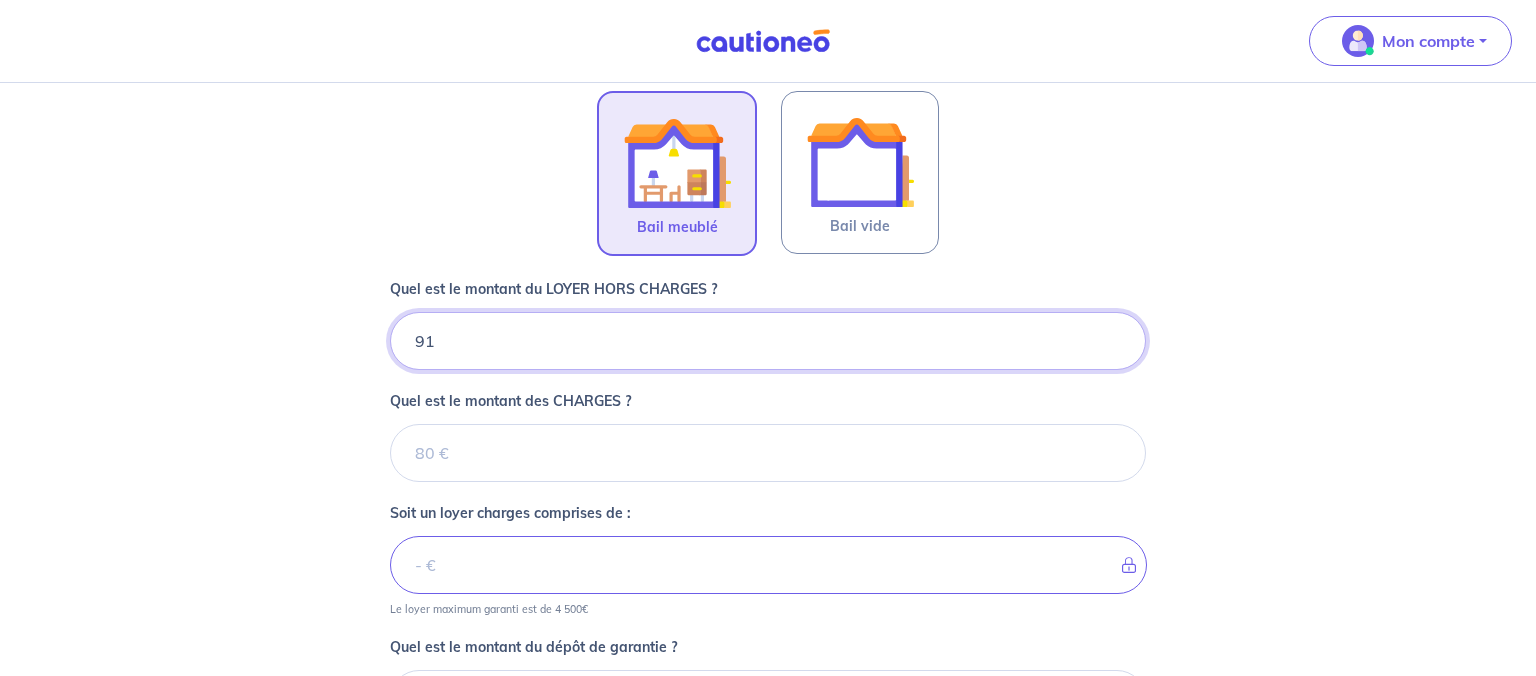 type on "910" 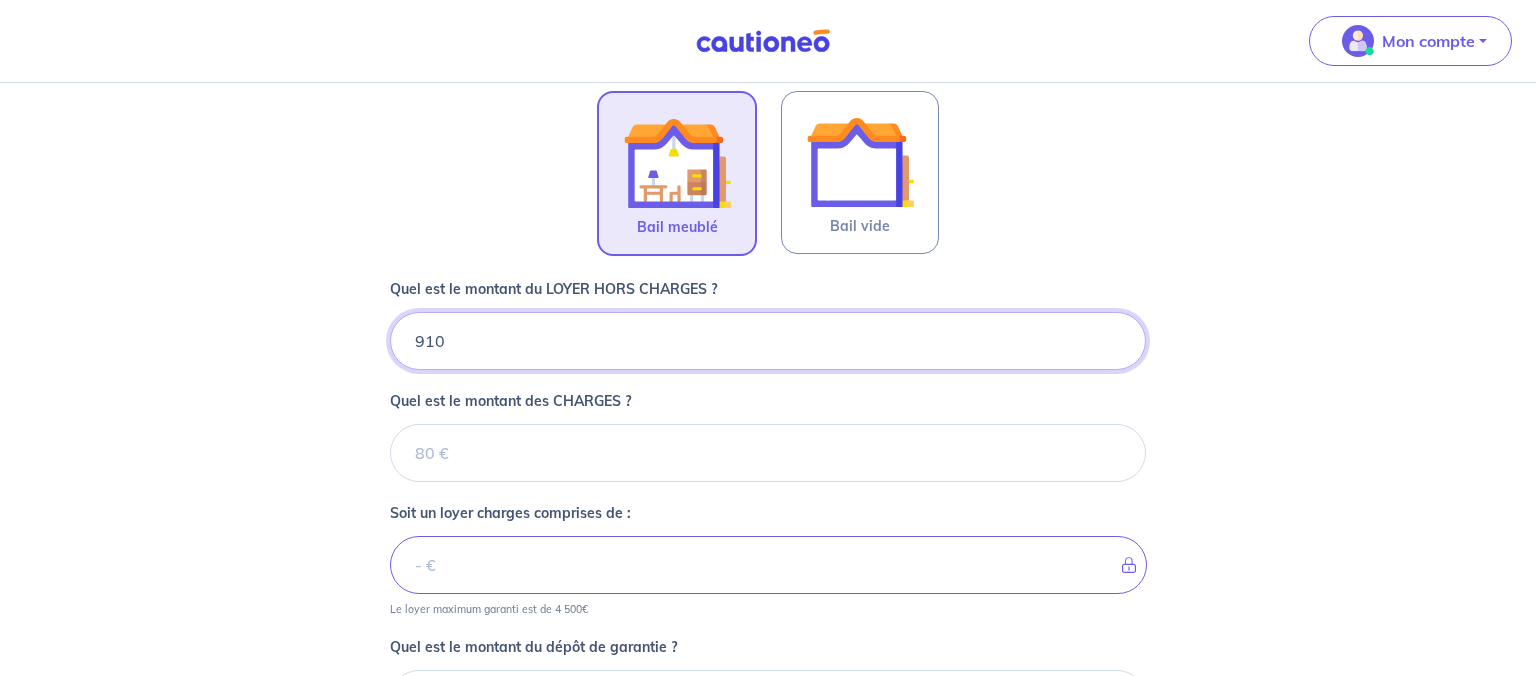 type 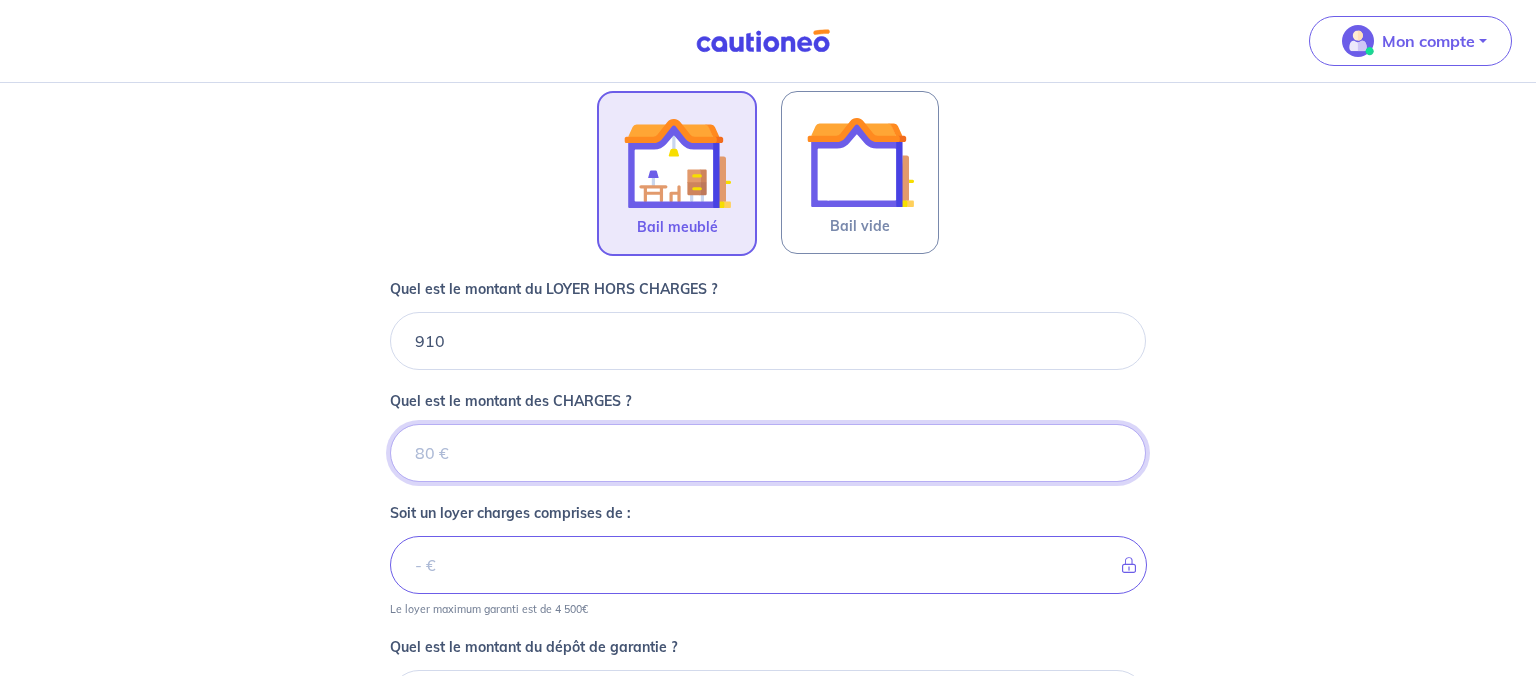 click on "Quel est le montant des CHARGES ?" at bounding box center [768, 453] 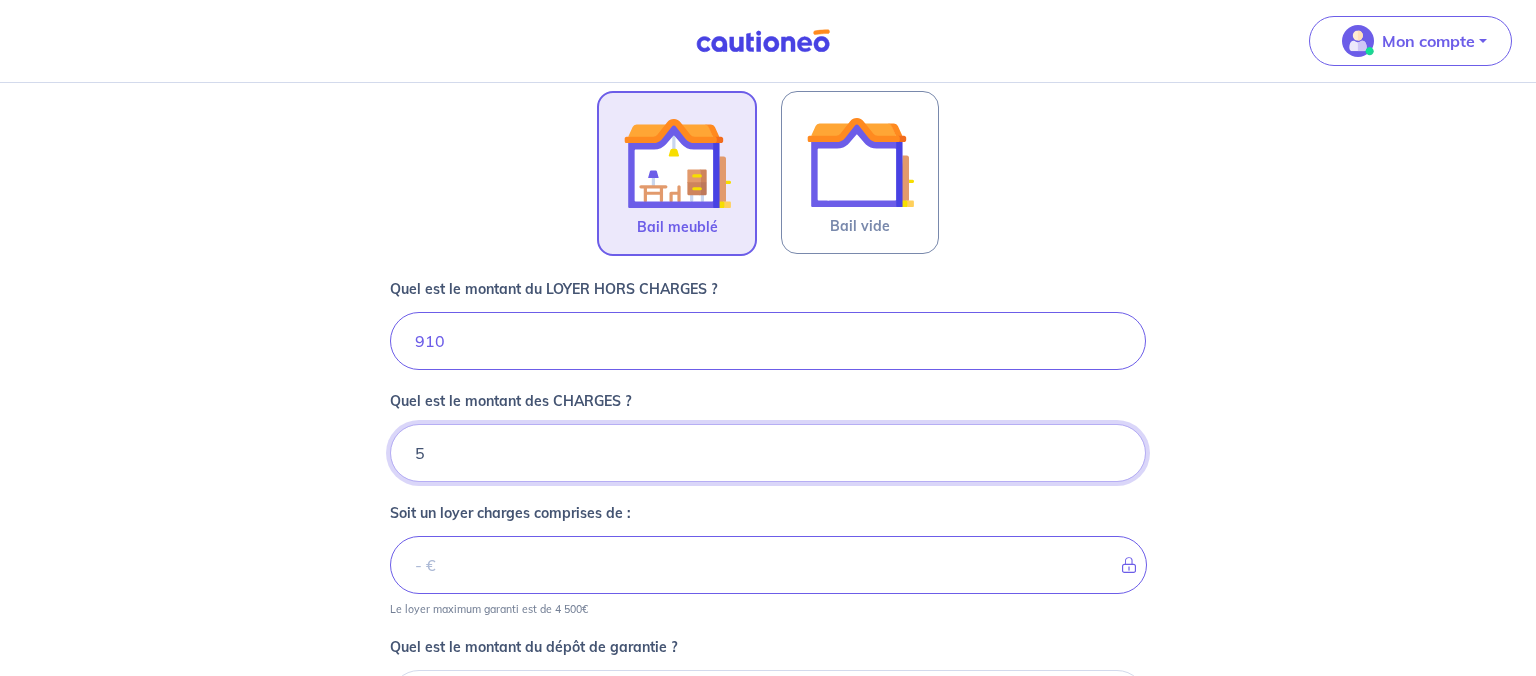 type on "50" 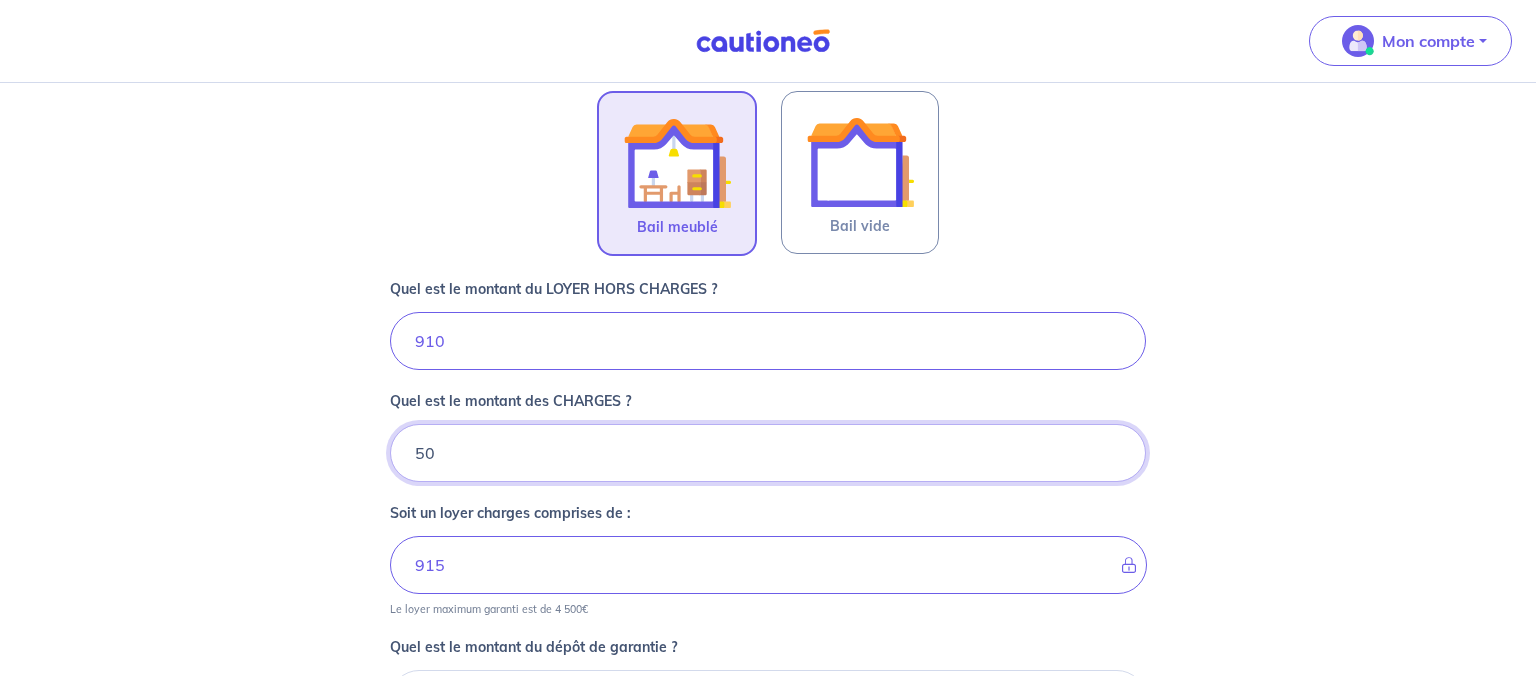 type on "960" 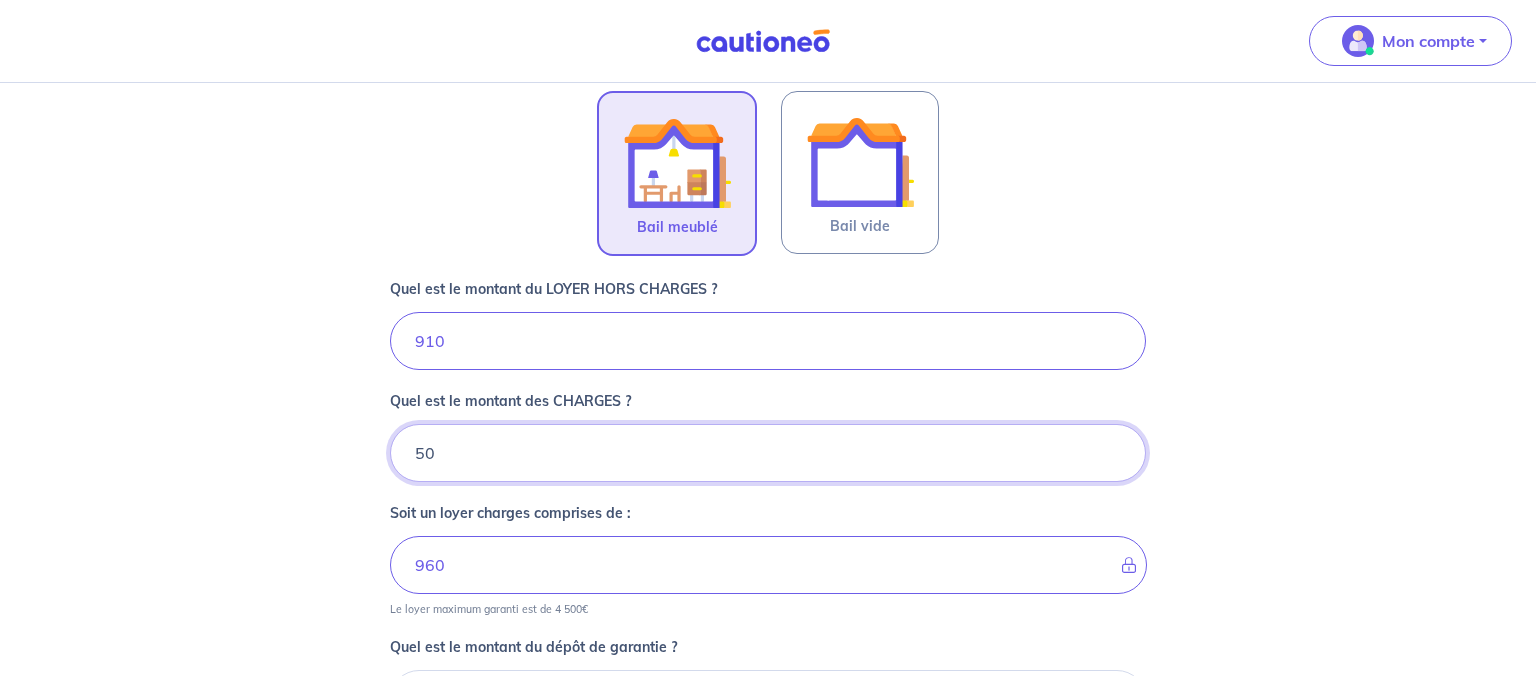 type on "50" 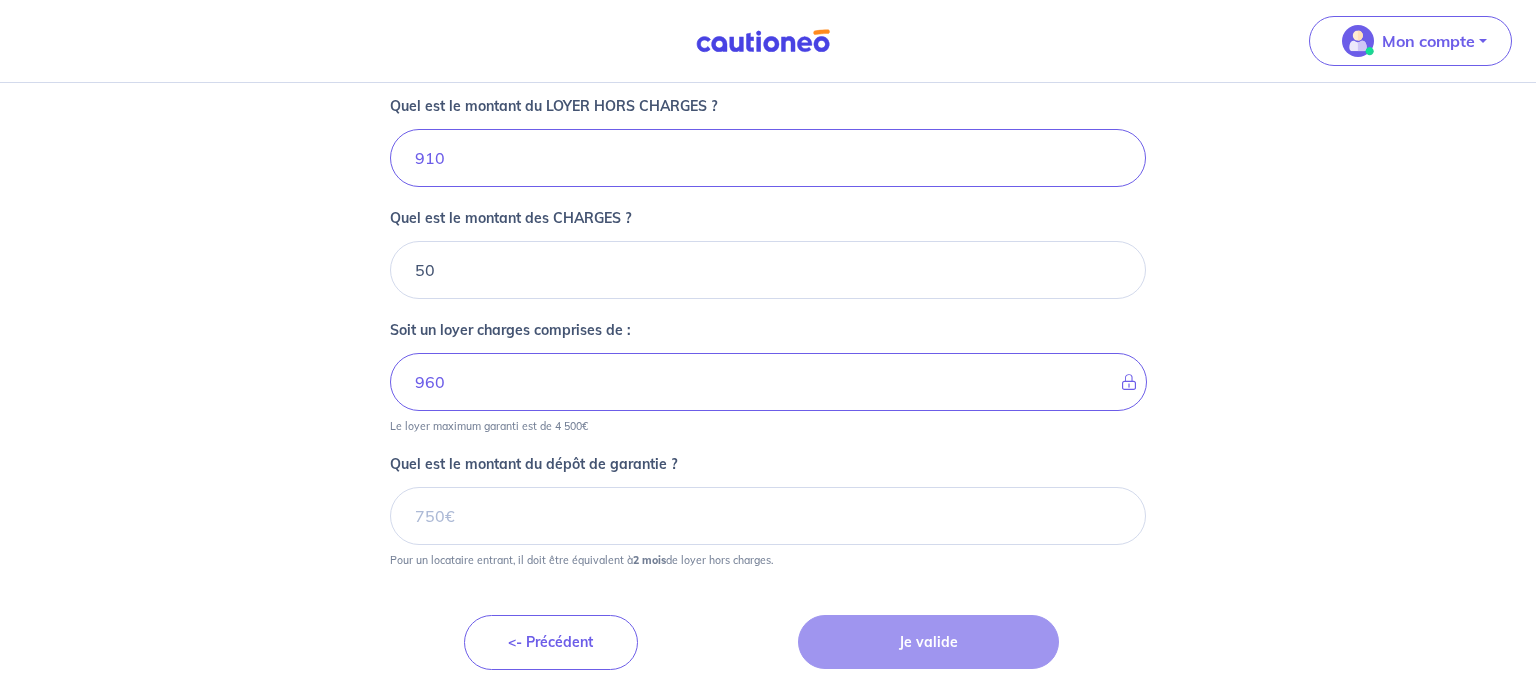 scroll, scrollTop: 864, scrollLeft: 0, axis: vertical 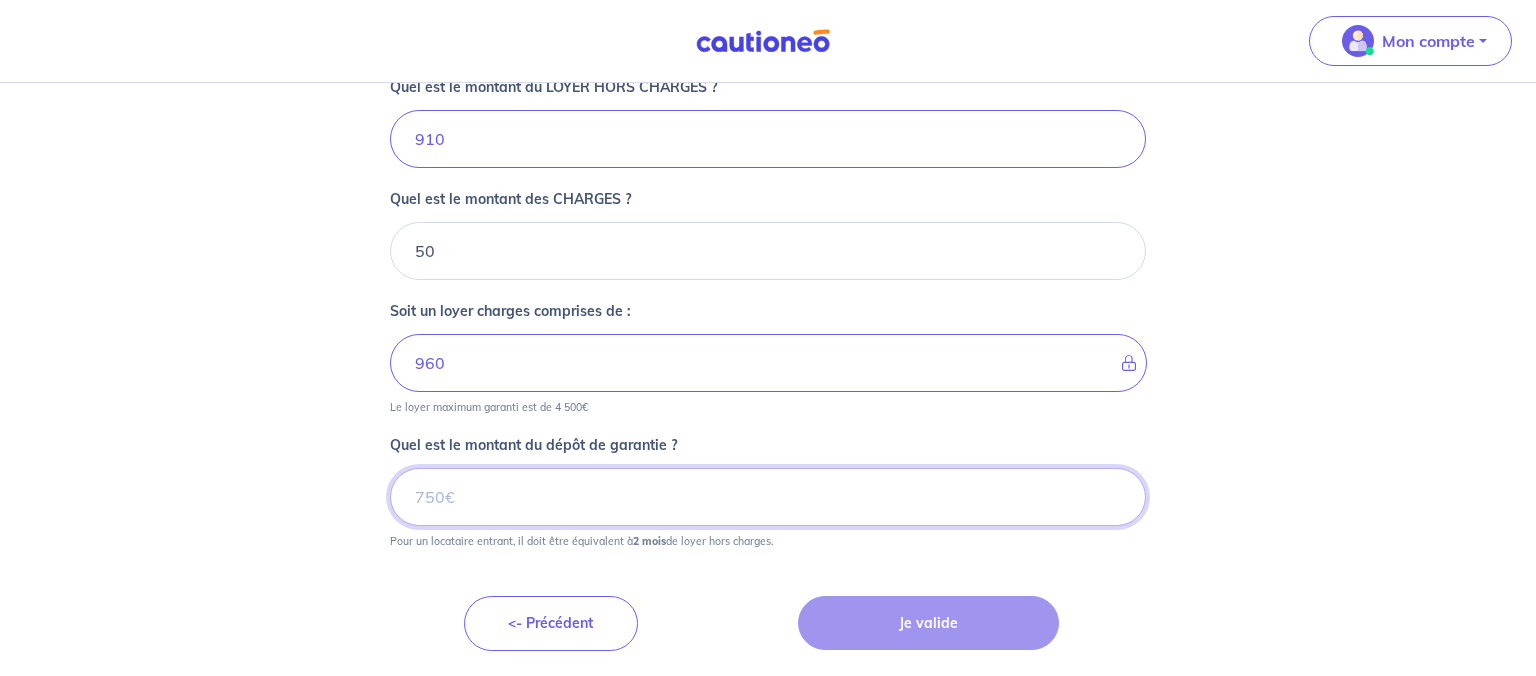 click on "Quel est le montant du dépôt de garantie ?" at bounding box center (768, 497) 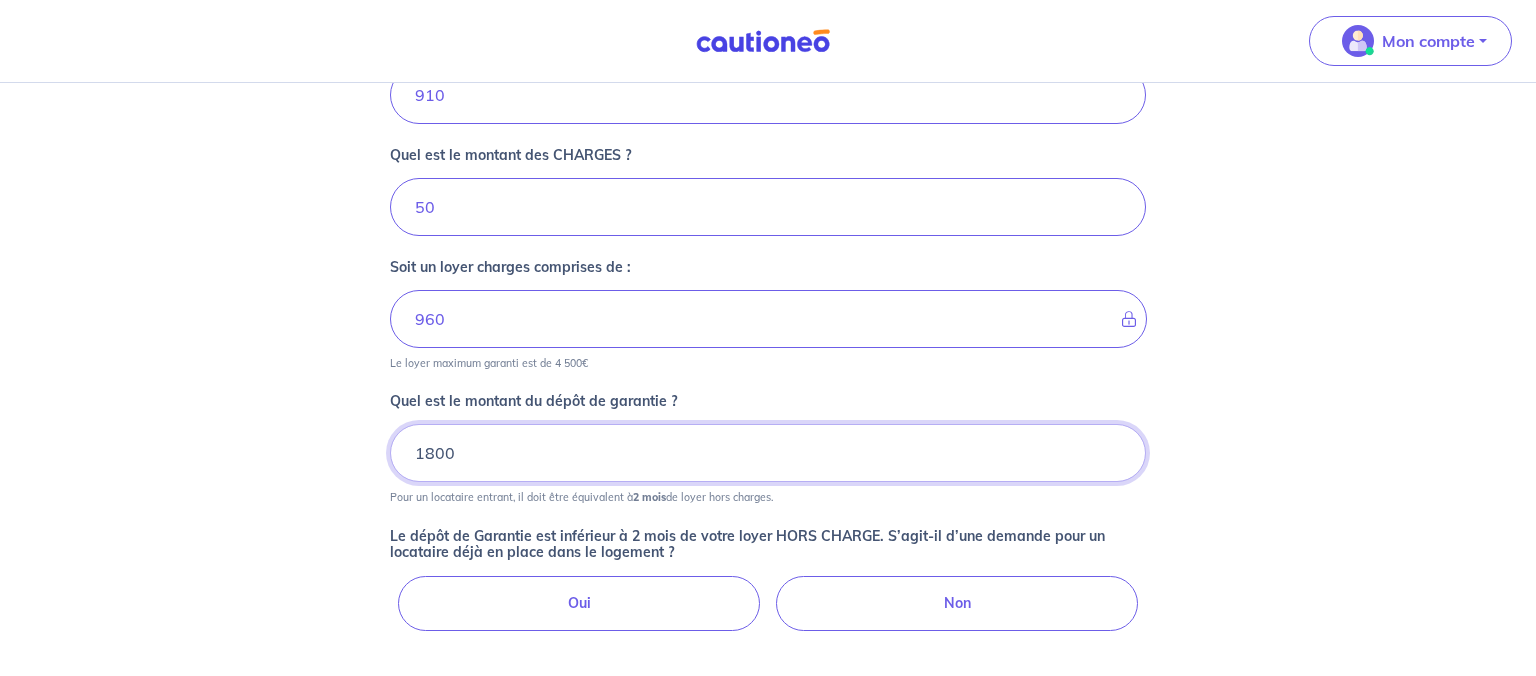 scroll, scrollTop: 990, scrollLeft: 0, axis: vertical 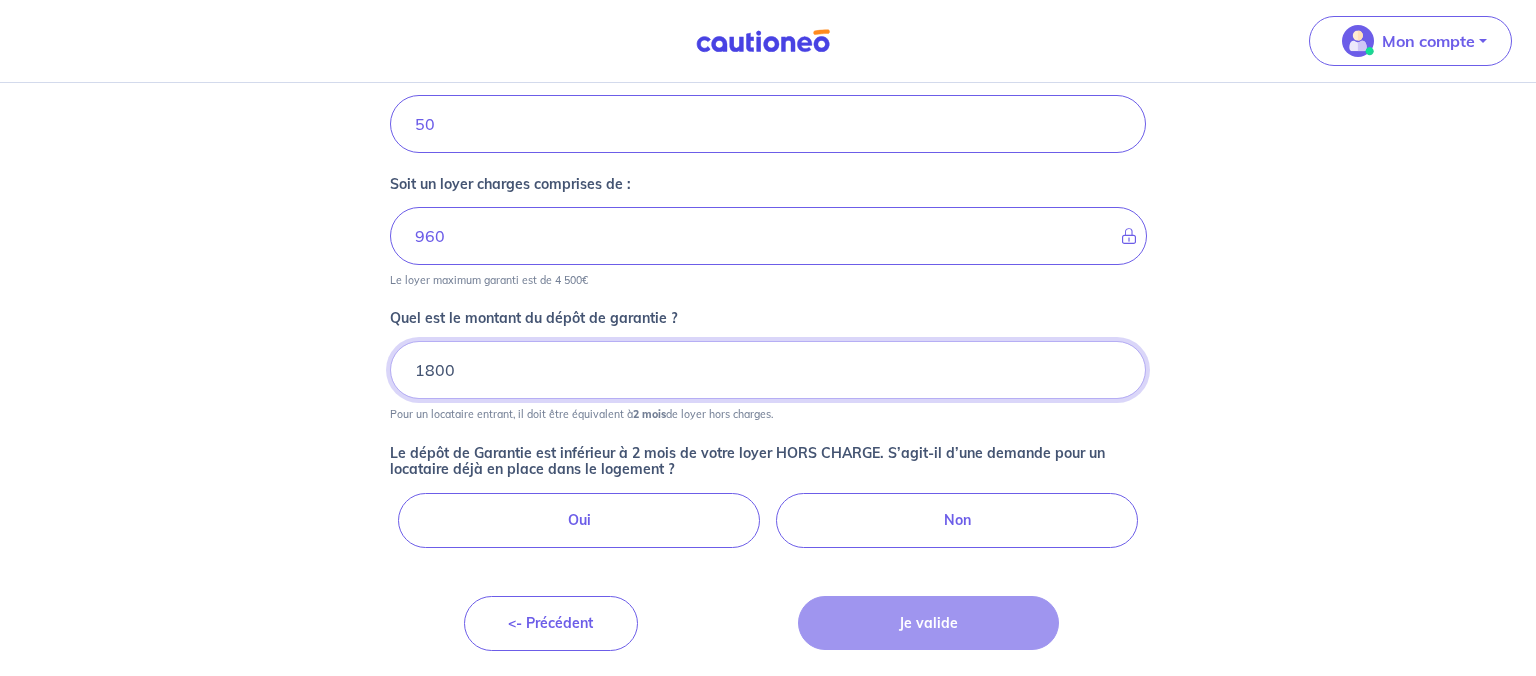 type on "1800" 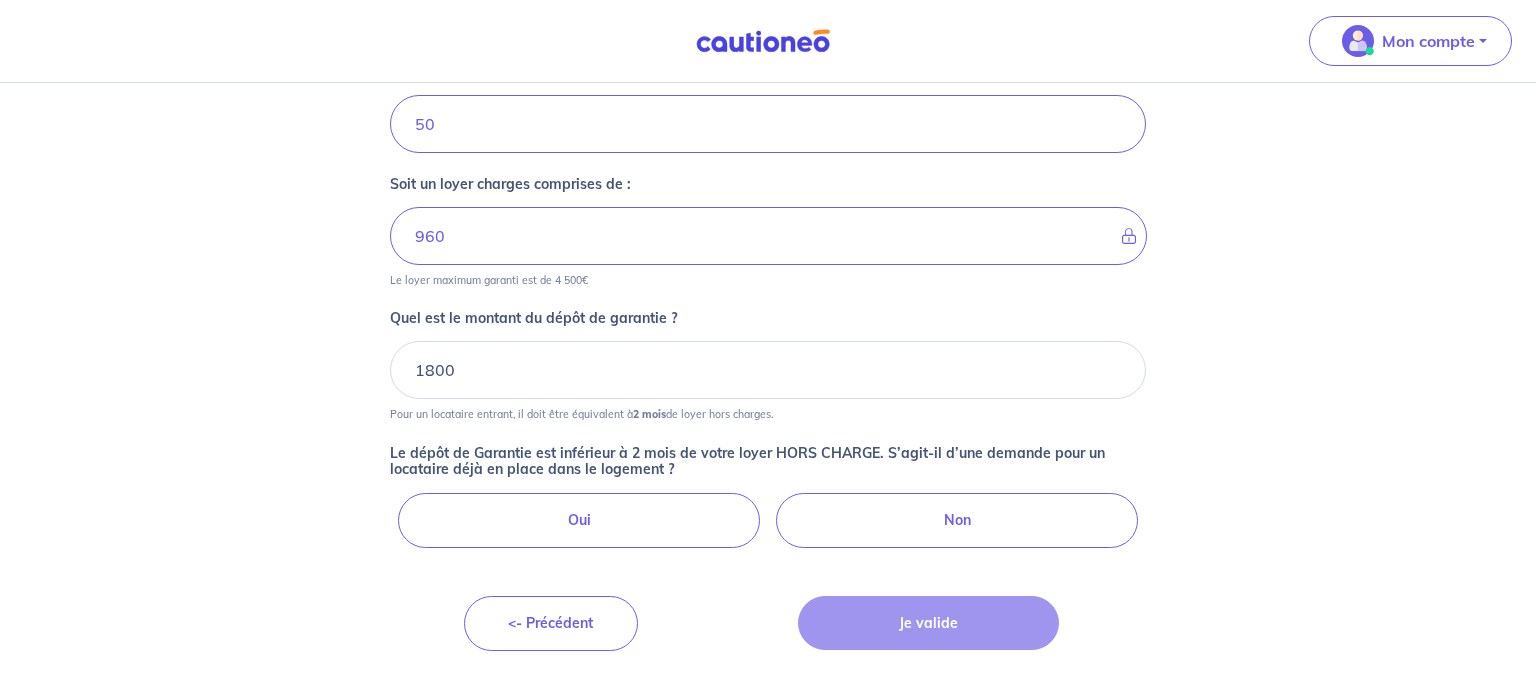 click on "Oui" at bounding box center [579, 520] 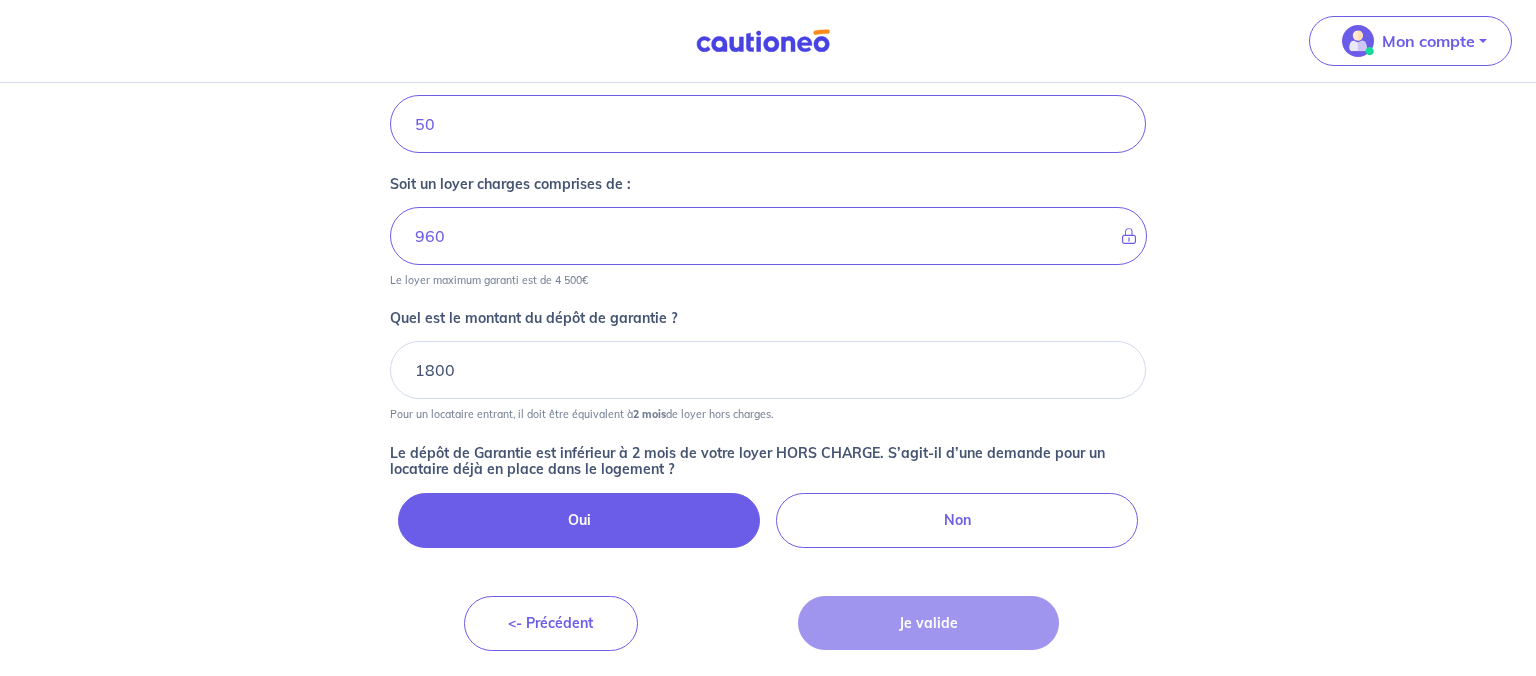 radio on "true" 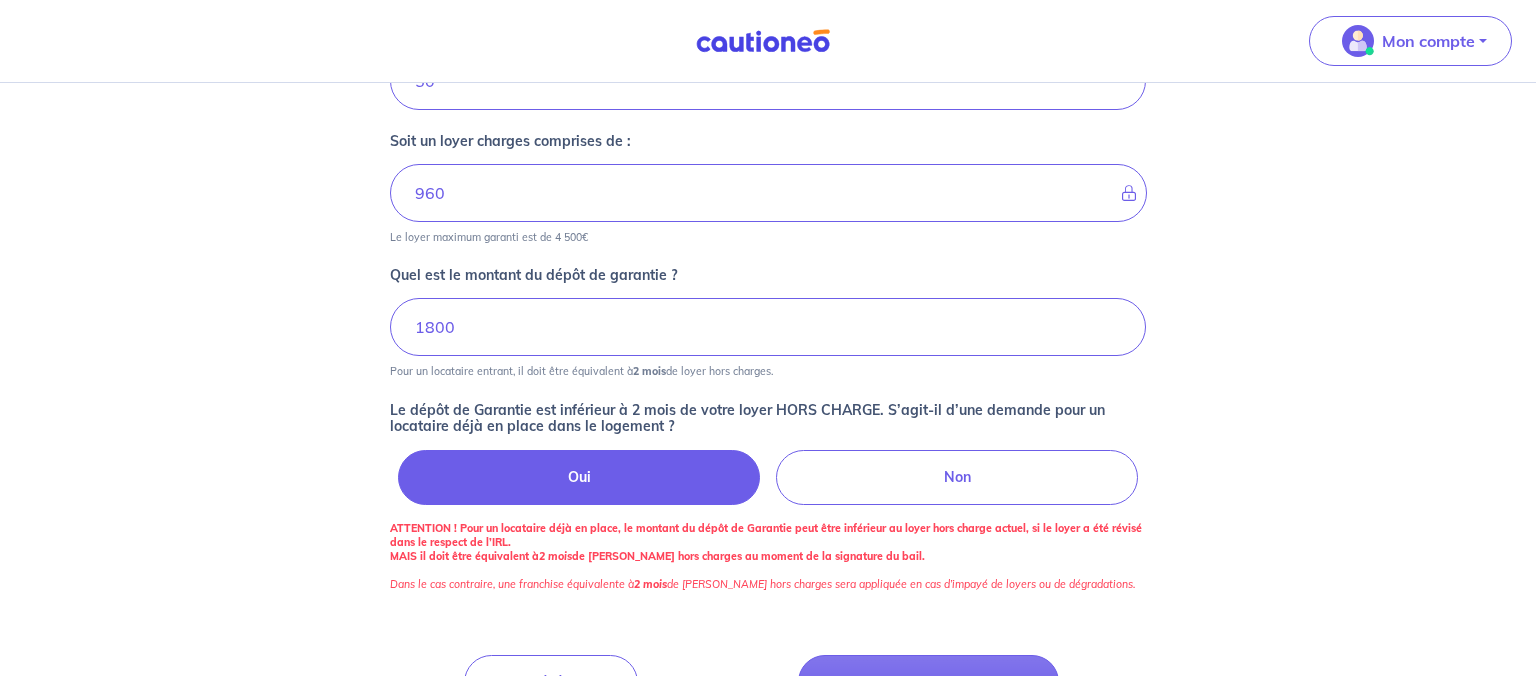 click on "Non" at bounding box center (957, 477) 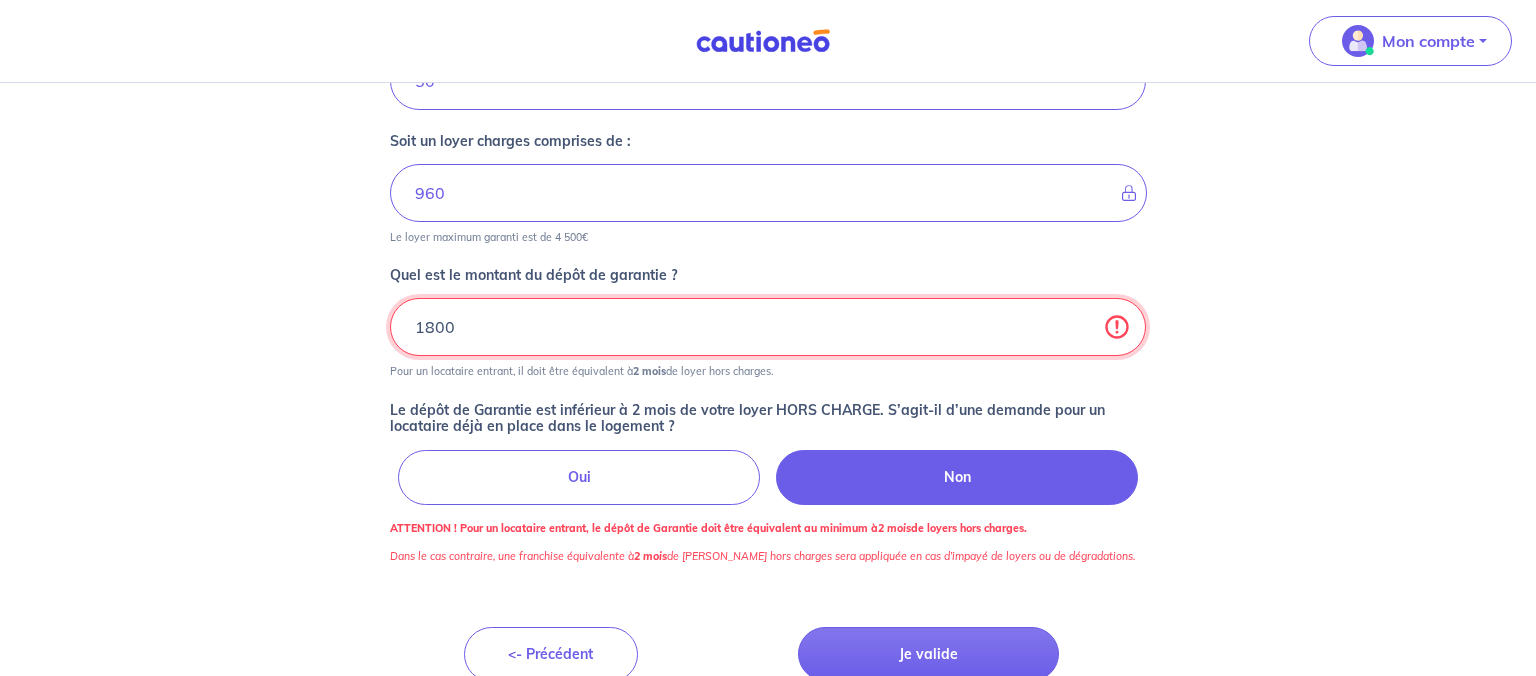 click on "1800" at bounding box center [768, 327] 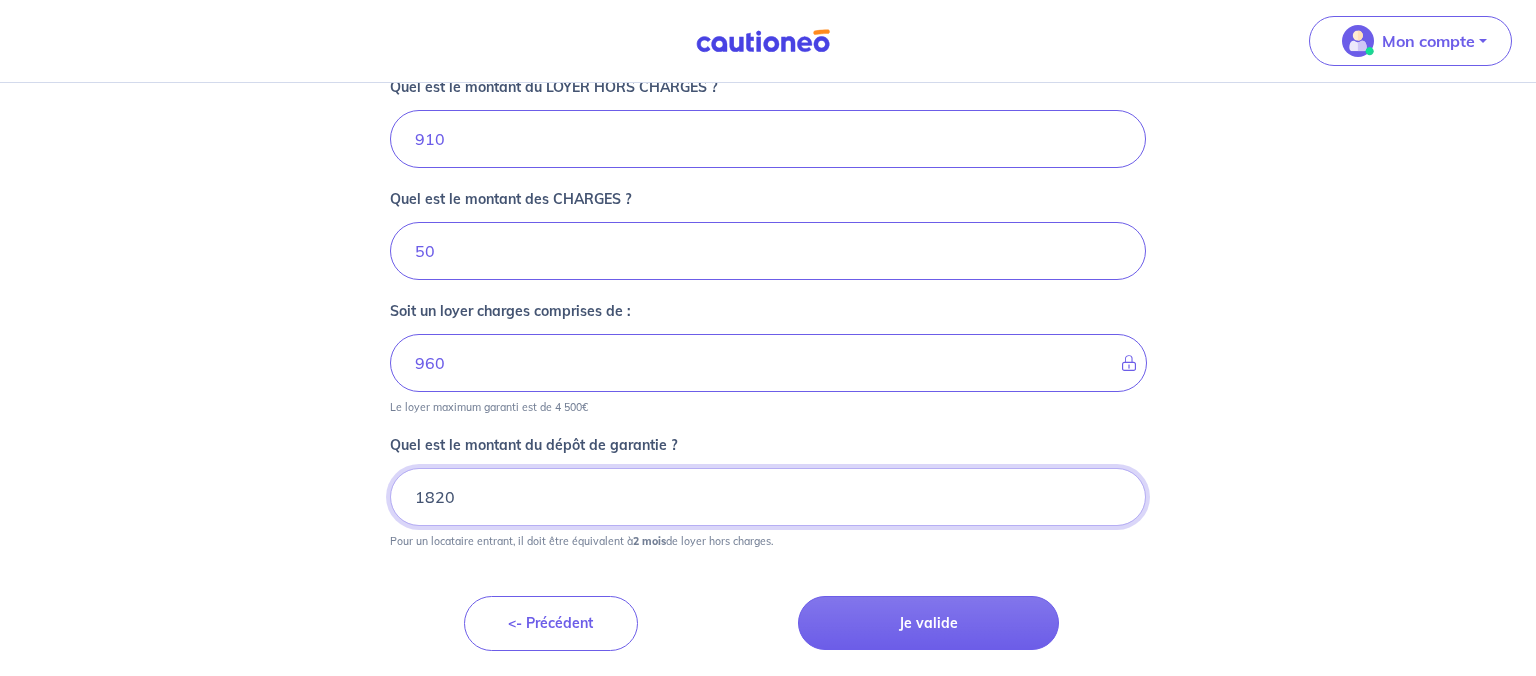 scroll, scrollTop: 864, scrollLeft: 0, axis: vertical 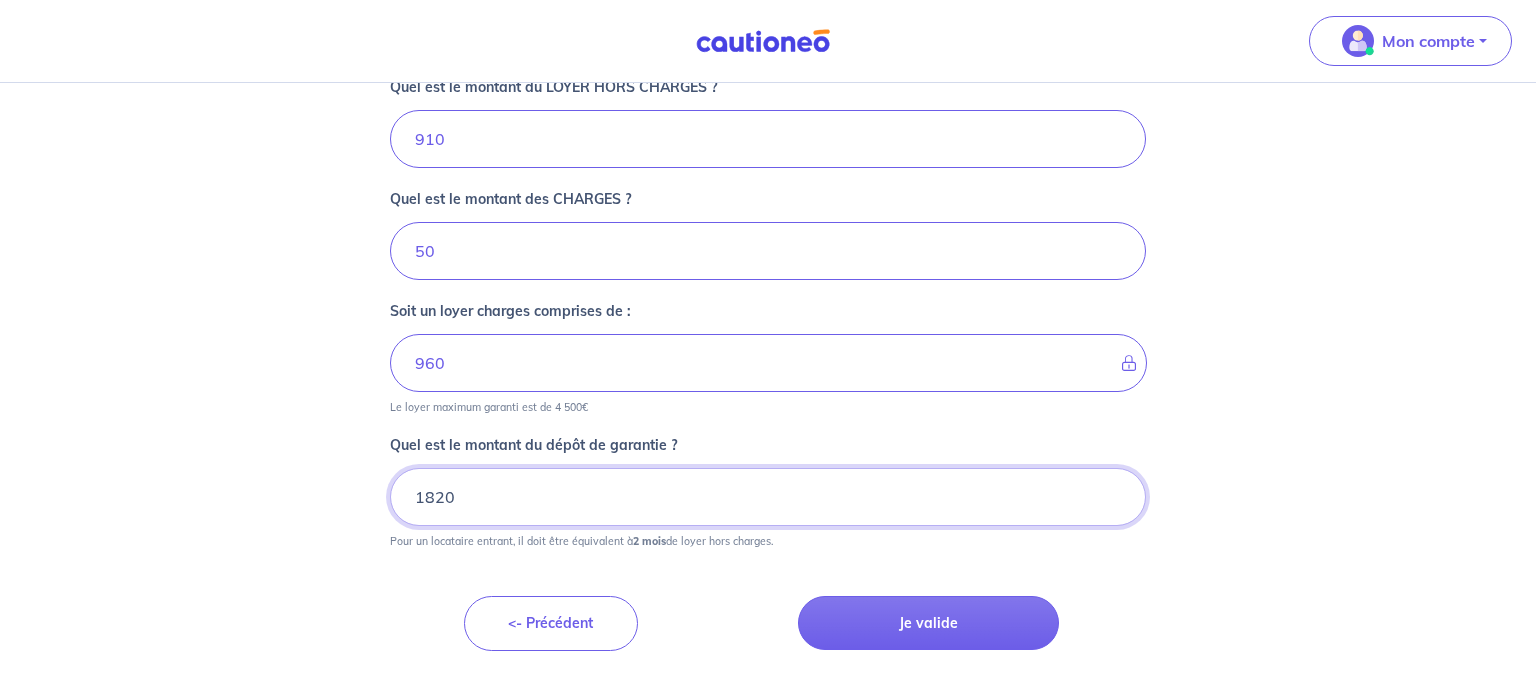 type on "1820" 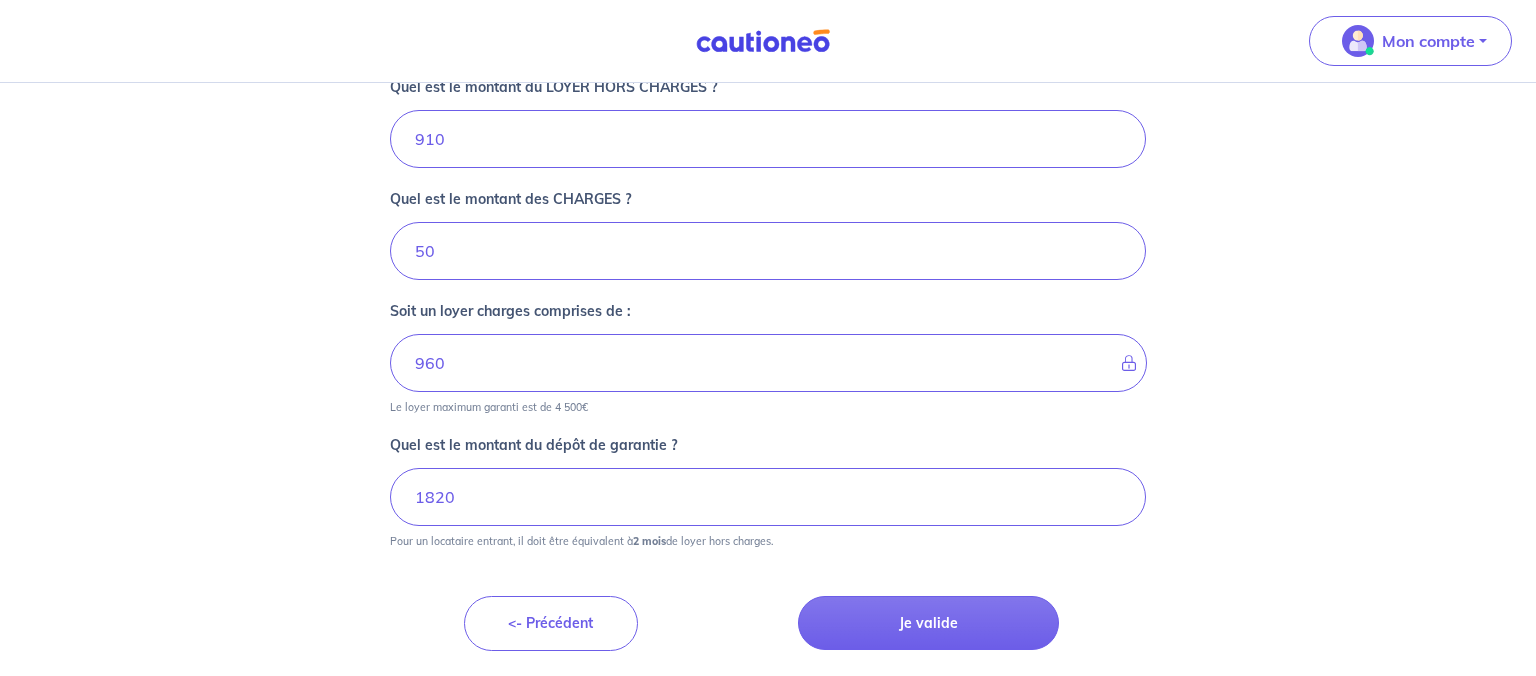 click on "Pour un locataire entrant, il doit être équivalent à  2 mois  de loyer hors charges." at bounding box center (768, 537) 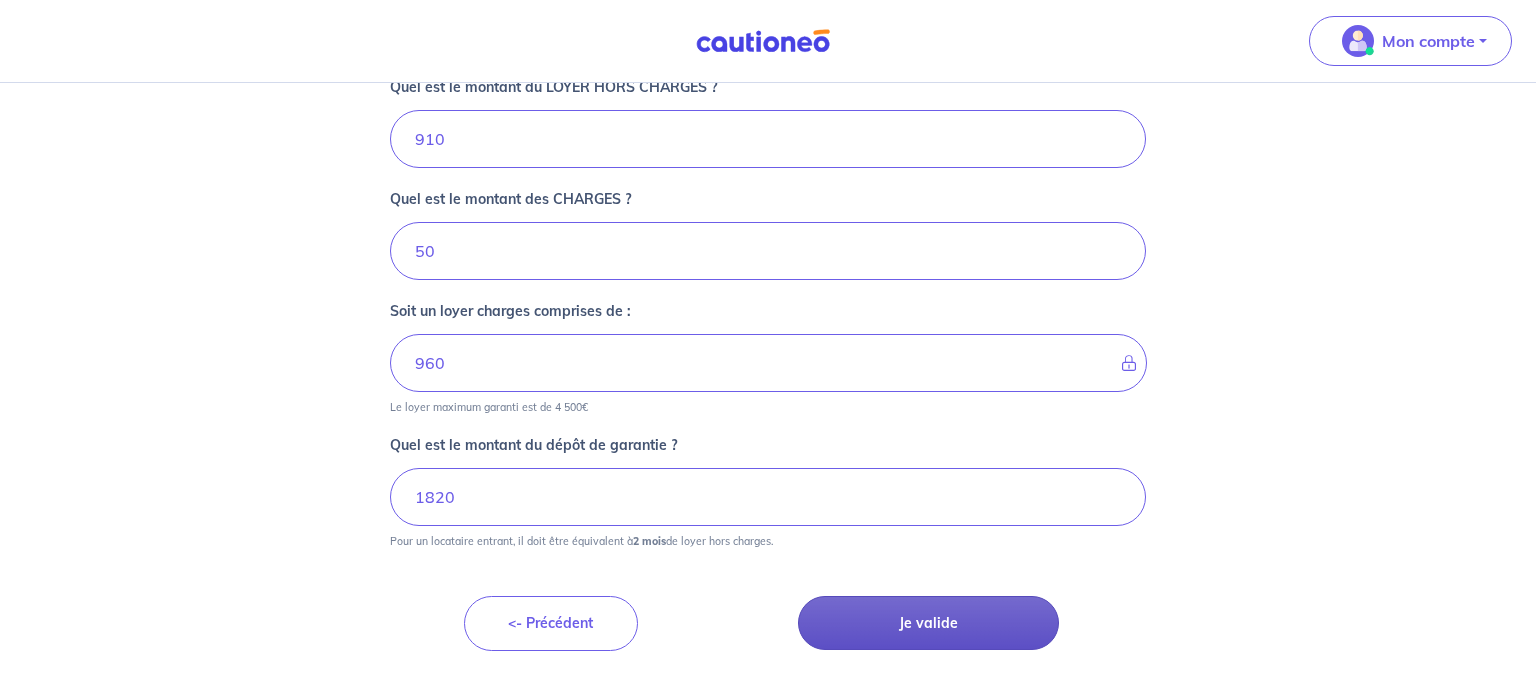 click on "Je valide" at bounding box center (928, 623) 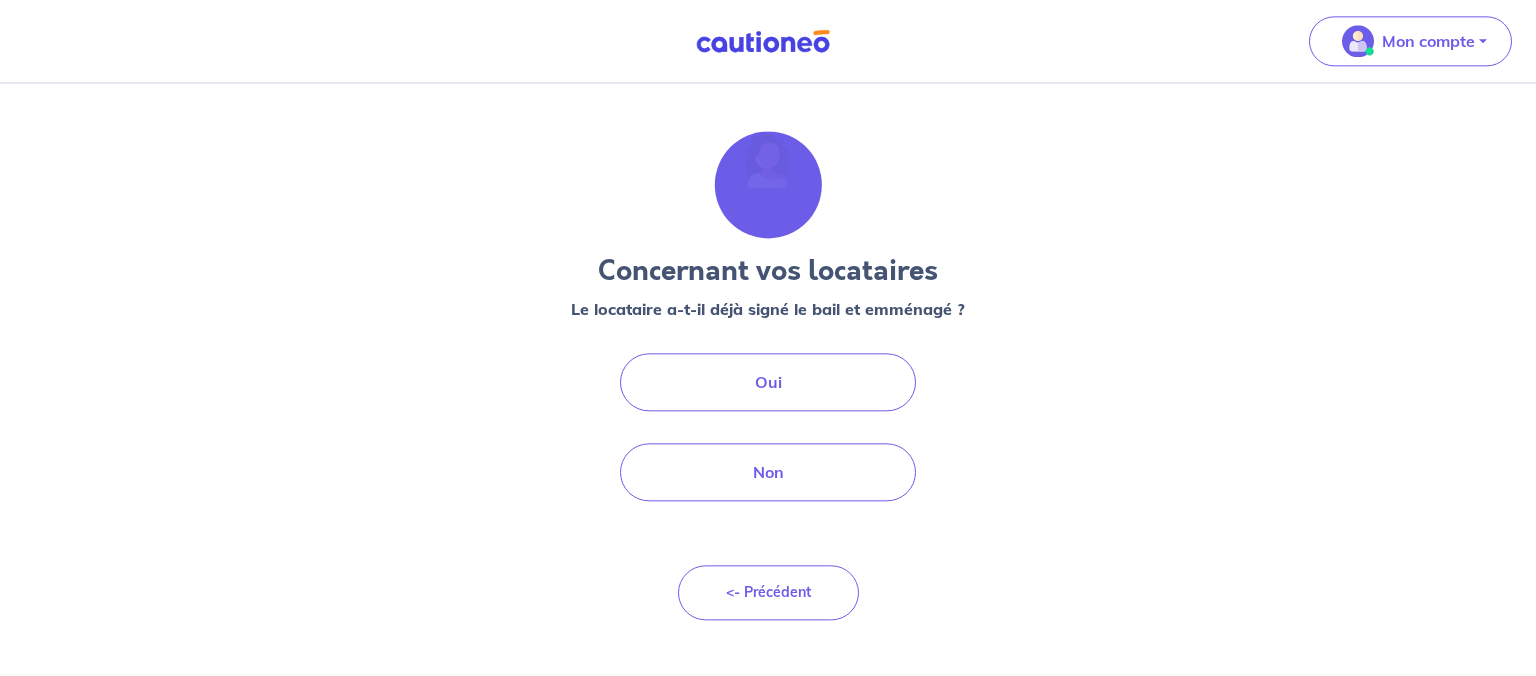 scroll, scrollTop: 0, scrollLeft: 0, axis: both 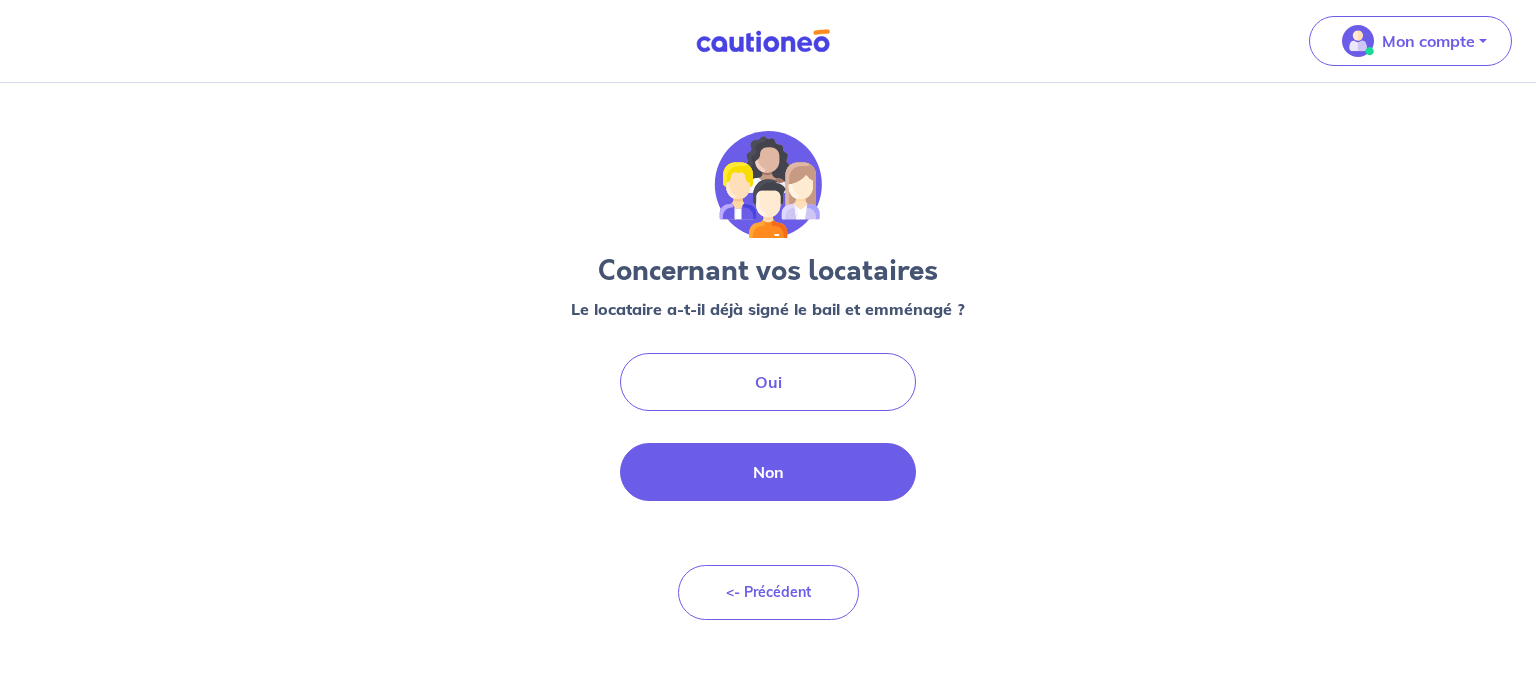 click on "Non" at bounding box center (768, 472) 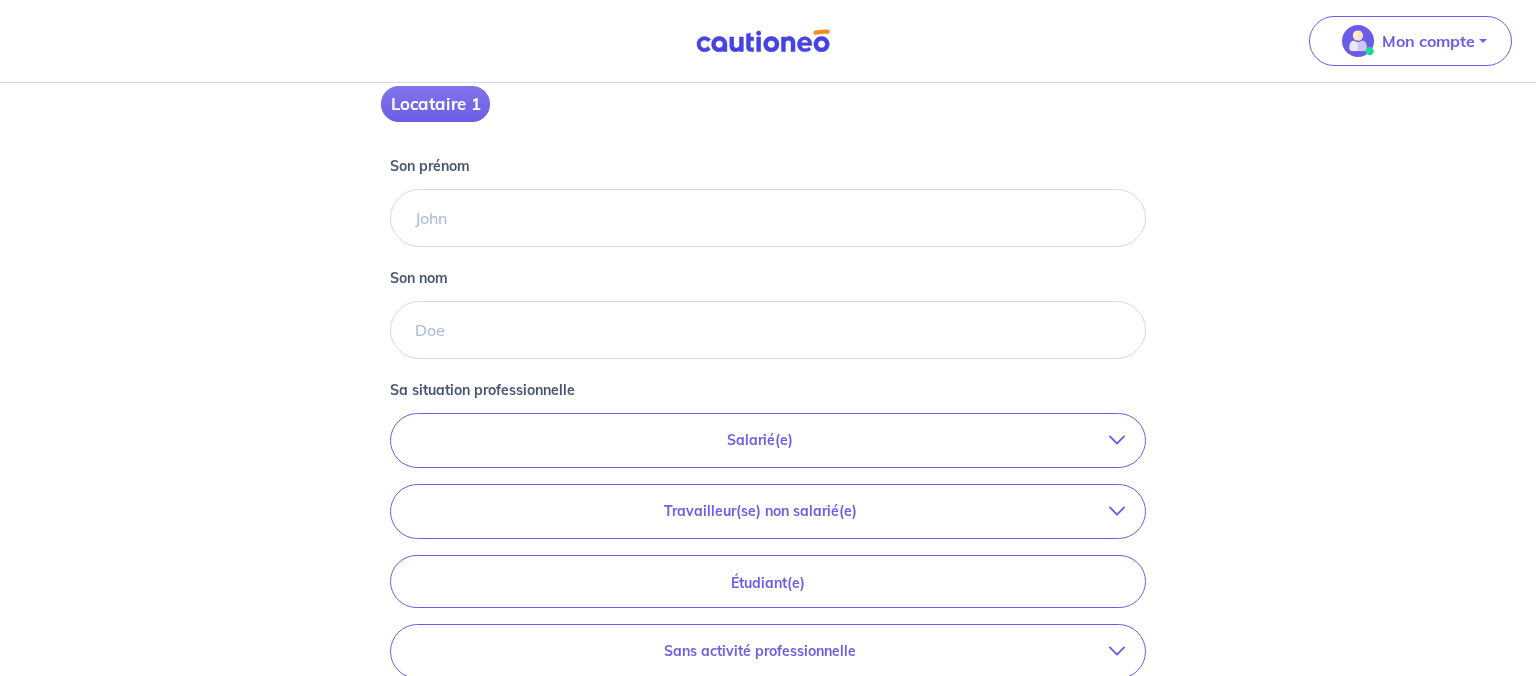 scroll, scrollTop: 361, scrollLeft: 0, axis: vertical 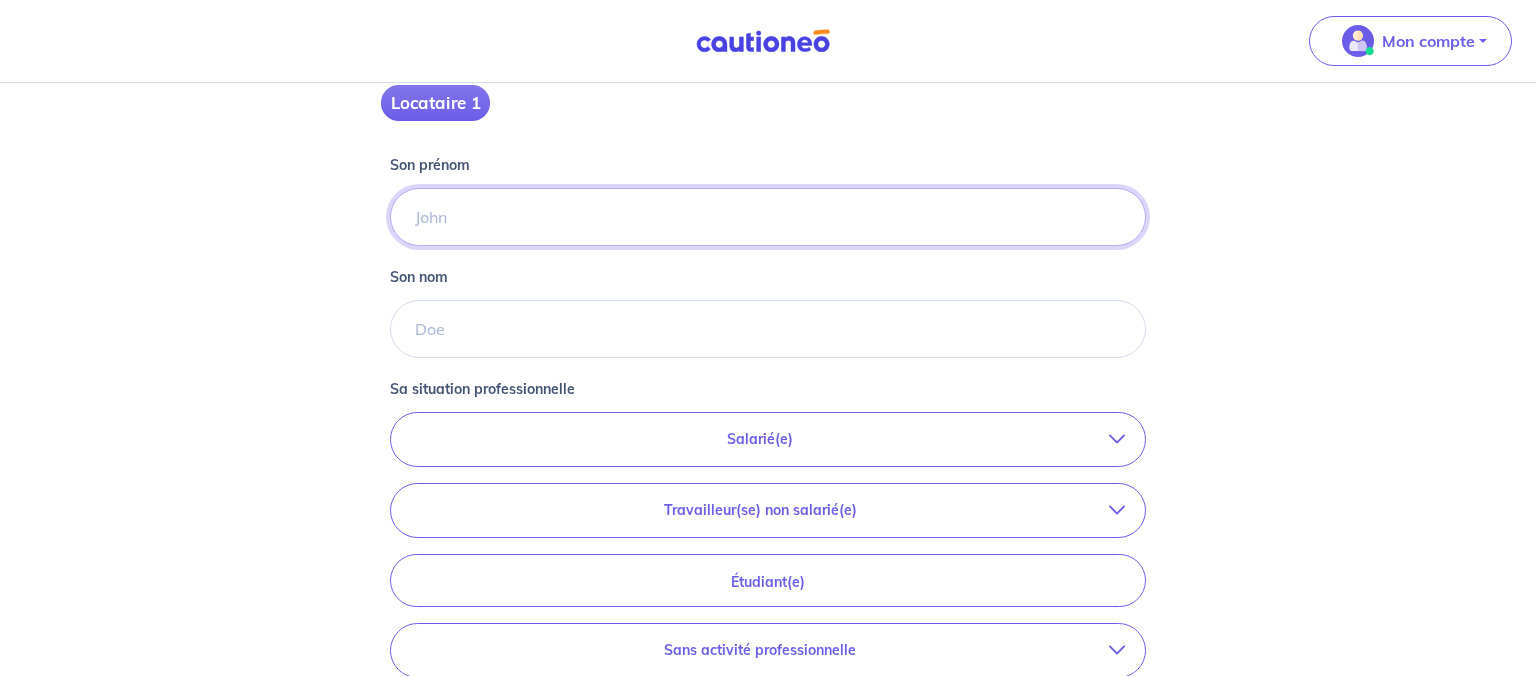 click on "Son prénom" at bounding box center [768, 217] 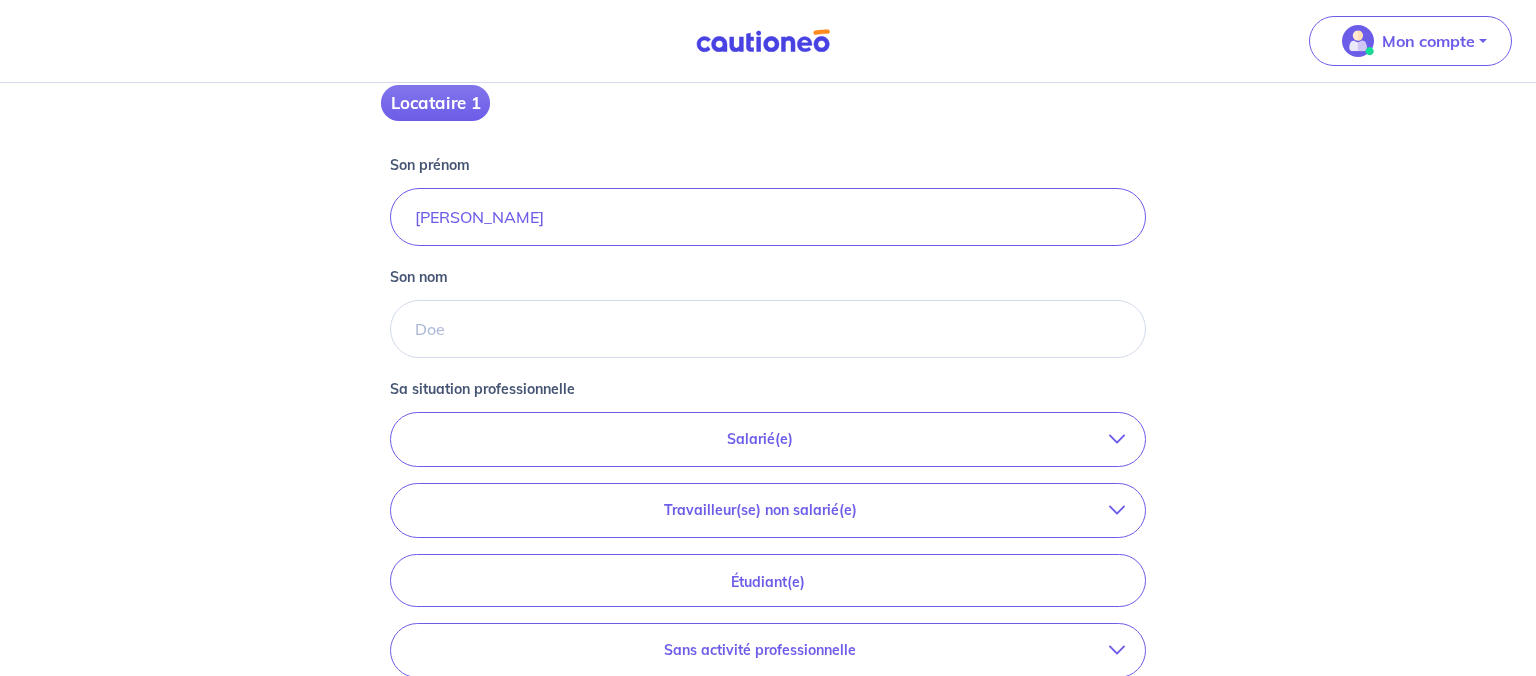 click on "Concernant vos locataires 💡 Pour info : nous acceptons les personnes seules, les couples (mariés, pacsés, en concubinage) et la colocation.
Commençons par le locataire 1 : Locataire 1 Son prénom [PERSON_NAME] nom Sa situation professionnelle Salarié(e) CDI  hors période d'essai CDI  en période d'essai  (min. 3 bulletins de salaire) Fonctionnaire CDD : Privé ou contractuel / En alternance Intérimaire Intermittent·e du spectacle Militaire Travailleur(se) non salarié(e) Freelance / auto-entrepreneur [PERSON_NAME] / commerçant(e) Chef d'entreprise Profession libérale Étudiant(e) Sans activité professionnelle Retraité(e) Sans activité professionnelle <- Précédent Je valide" at bounding box center (768, 272) 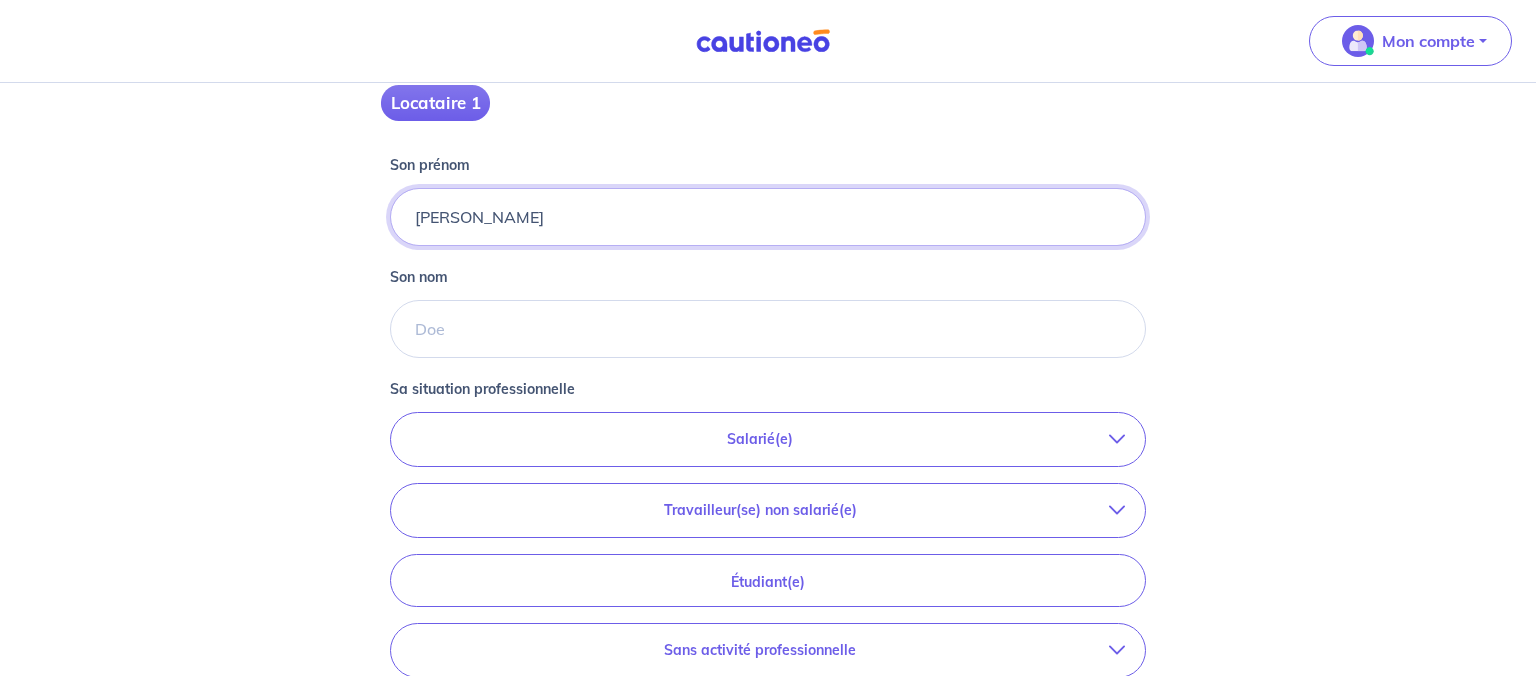 click on "[PERSON_NAME]" at bounding box center (768, 217) 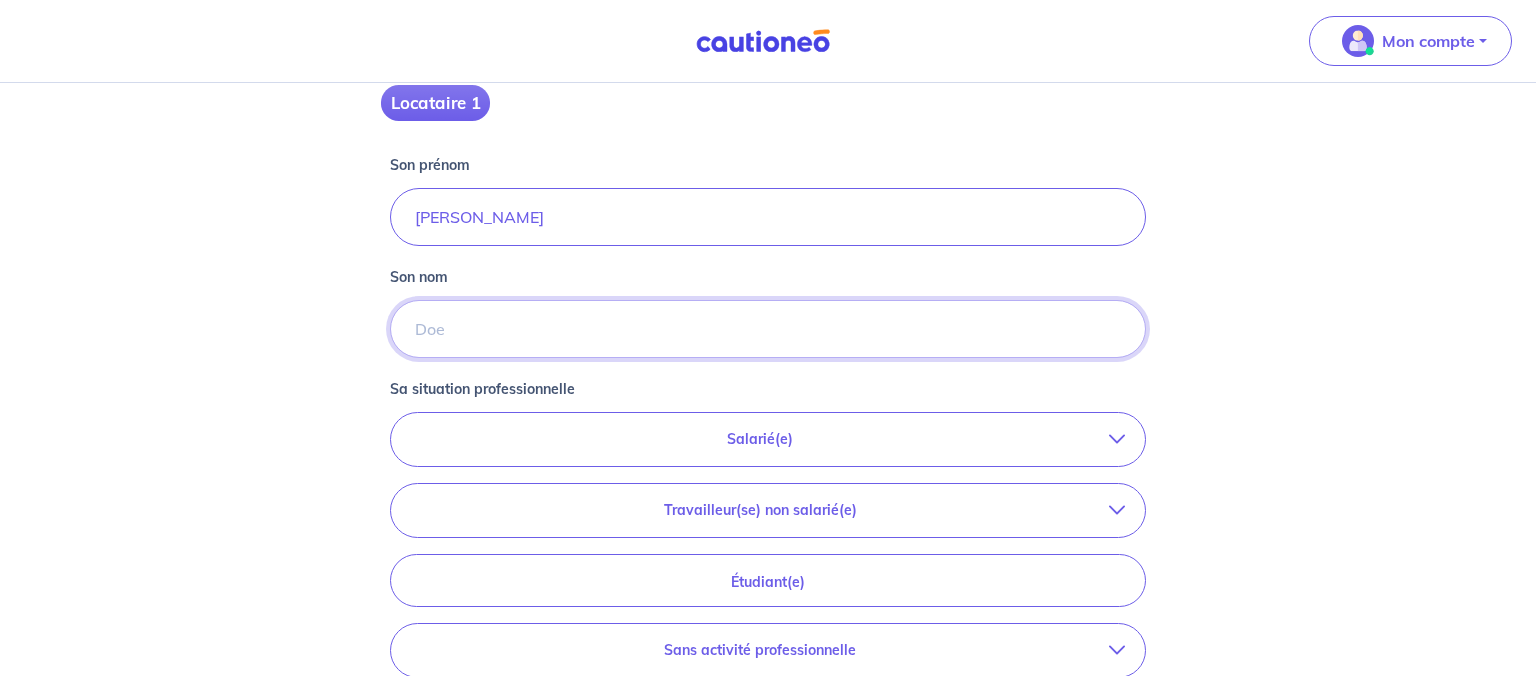 click on "Son nom" at bounding box center (768, 329) 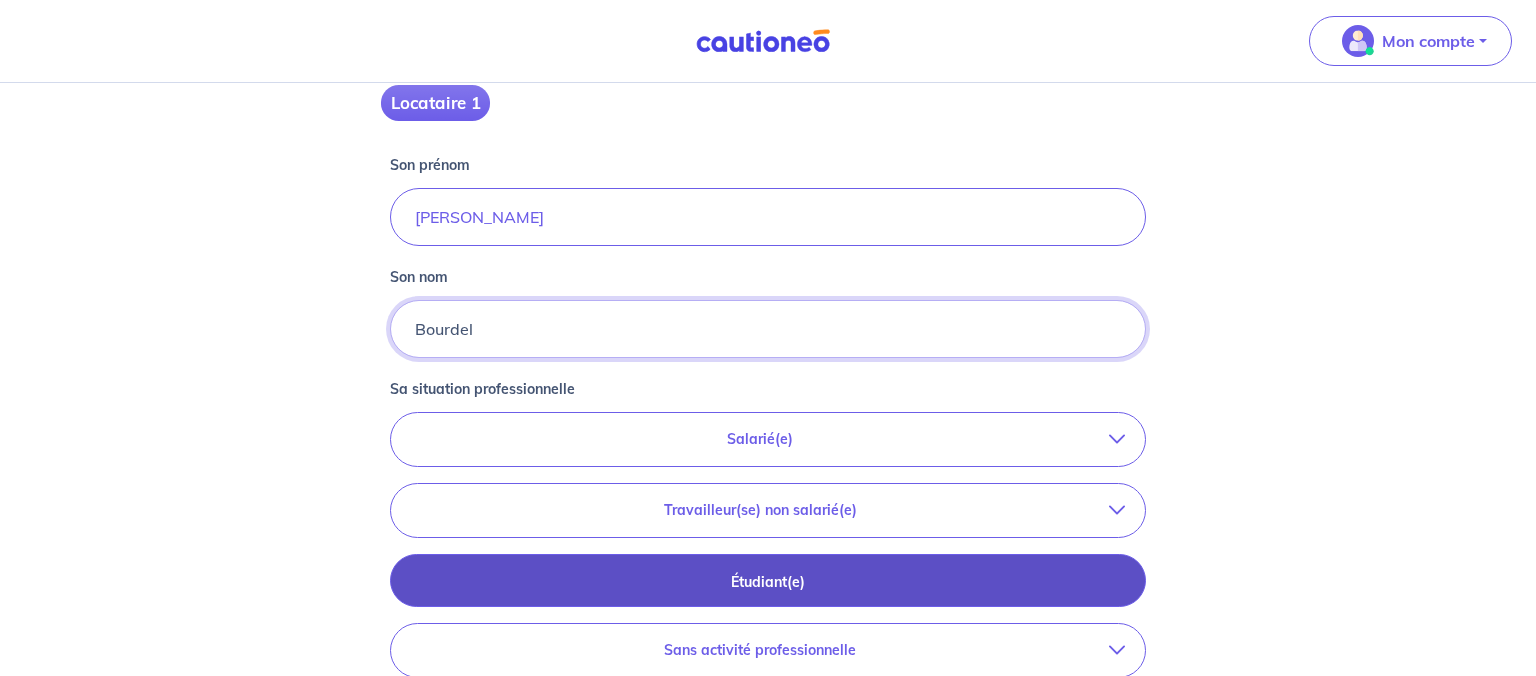 type on "Bourdel" 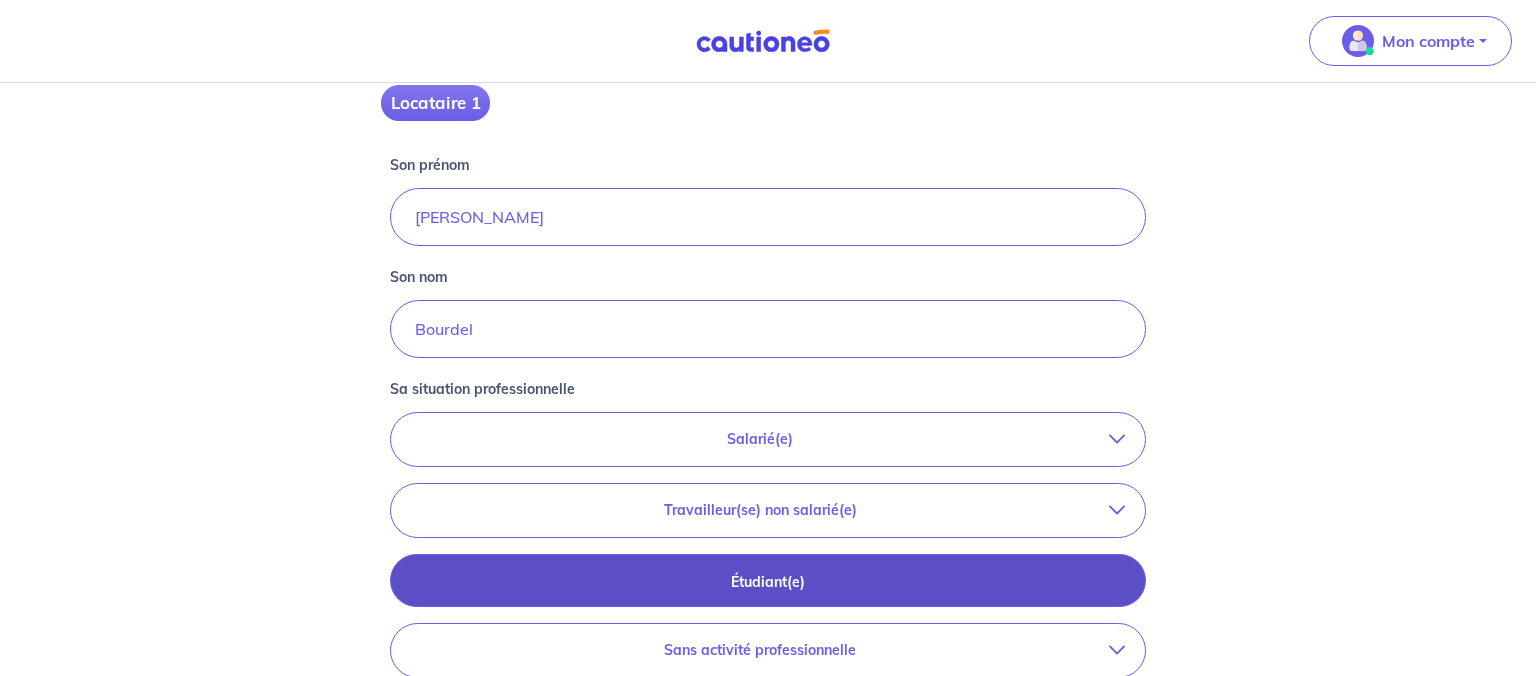 click on "Étudiant(e)" at bounding box center [768, 582] 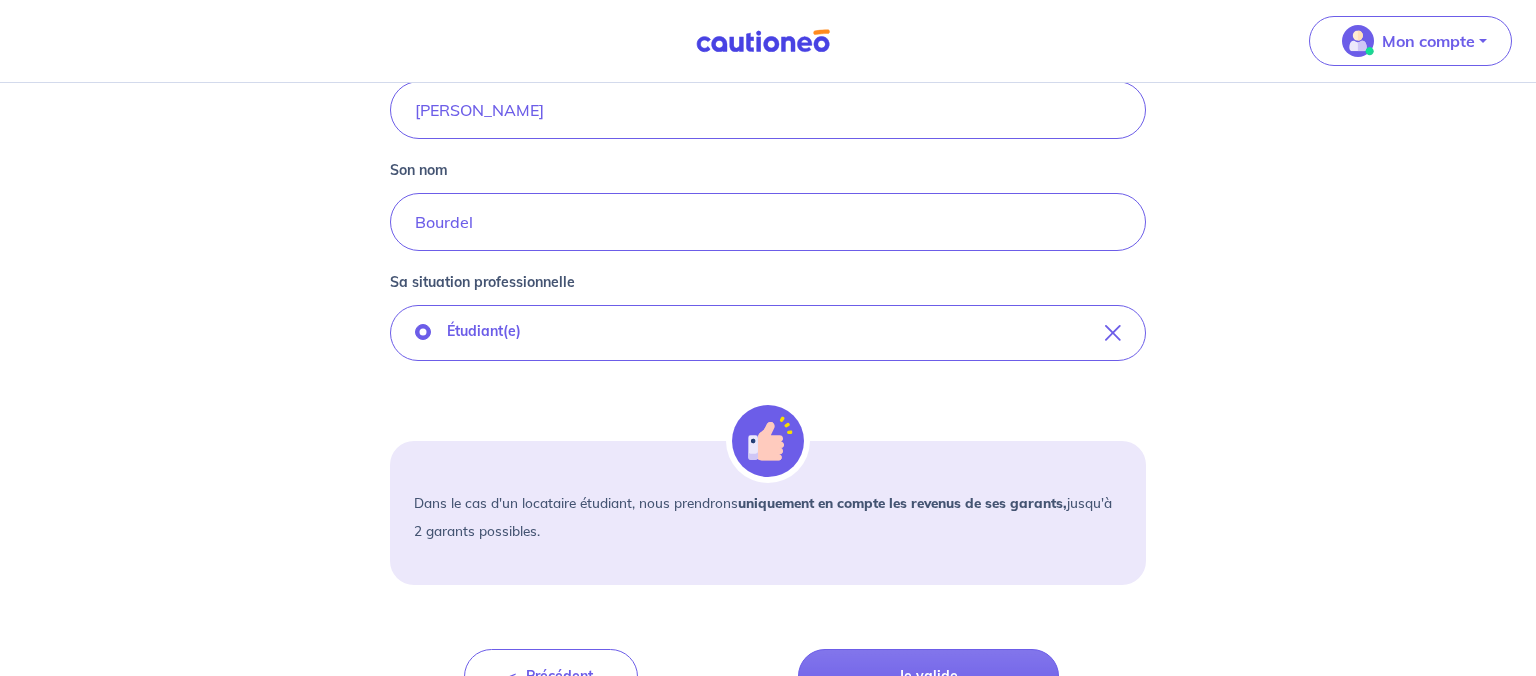 scroll, scrollTop: 567, scrollLeft: 0, axis: vertical 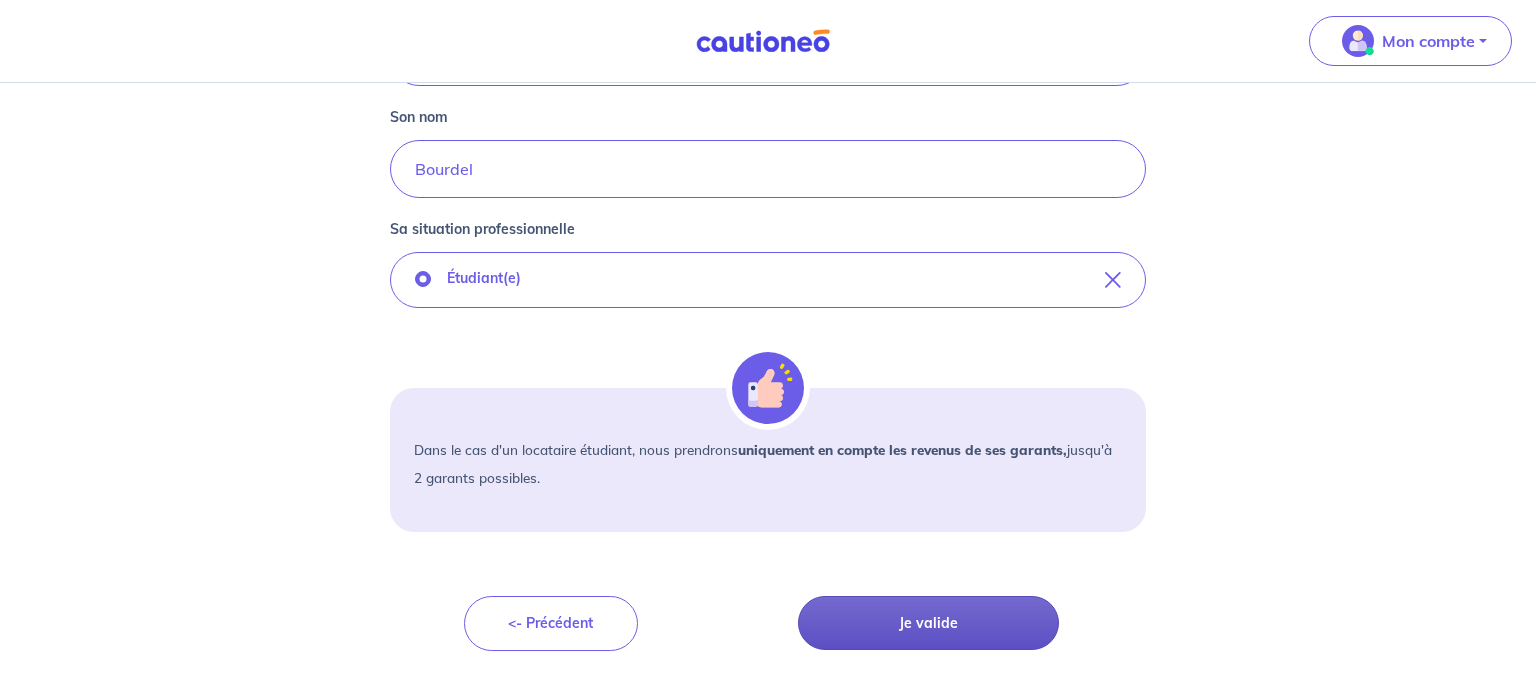 click on "Je valide" at bounding box center [928, 623] 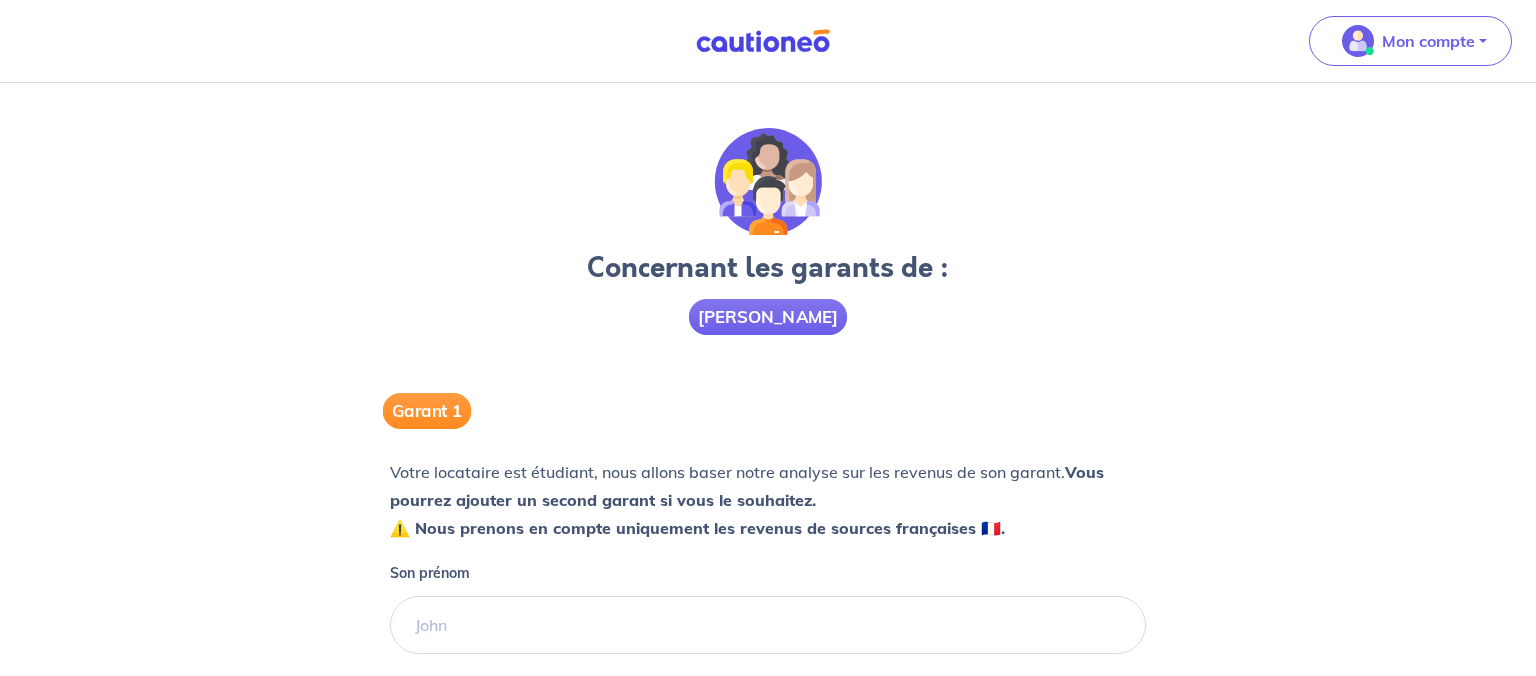 scroll, scrollTop: 0, scrollLeft: 0, axis: both 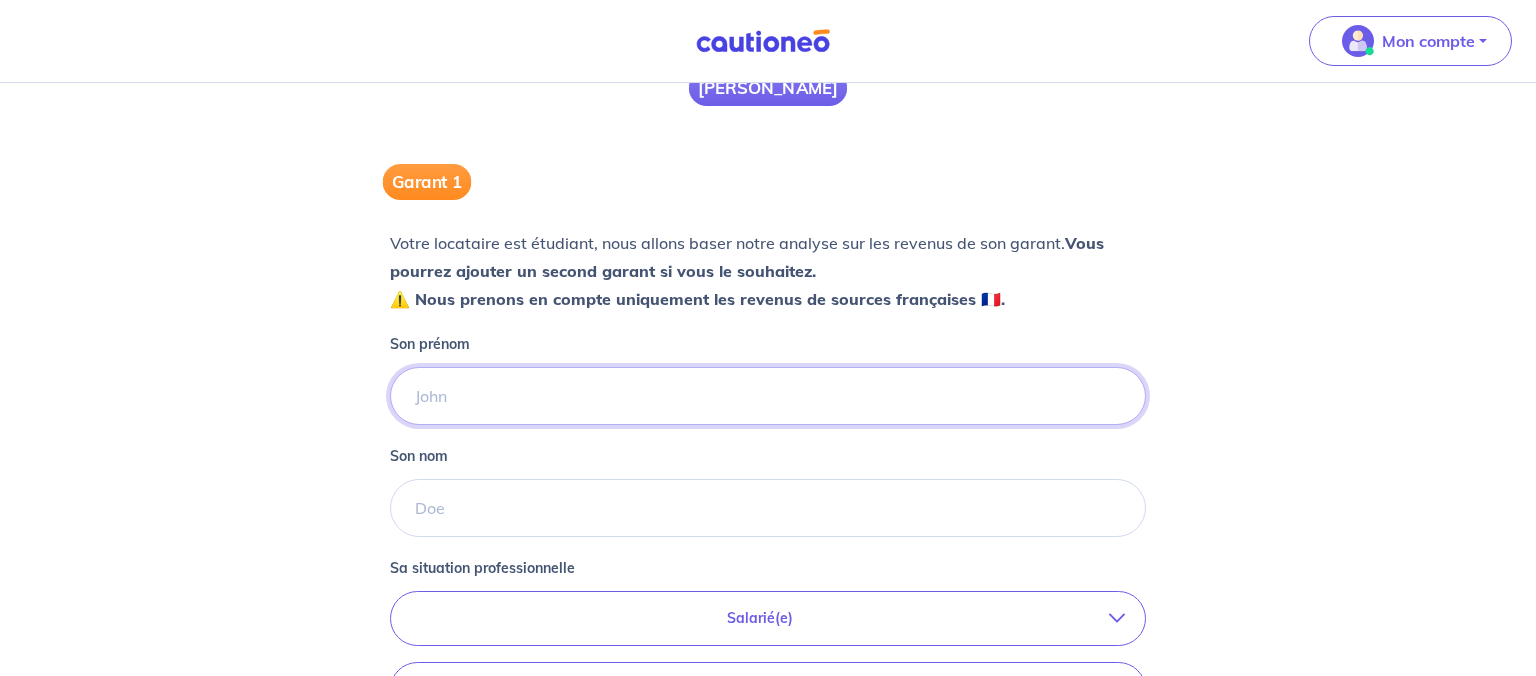 click on "Son prénom" at bounding box center [768, 396] 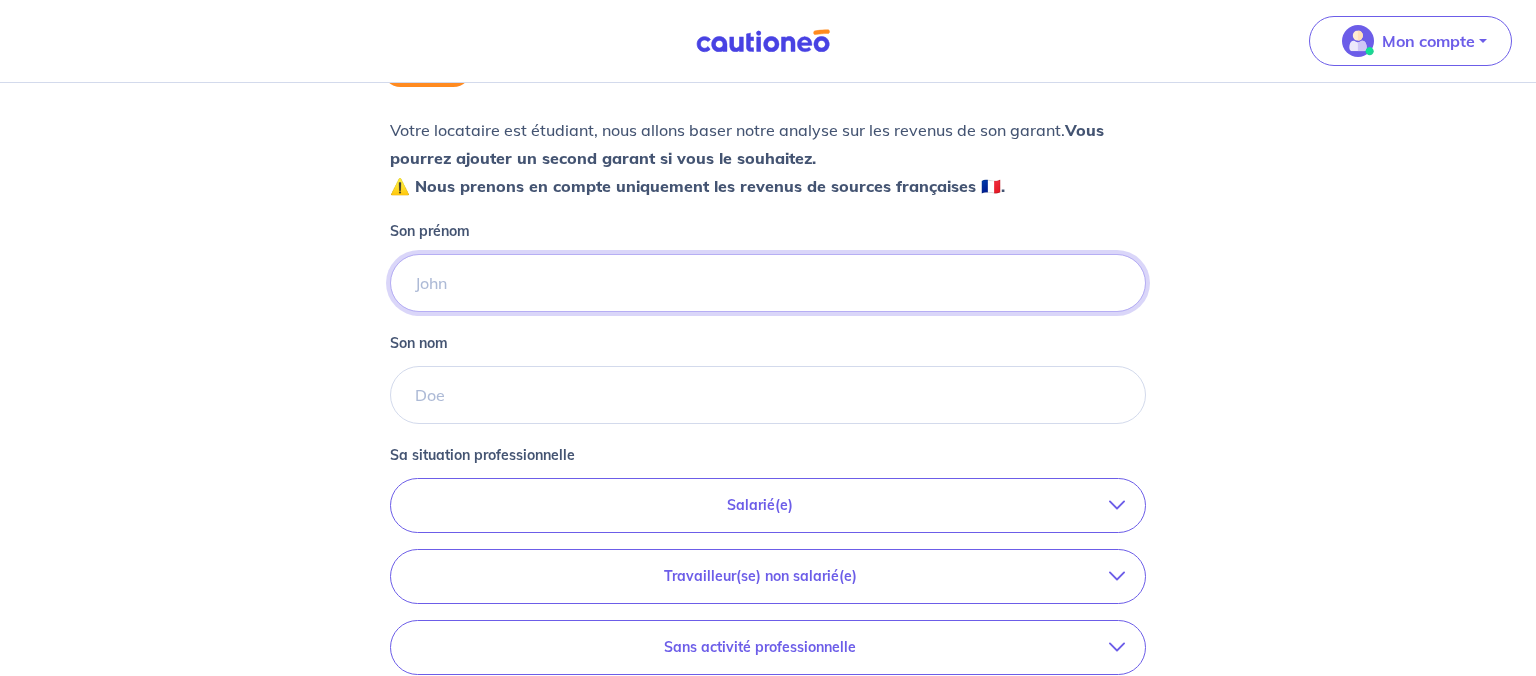 scroll, scrollTop: 532, scrollLeft: 0, axis: vertical 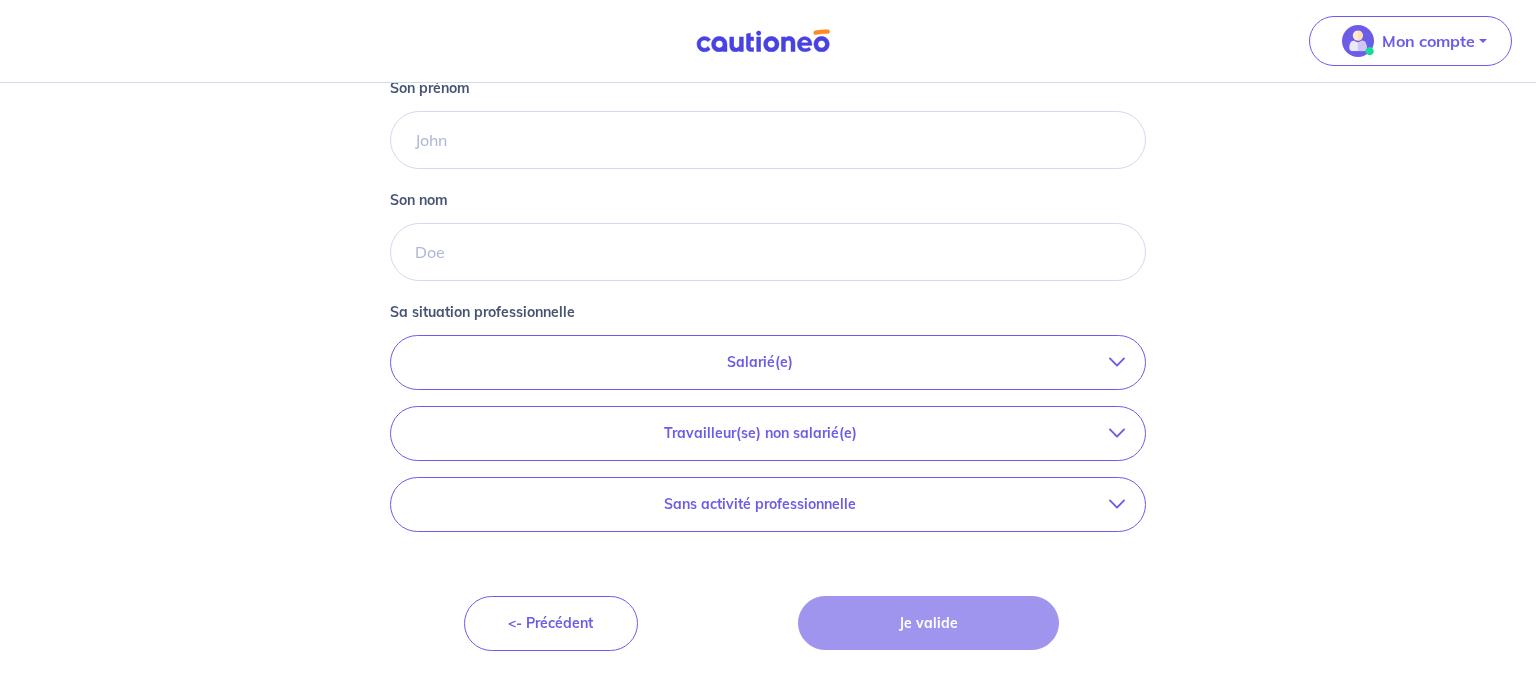 click on "Travailleur(se) non salarié(e)" at bounding box center (760, 433) 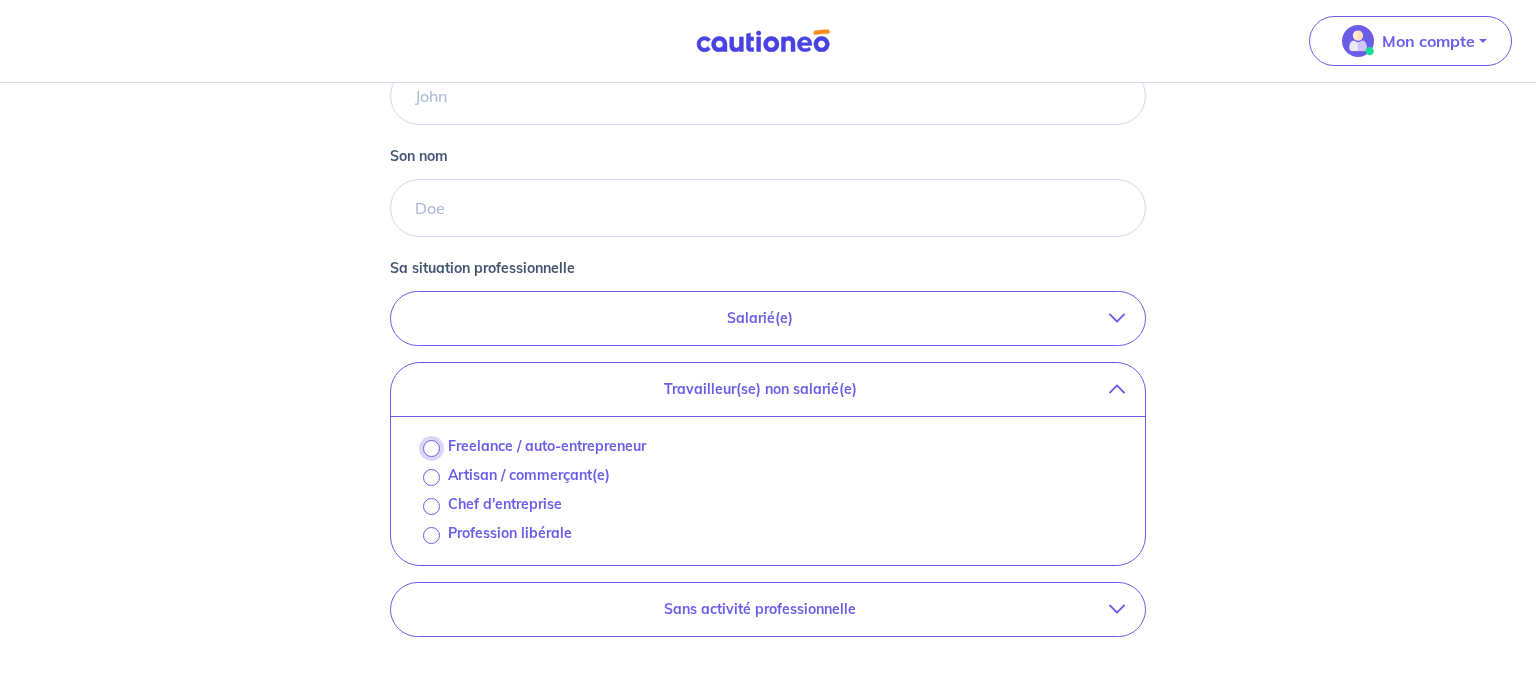 click on "Freelance / auto-entrepreneur" at bounding box center [431, 448] 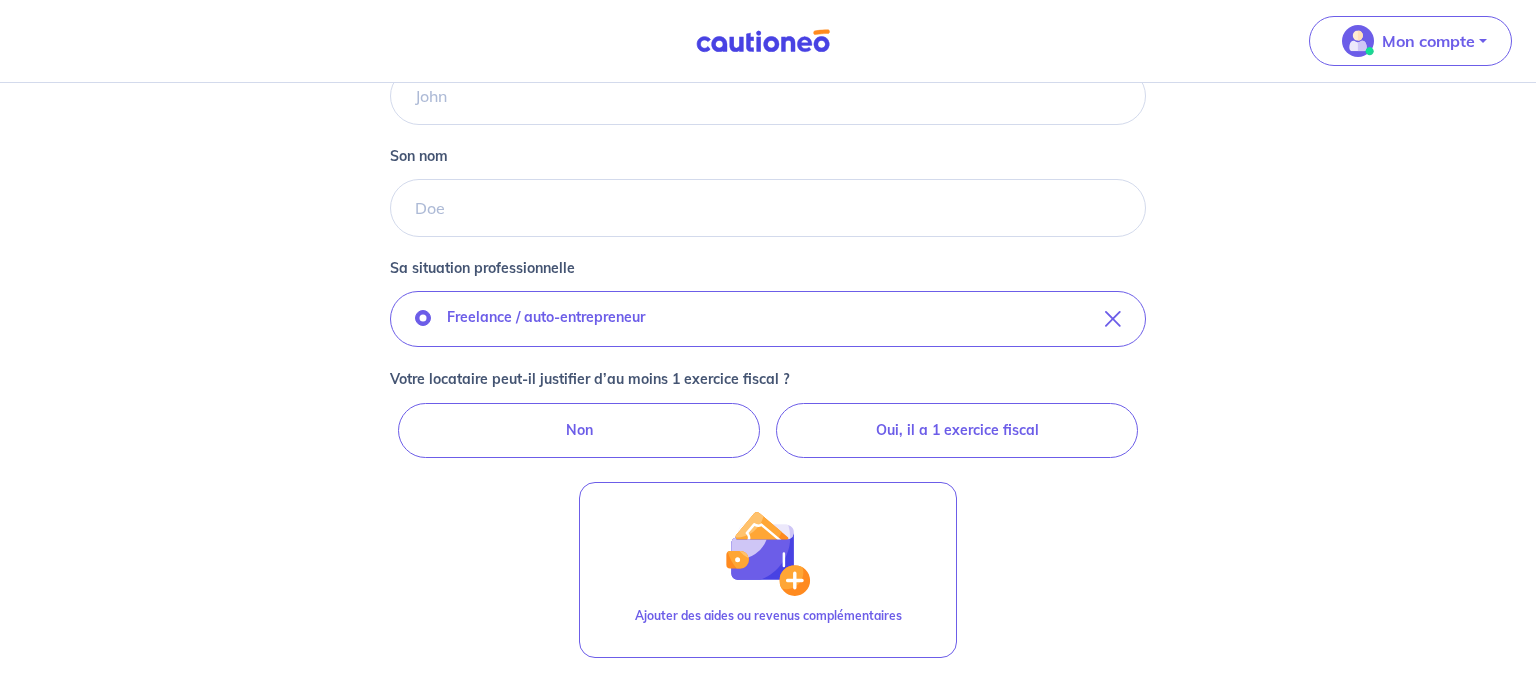 click on "Non" at bounding box center [579, 430] 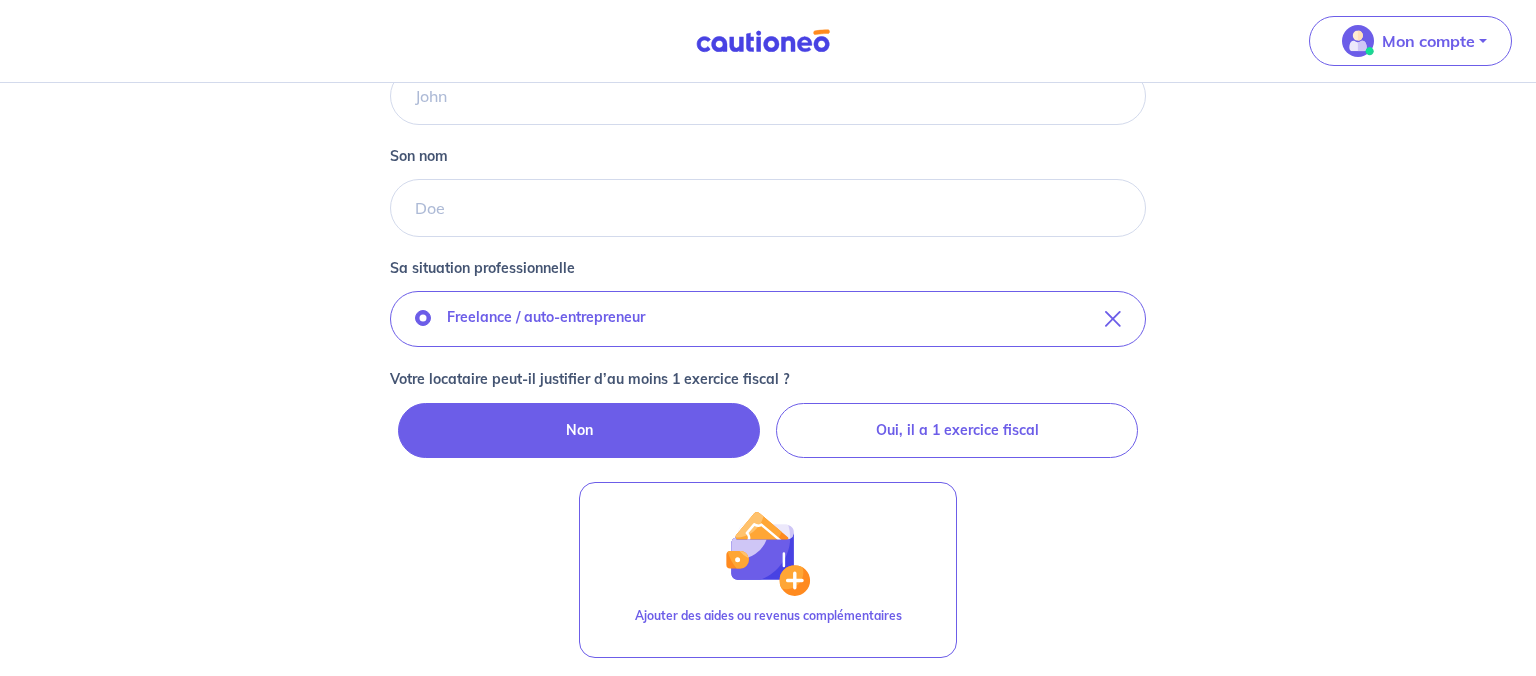radio on "true" 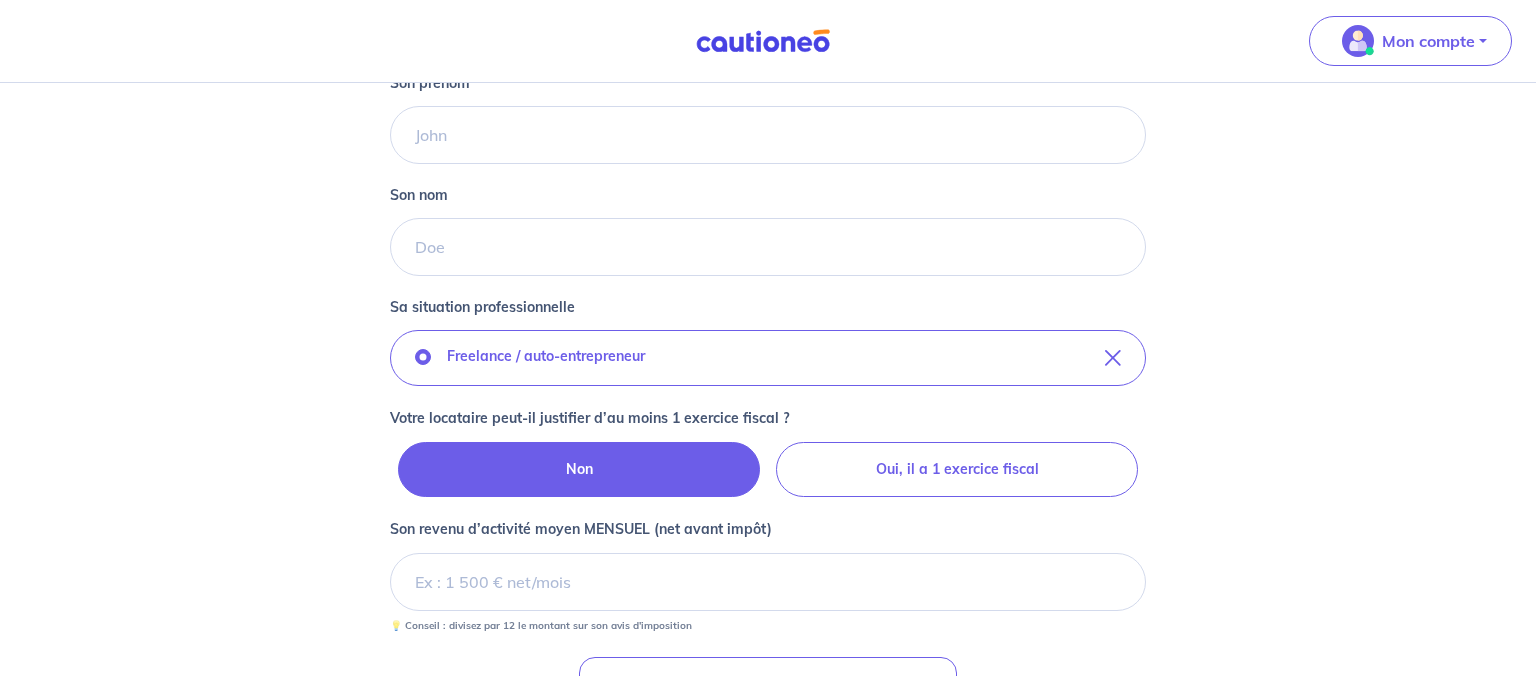 scroll, scrollTop: 601, scrollLeft: 0, axis: vertical 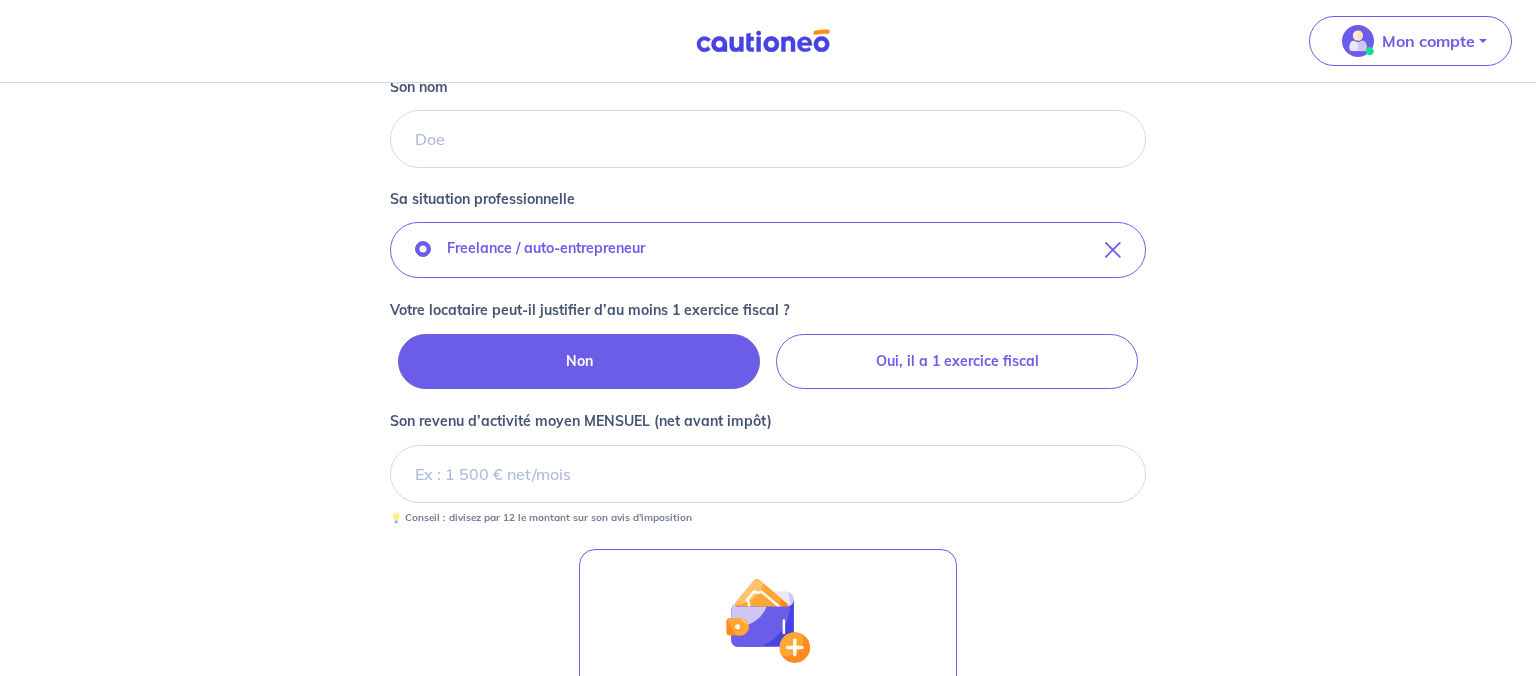 click on "Oui, il a 1 exercice fiscal" at bounding box center [957, 361] 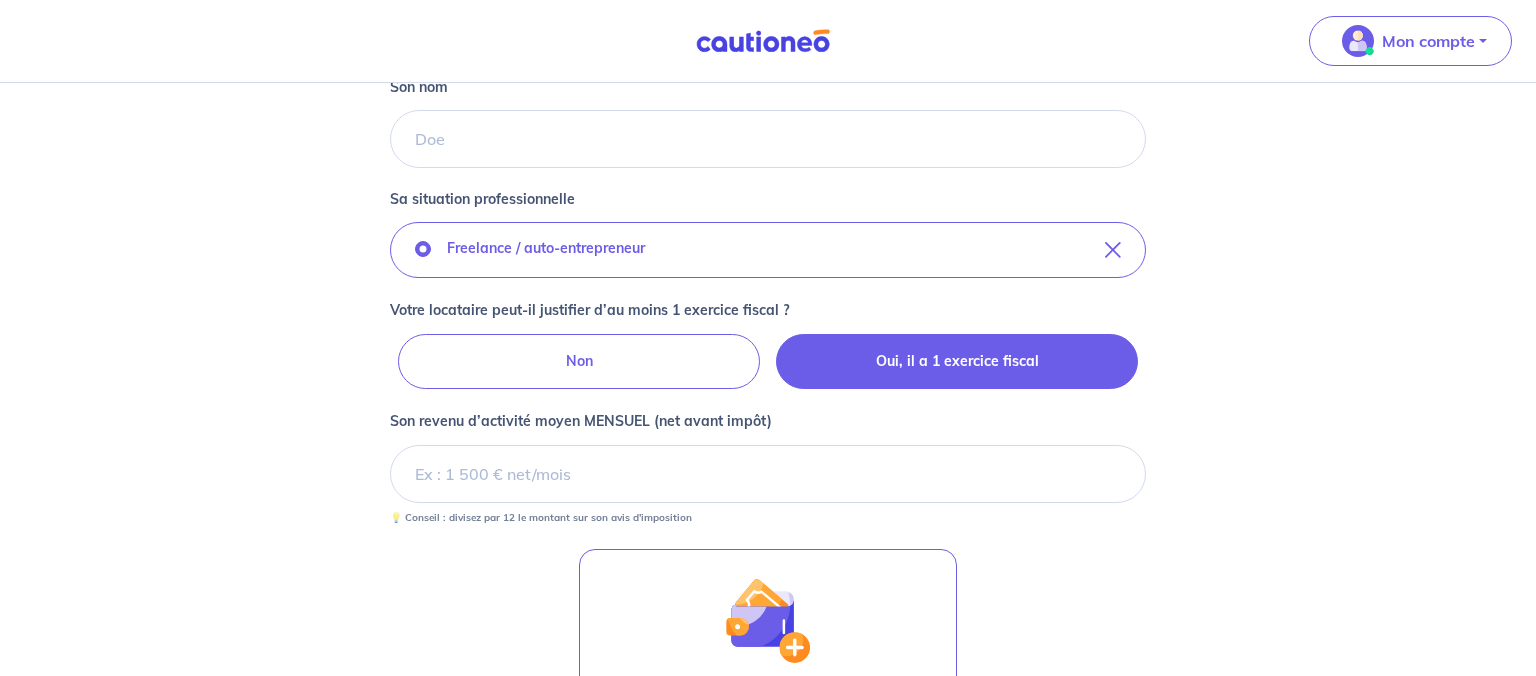 click on "Non" at bounding box center (579, 361) 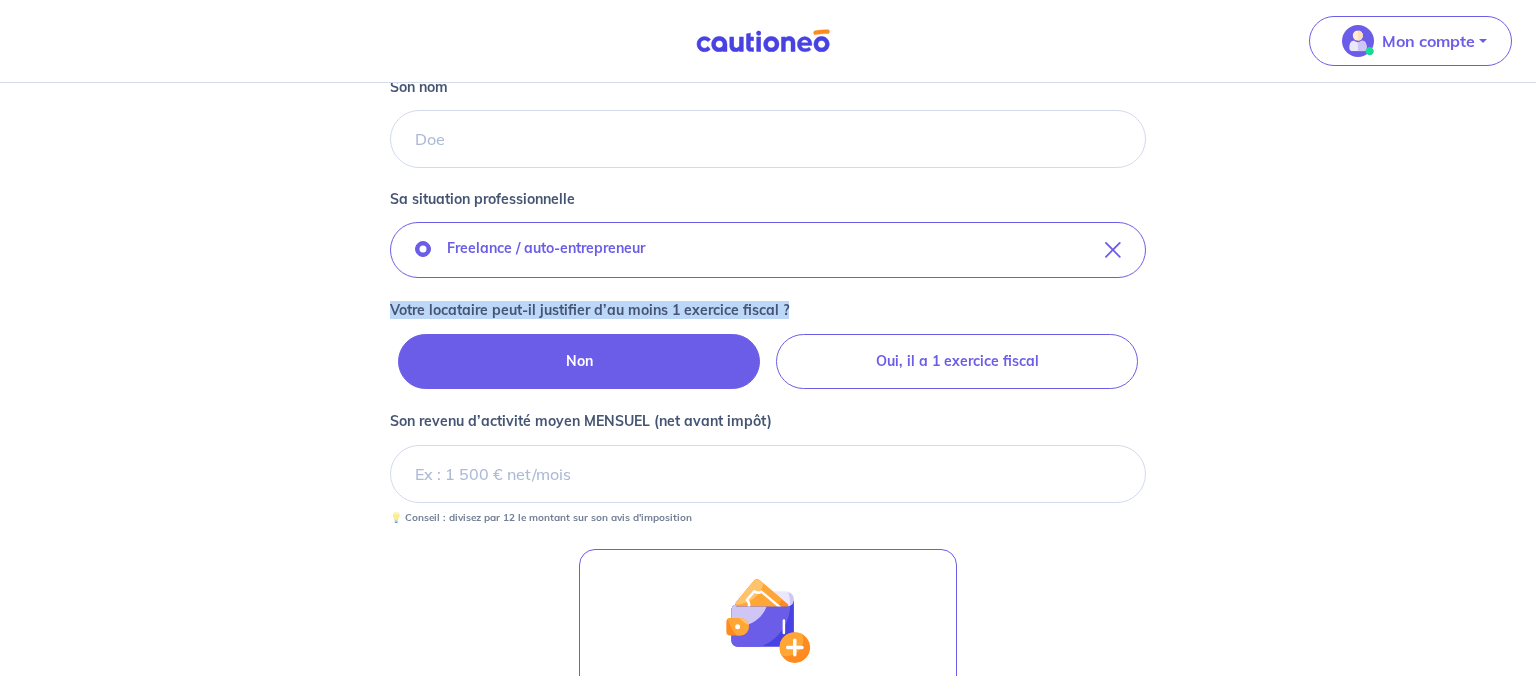 drag, startPoint x: 794, startPoint y: 307, endPoint x: 311, endPoint y: 319, distance: 483.14905 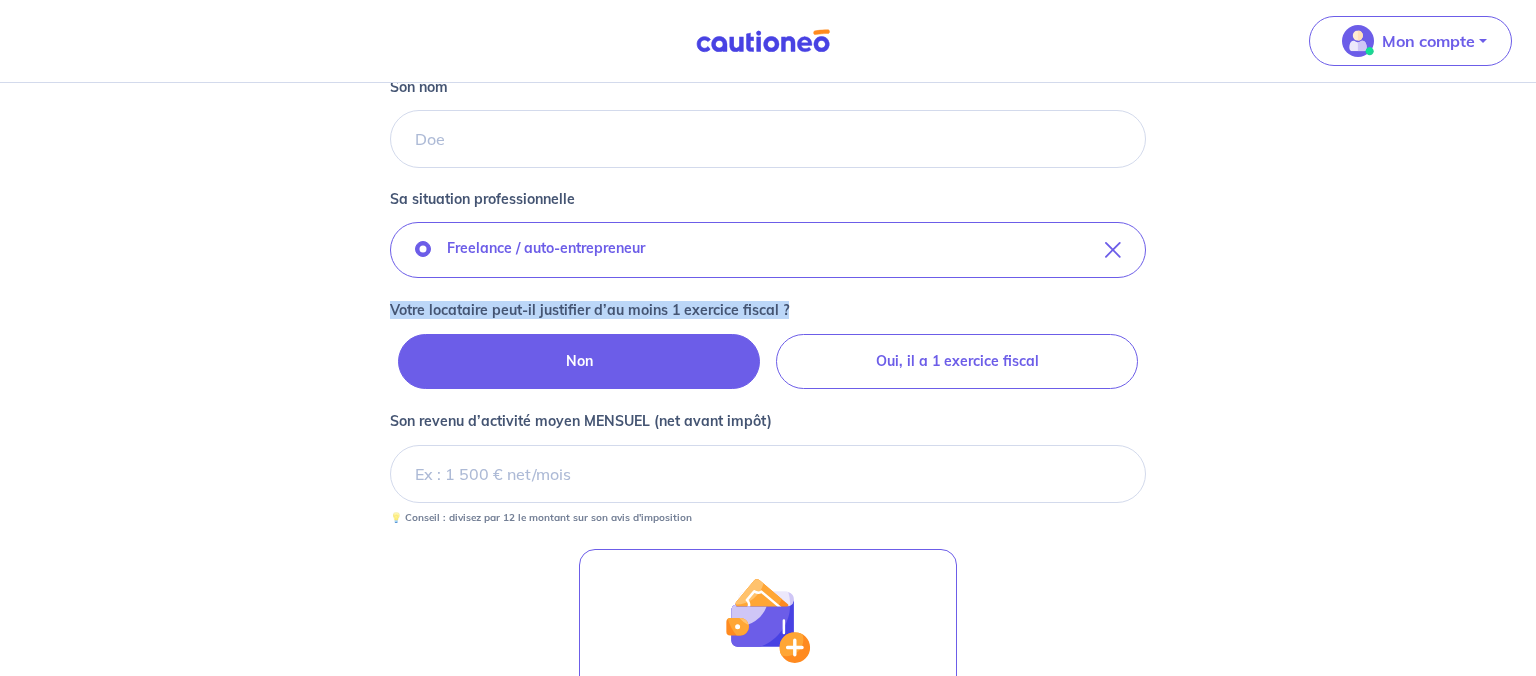 click on "Concernant les garants de : [PERSON_NAME] 1 Votre locataire est étudiant, nous allons baser notre analyse sur les revenus de son garant.  Vous pourrez ajouter un second garant si vous le souhaitez.
⚠️ Nous prenons en compte uniquement les revenus de sources françaises 🇫🇷. Son prénom Son nom Sa situation professionnelle Freelance / auto-entrepreneur Votre locataire peut-il justifier d’au moins 1 exercice fiscal ? Non Oui, il a 1 exercice fiscal Son revenu d’activité moyen MENSUEL (net avant impôt) 💡 Conseil : divisez par 12 le montant sur son avis d'imposition Ajouter des aides ou revenus complémentaires <- Précédent Je valide Besoin d’aide pour compléter votre demande : Contactez-nous X" at bounding box center (768, 179) 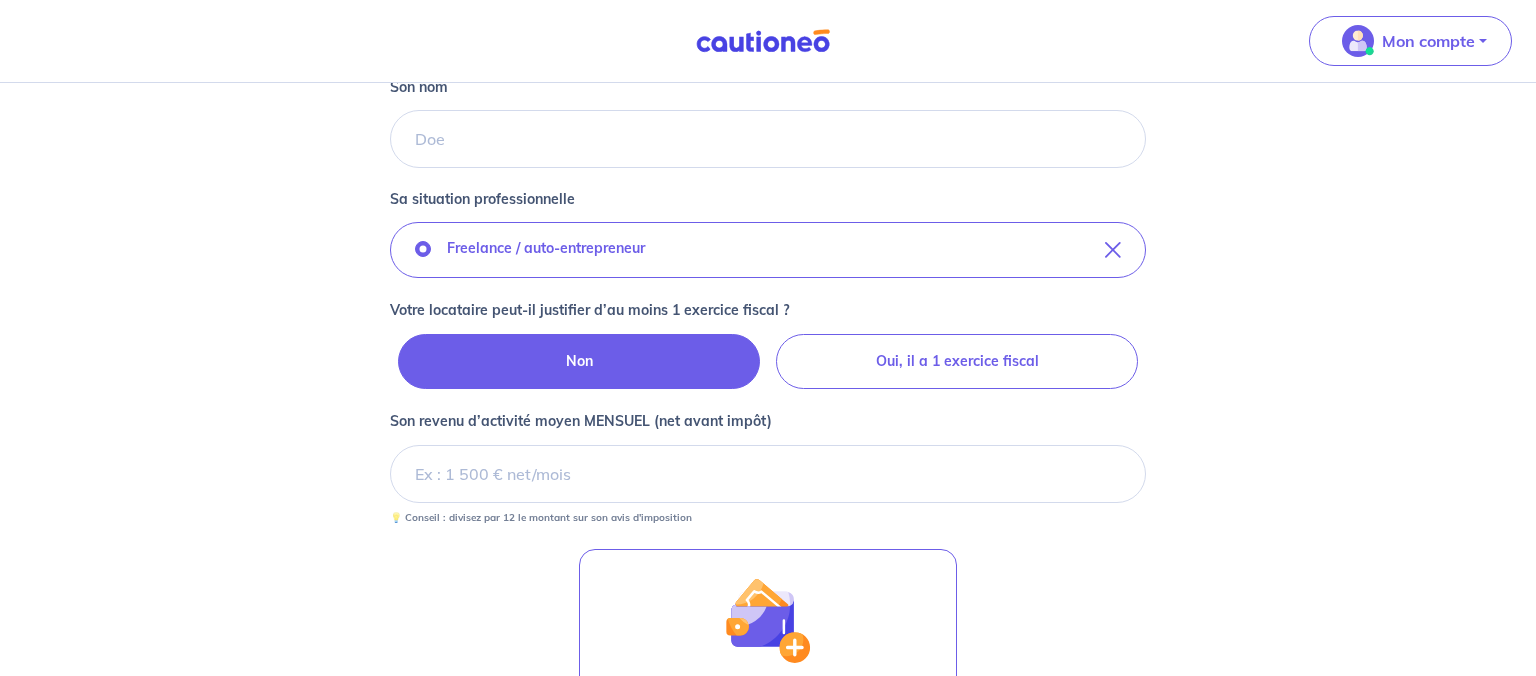 click on "Concernant les garants de : [PERSON_NAME] 1 Votre locataire est étudiant, nous allons baser notre analyse sur les revenus de son garant.  Vous pourrez ajouter un second garant si vous le souhaitez.
⚠️ Nous prenons en compte uniquement les revenus de sources françaises 🇫🇷. Son prénom Son nom Sa situation professionnelle Freelance / auto-entrepreneur Votre locataire peut-il justifier d’au moins 1 exercice fiscal ? Non Oui, il a 1 exercice fiscal Son revenu d’activité moyen MENSUEL (net avant impôt) 💡 Conseil : divisez par 12 le montant sur son avis d'imposition Ajouter des aides ou revenus complémentaires <- Précédent Je valide Besoin d’aide pour compléter votre demande : Contactez-nous X" at bounding box center (768, 179) 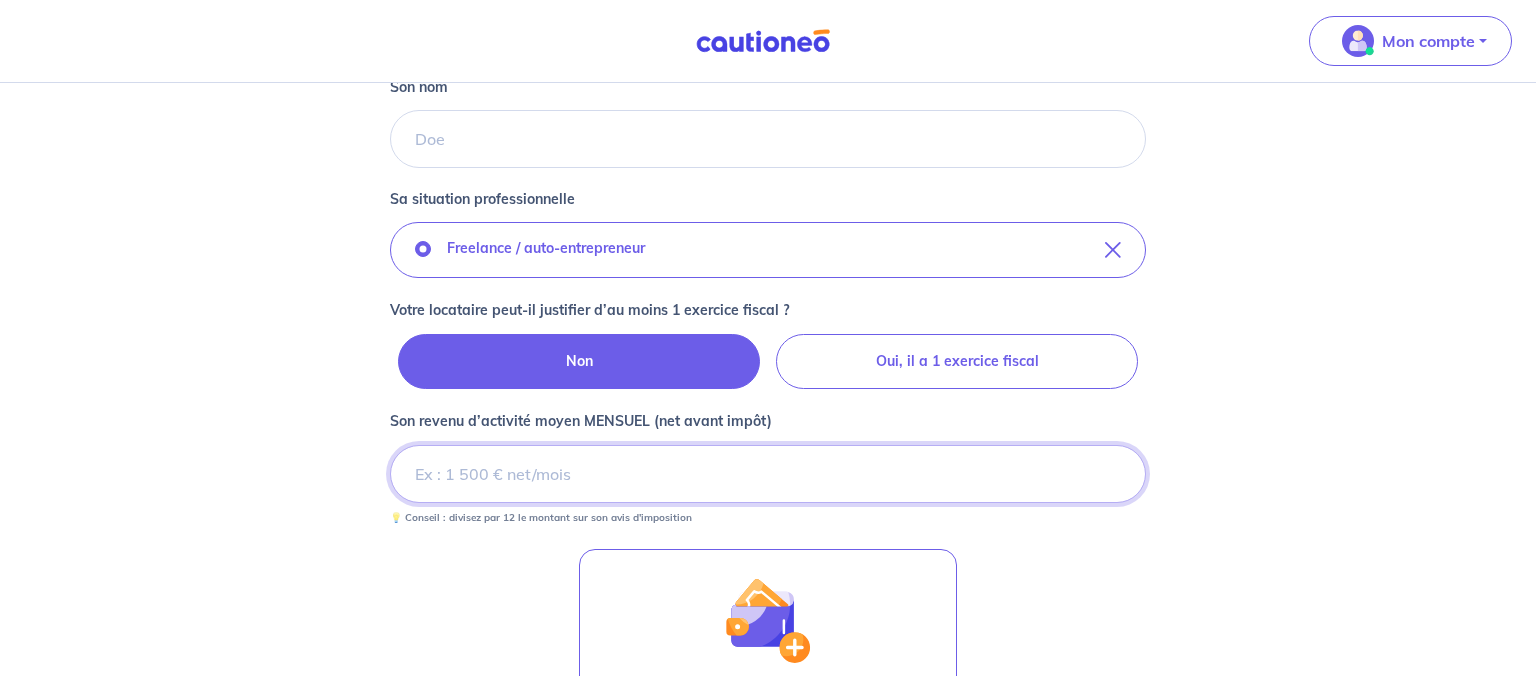 click on "Son revenu d’activité moyen MENSUEL (net avant impôt)" at bounding box center (768, 474) 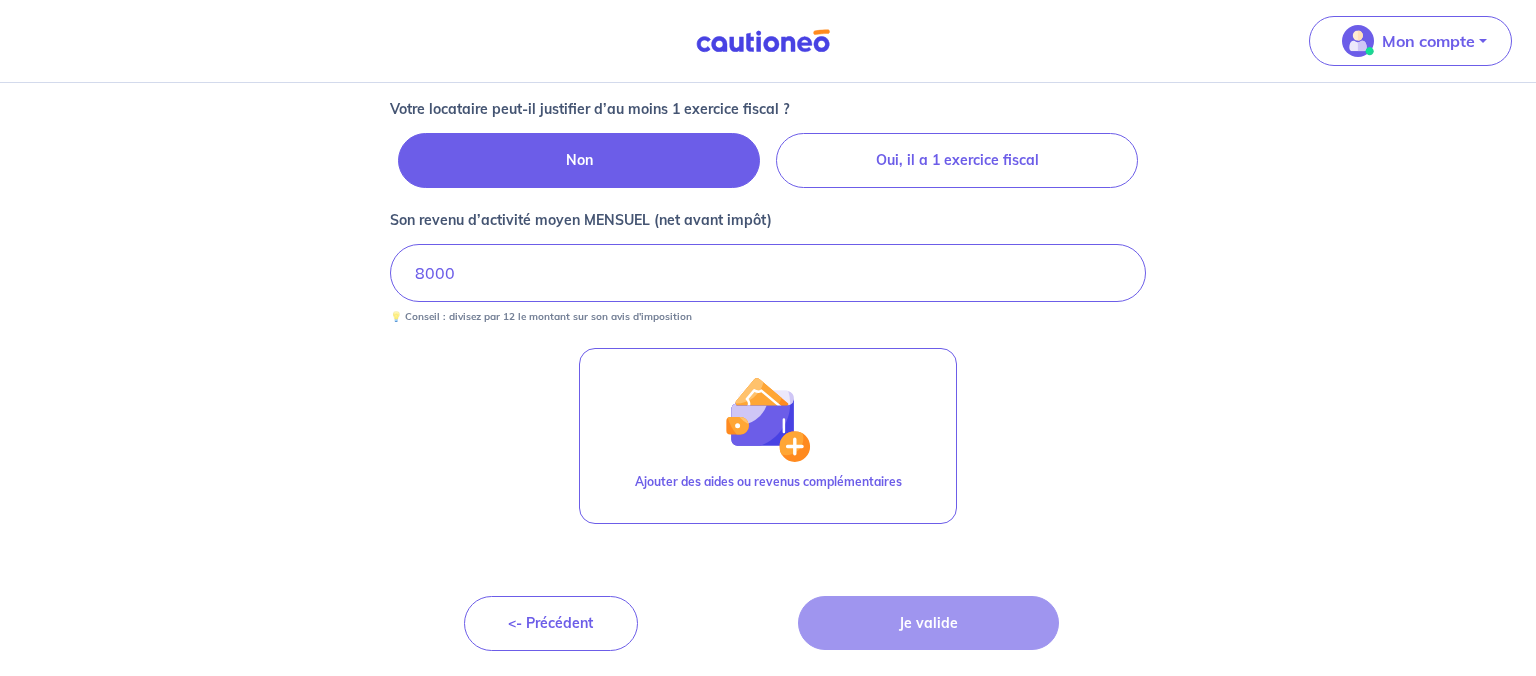 scroll, scrollTop: 843, scrollLeft: 0, axis: vertical 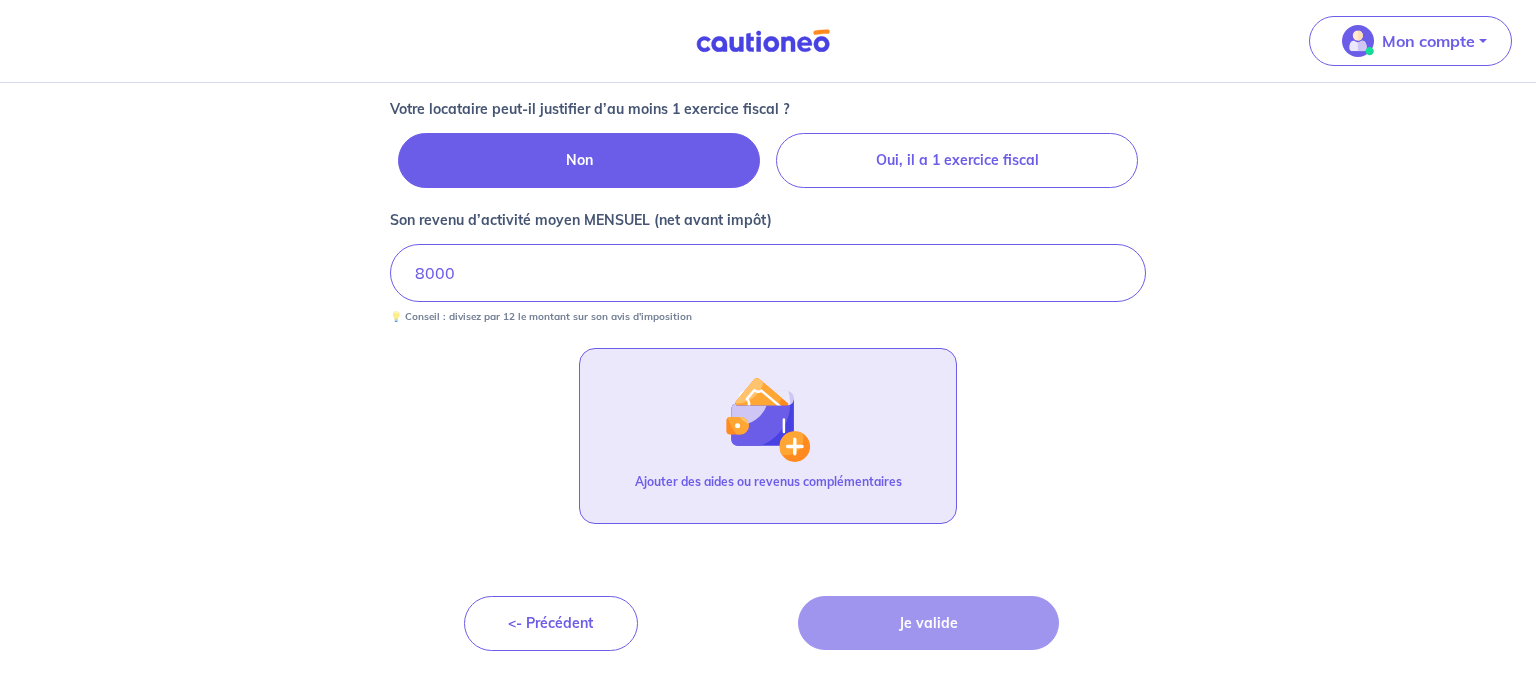 click on "Ajouter des aides ou revenus complémentaires" at bounding box center (768, 482) 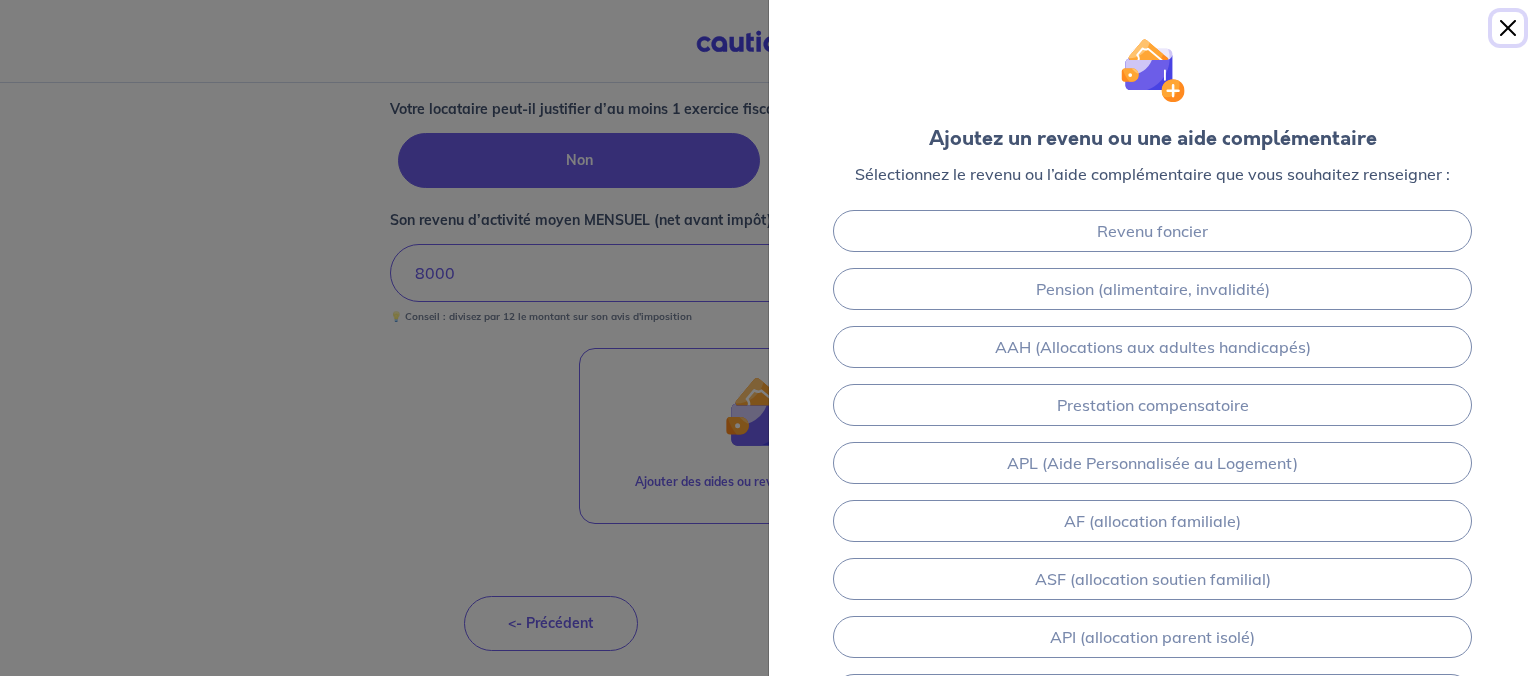 click at bounding box center (1508, 28) 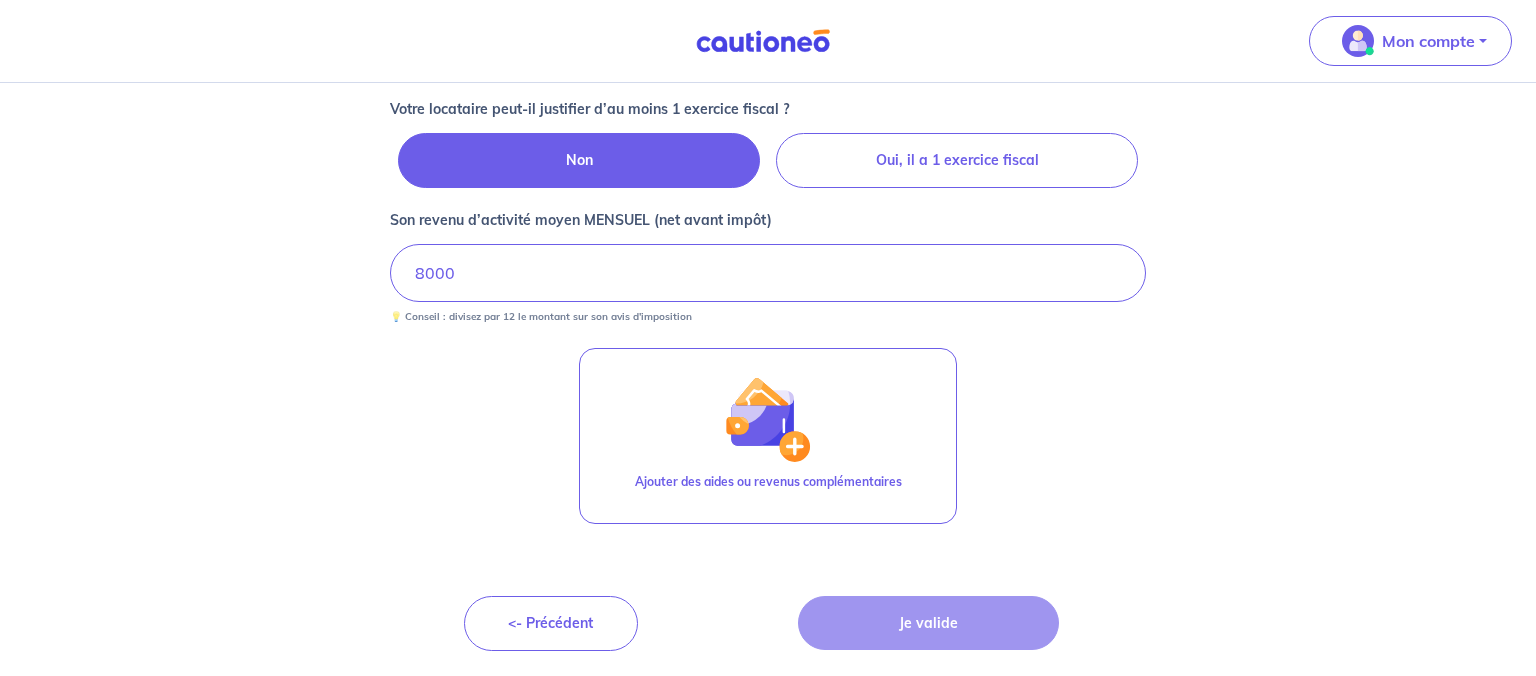 click on "Concernant les garants de : [PERSON_NAME] 1 Votre locataire est étudiant, nous allons baser notre analyse sur les revenus de son garant.  Vous pourrez ajouter un second garant si vous le souhaitez.
⚠️ Nous prenons en compte uniquement les revenus de sources françaises 🇫🇷. Son prénom Son nom Sa situation professionnelle Freelance / auto-entrepreneur Votre locataire peut-il justifier d’au moins 1 exercice fiscal ? Non Oui, il a 1 exercice fiscal Son revenu d’activité moyen MENSUEL (net avant impôt) 8000 💡 Conseil : divisez par 12 le montant sur son avis d'imposition Ajouter des aides ou revenus complémentaires <- Précédent Je valide Besoin d’aide pour compléter votre demande : Contactez-nous X" at bounding box center [768, -22] 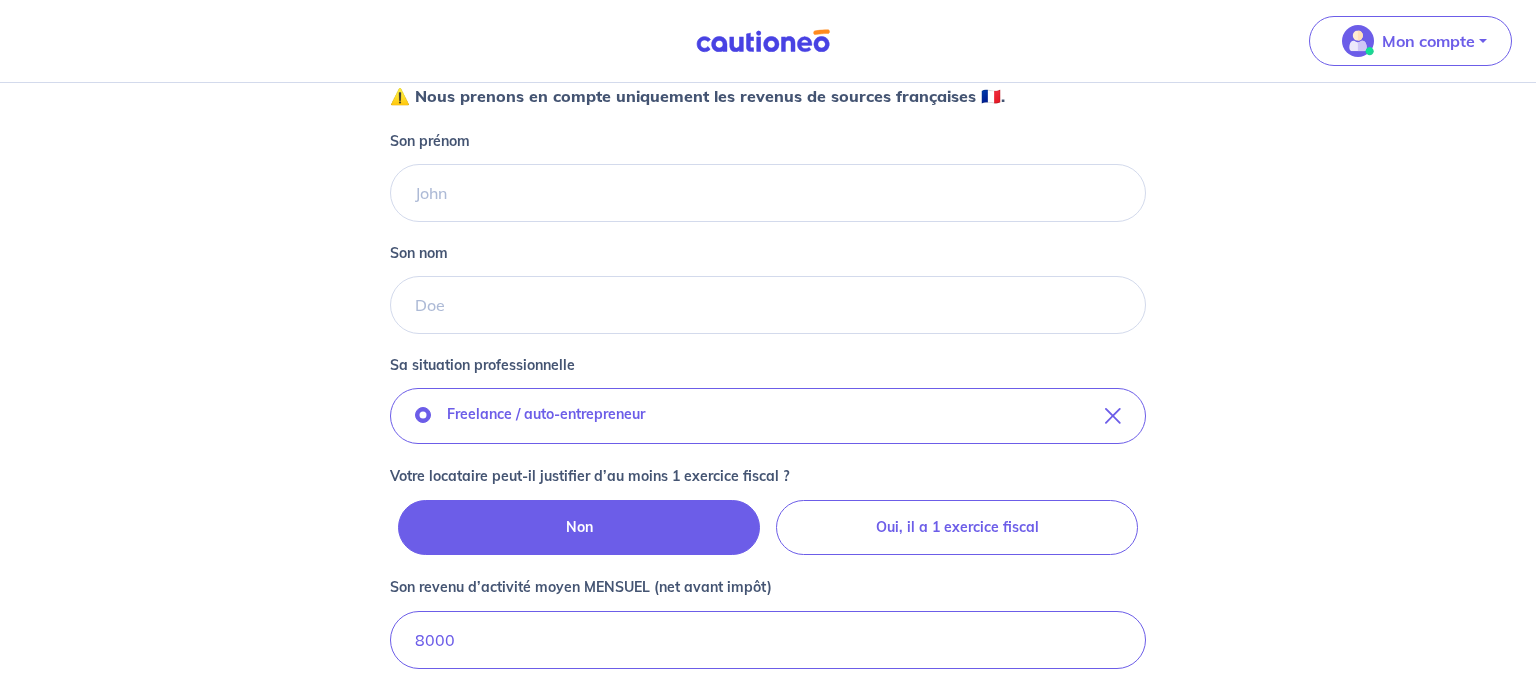 scroll, scrollTop: 404, scrollLeft: 0, axis: vertical 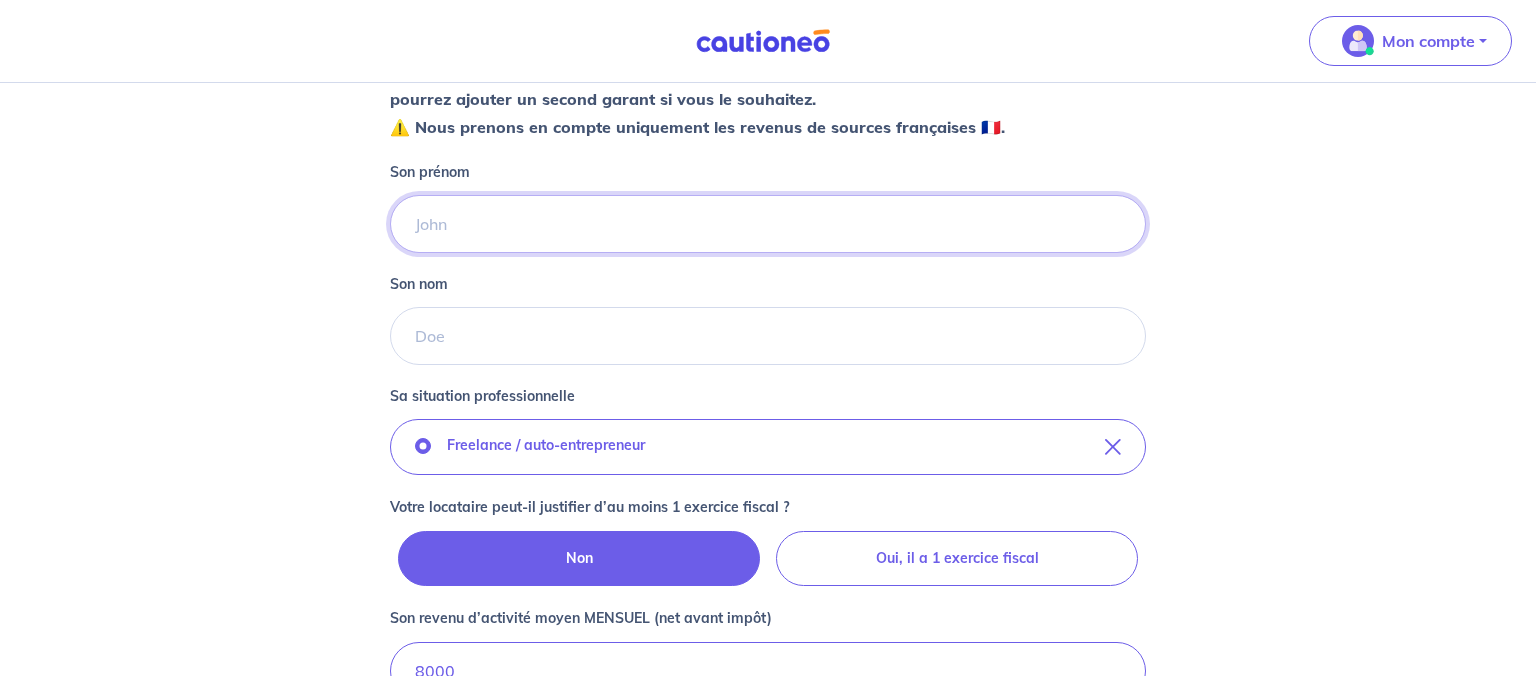 click on "Son prénom" at bounding box center (768, 224) 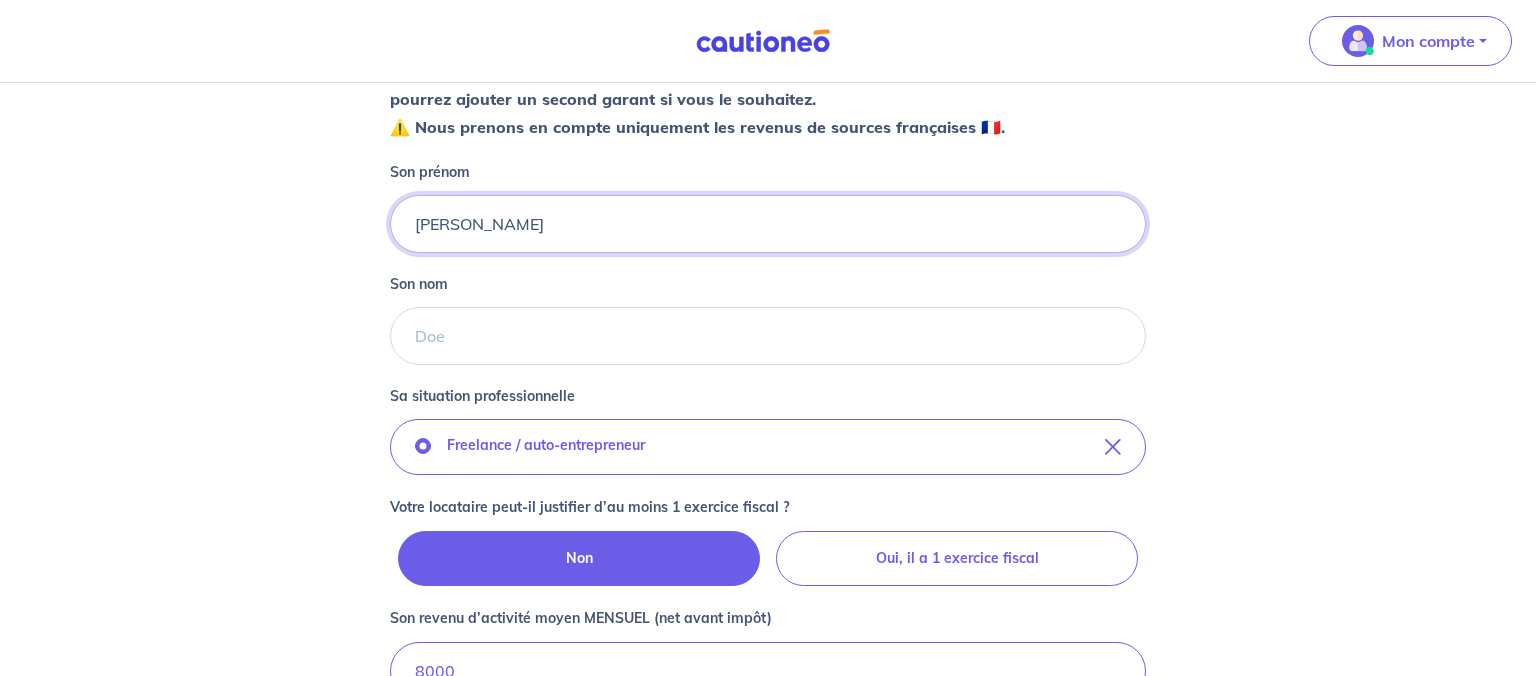 type on "[PERSON_NAME]" 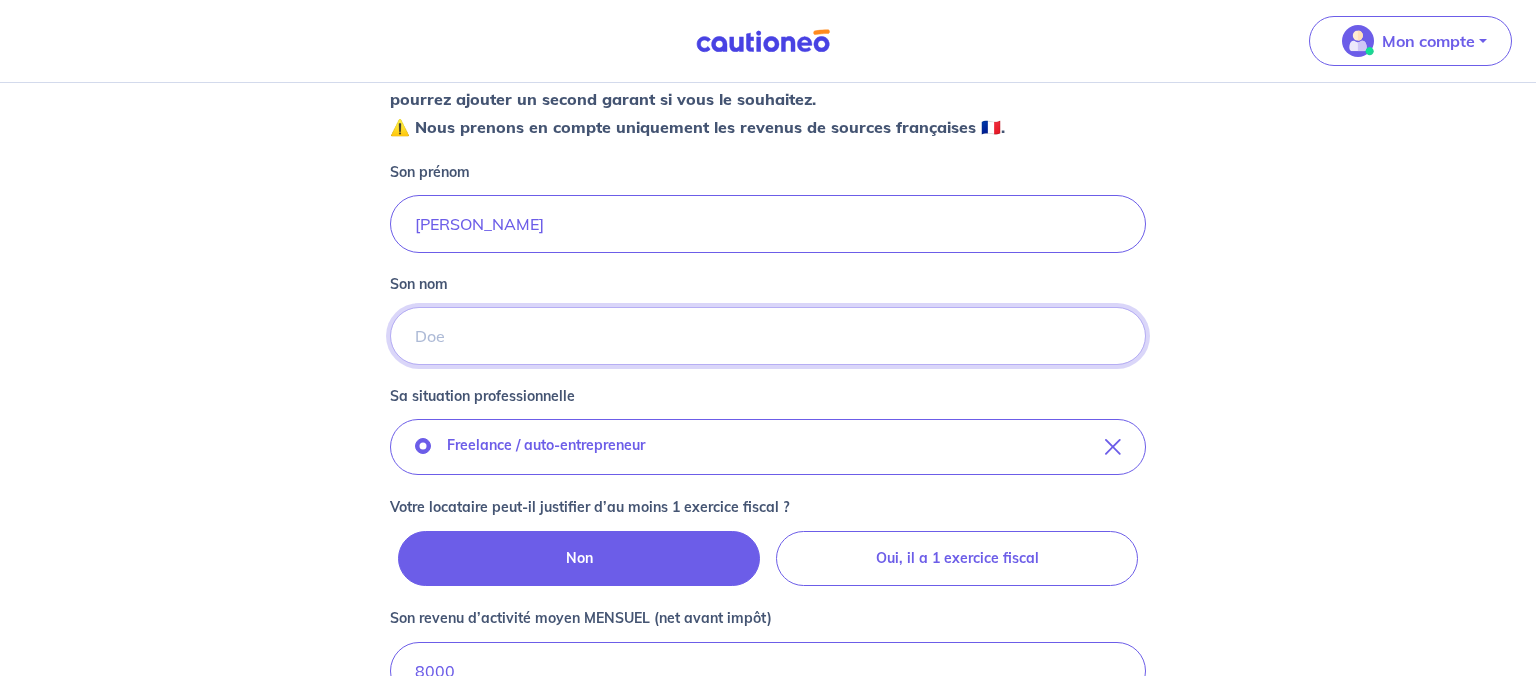 click on "Son nom" at bounding box center (768, 336) 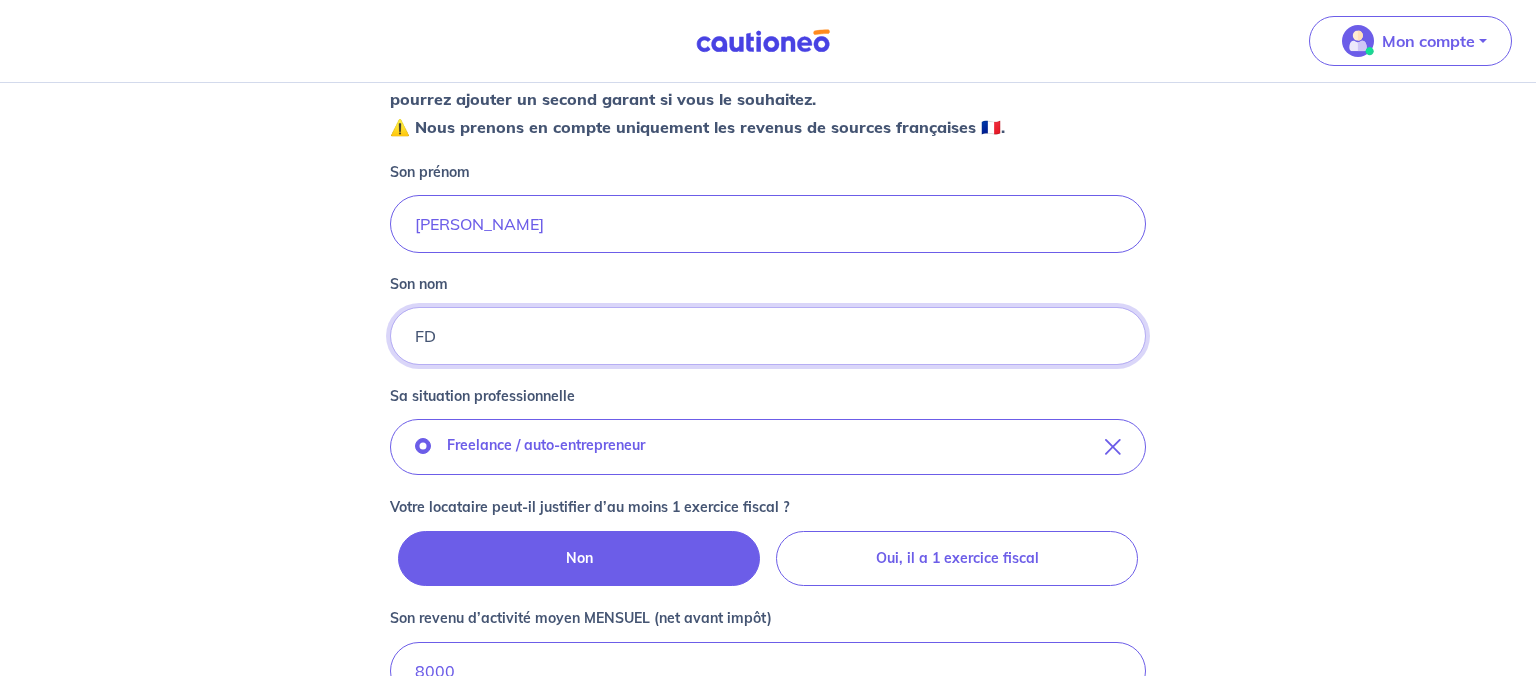 type on "F" 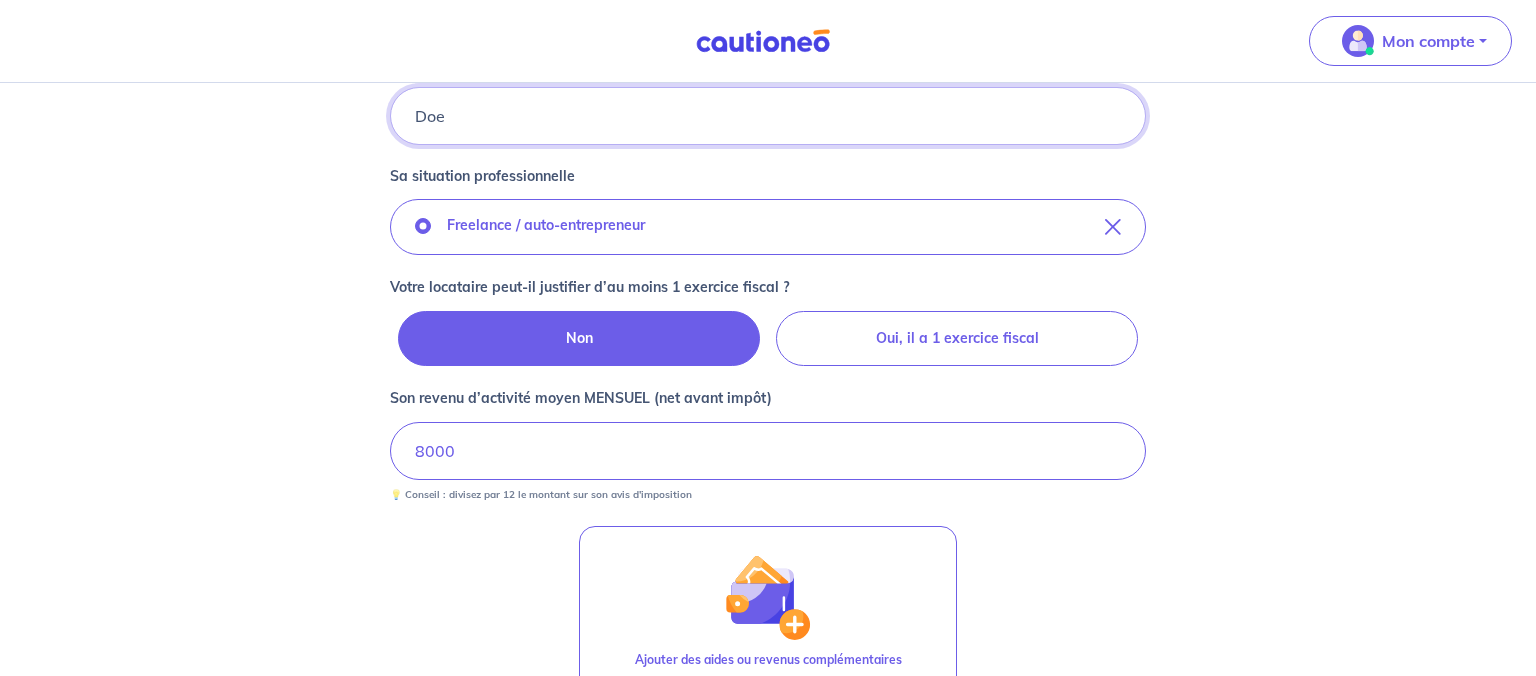 scroll, scrollTop: 847, scrollLeft: 0, axis: vertical 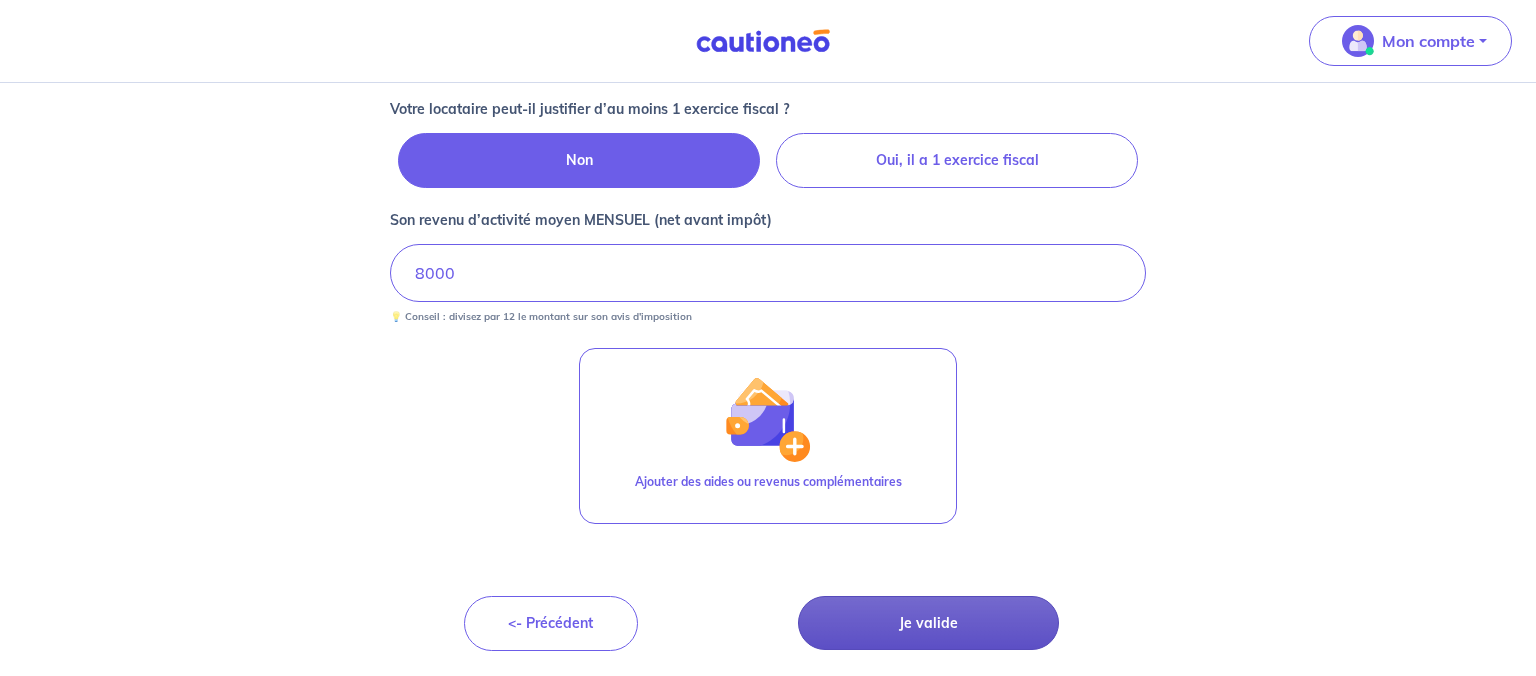 type on "Doe" 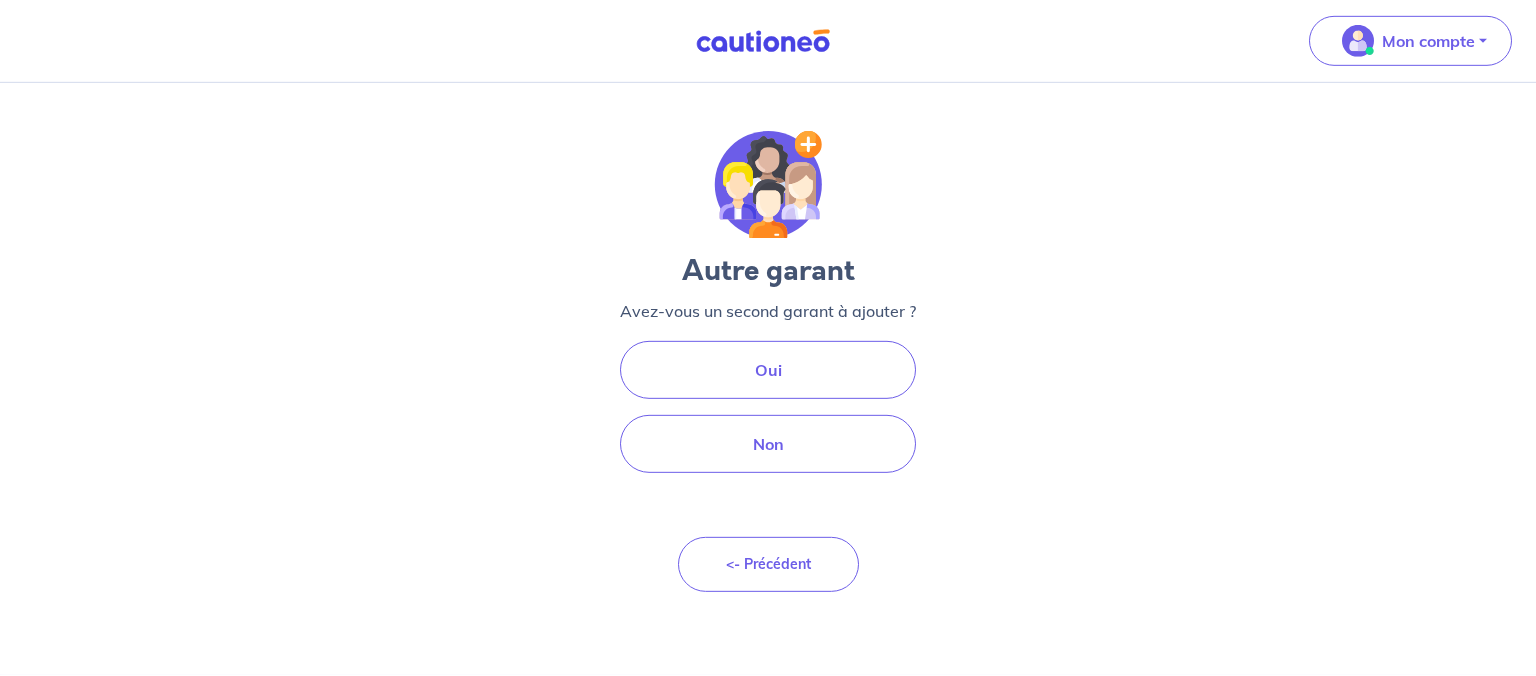 scroll, scrollTop: 0, scrollLeft: 0, axis: both 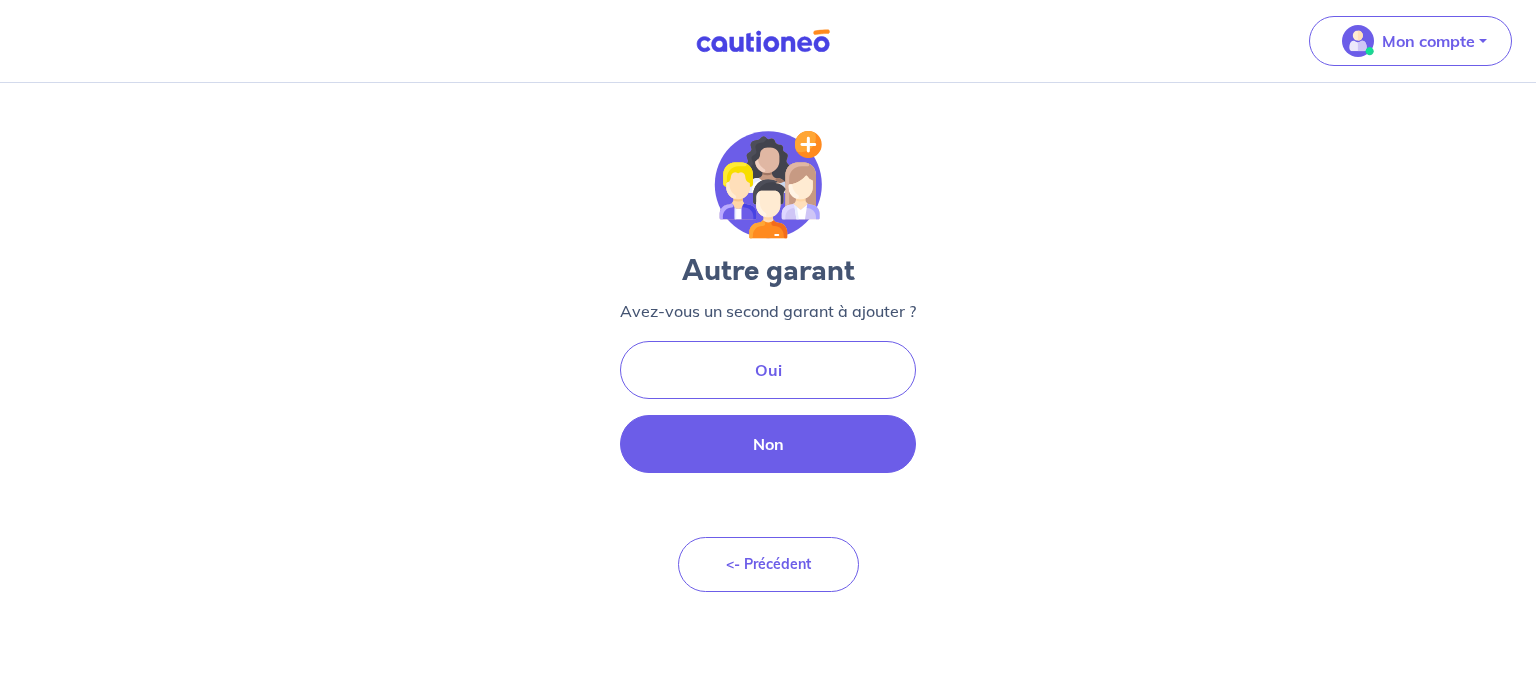 click on "Non" at bounding box center [768, 444] 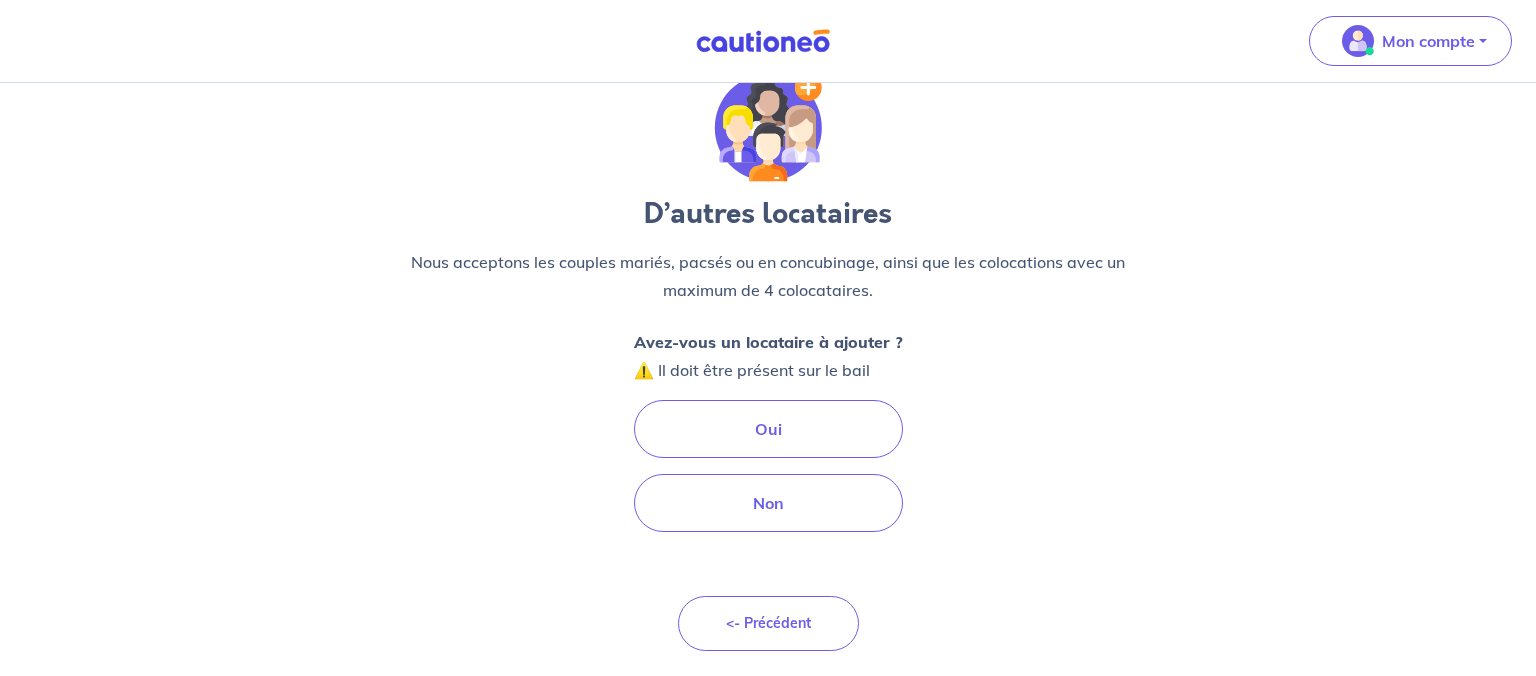 scroll, scrollTop: 103, scrollLeft: 0, axis: vertical 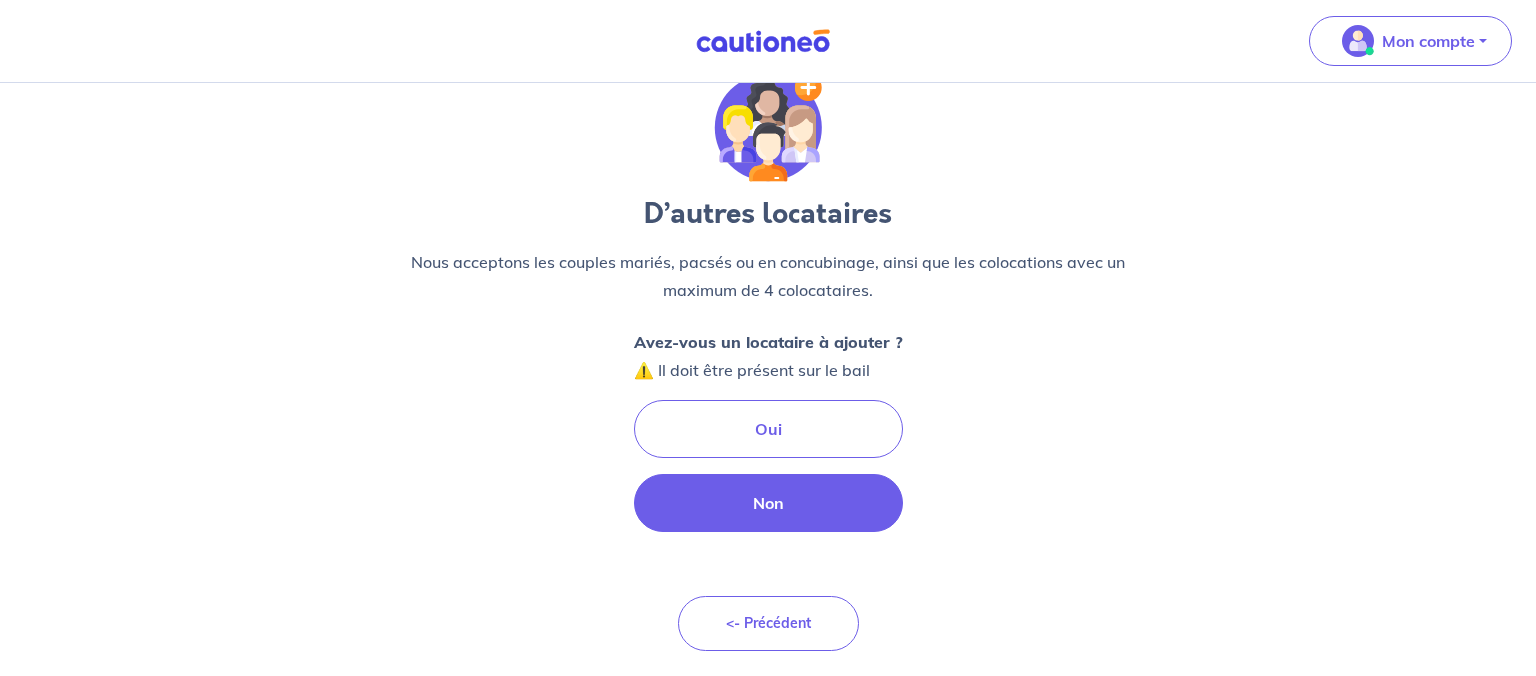 click on "Non" at bounding box center (768, 503) 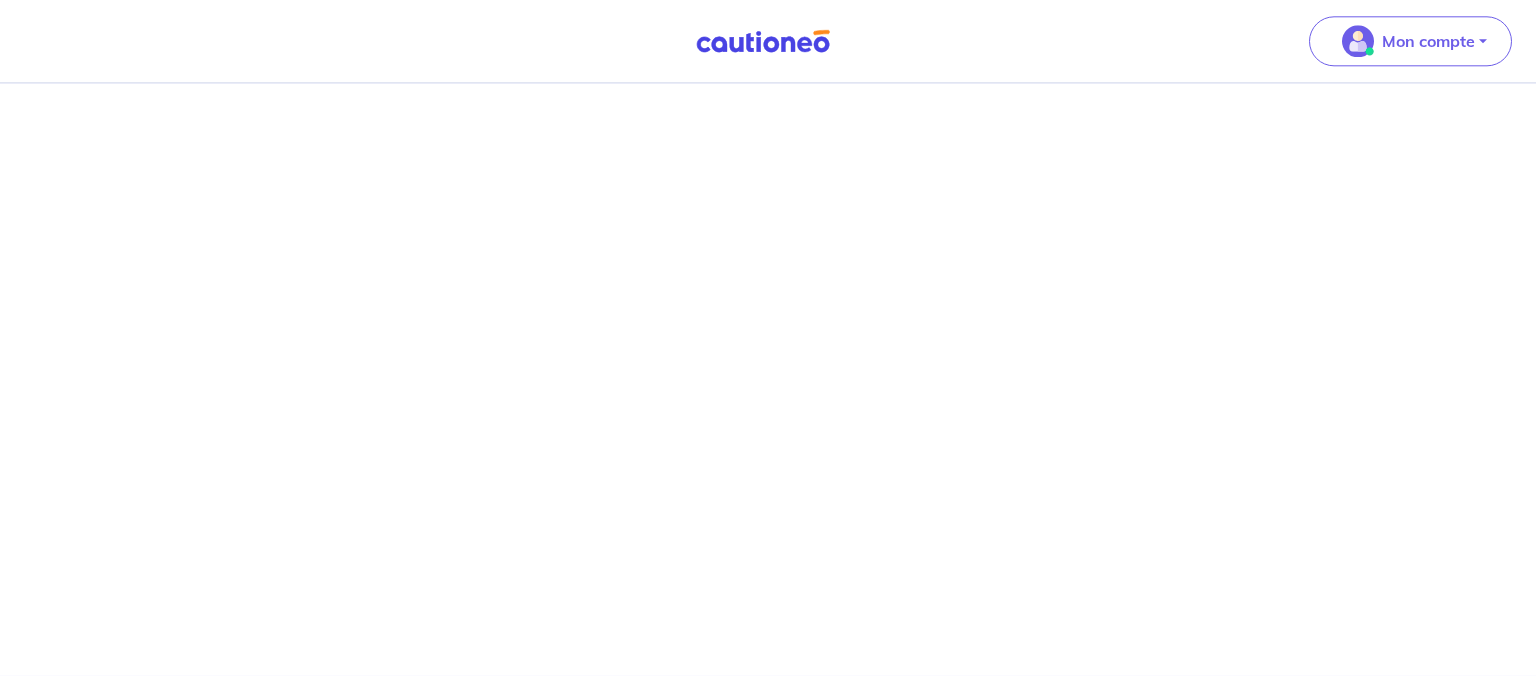 scroll, scrollTop: 0, scrollLeft: 0, axis: both 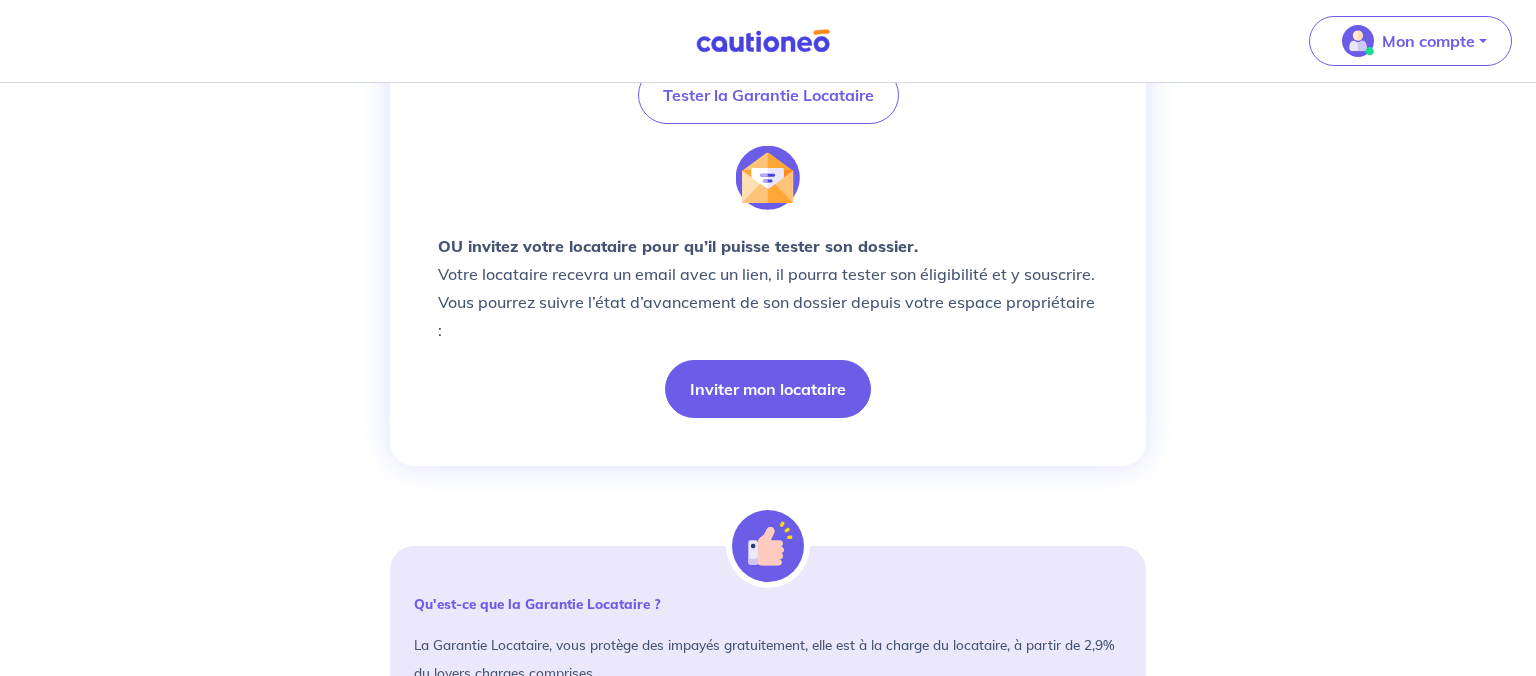 click on "Inviter mon locataire" at bounding box center (768, 389) 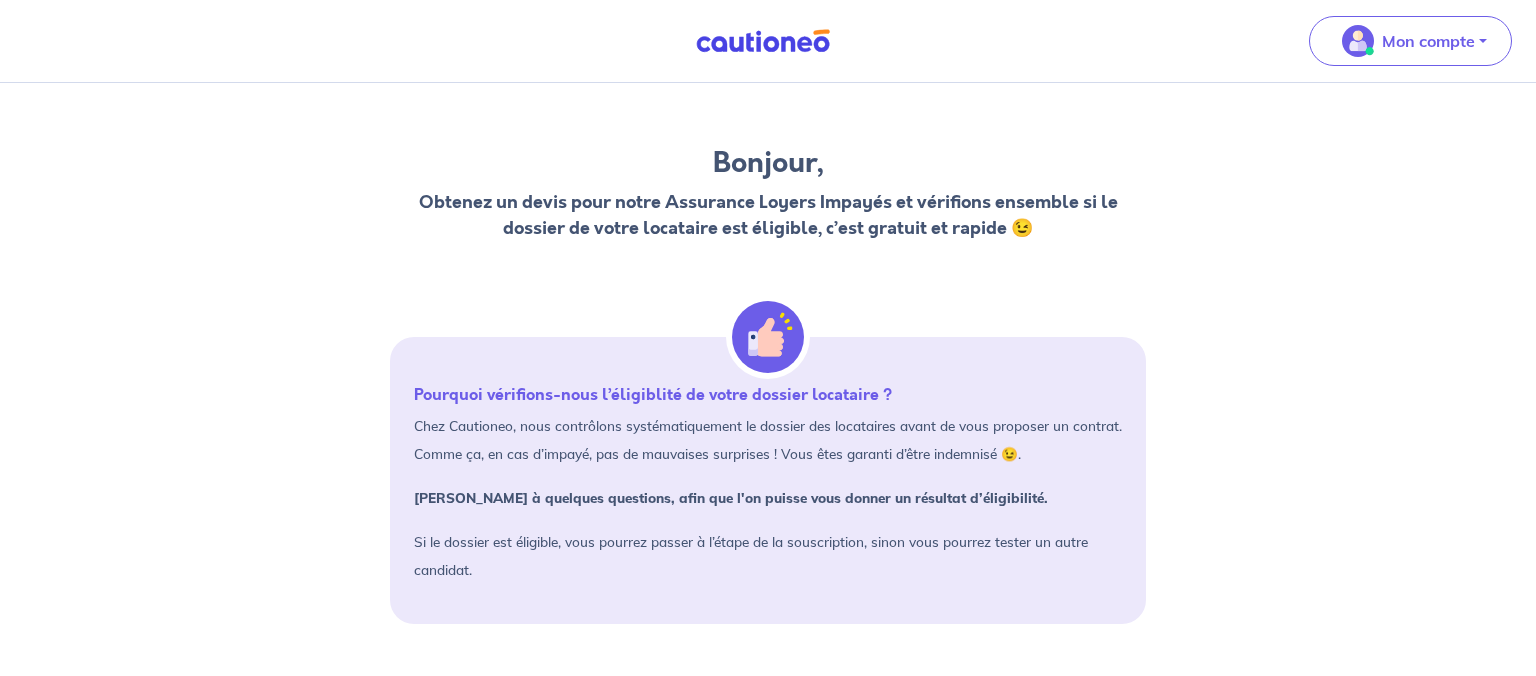 scroll, scrollTop: 0, scrollLeft: 0, axis: both 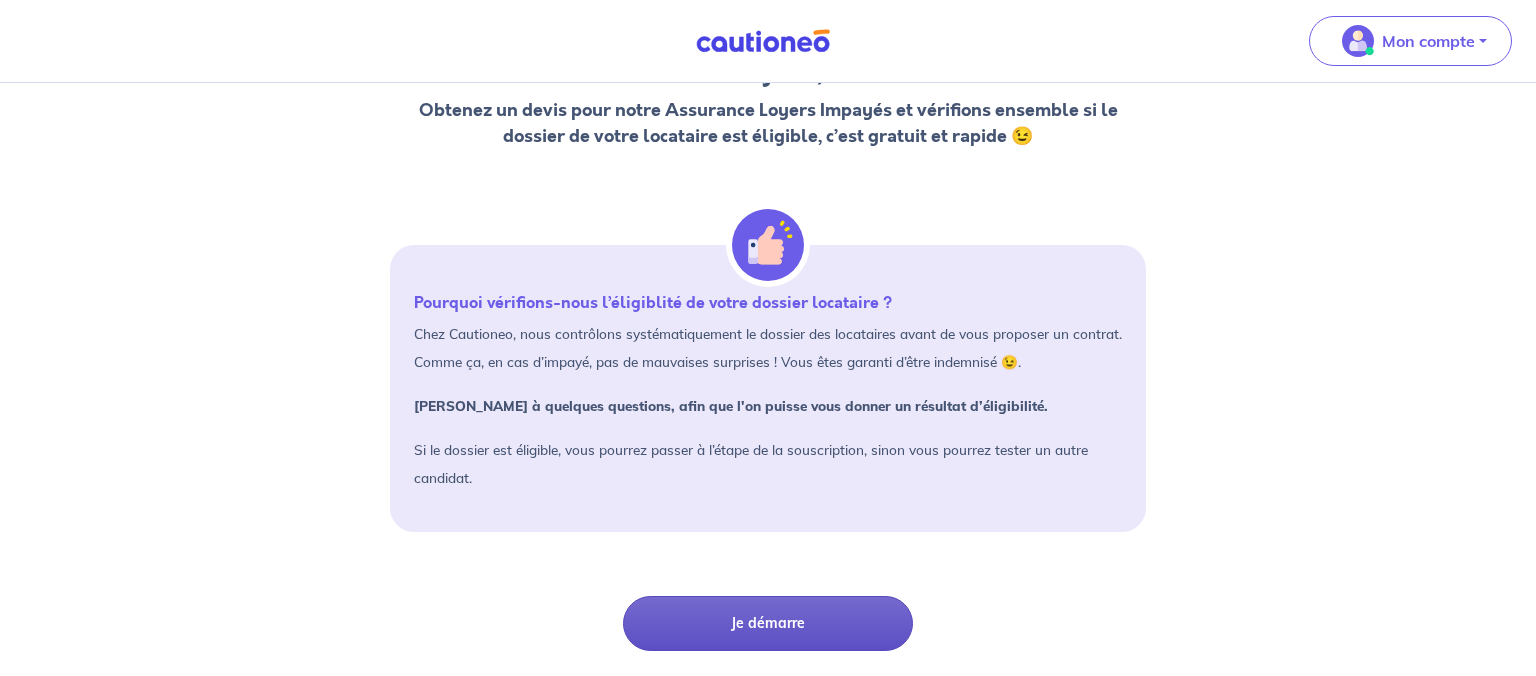 click on "Je démarre" at bounding box center [768, 623] 